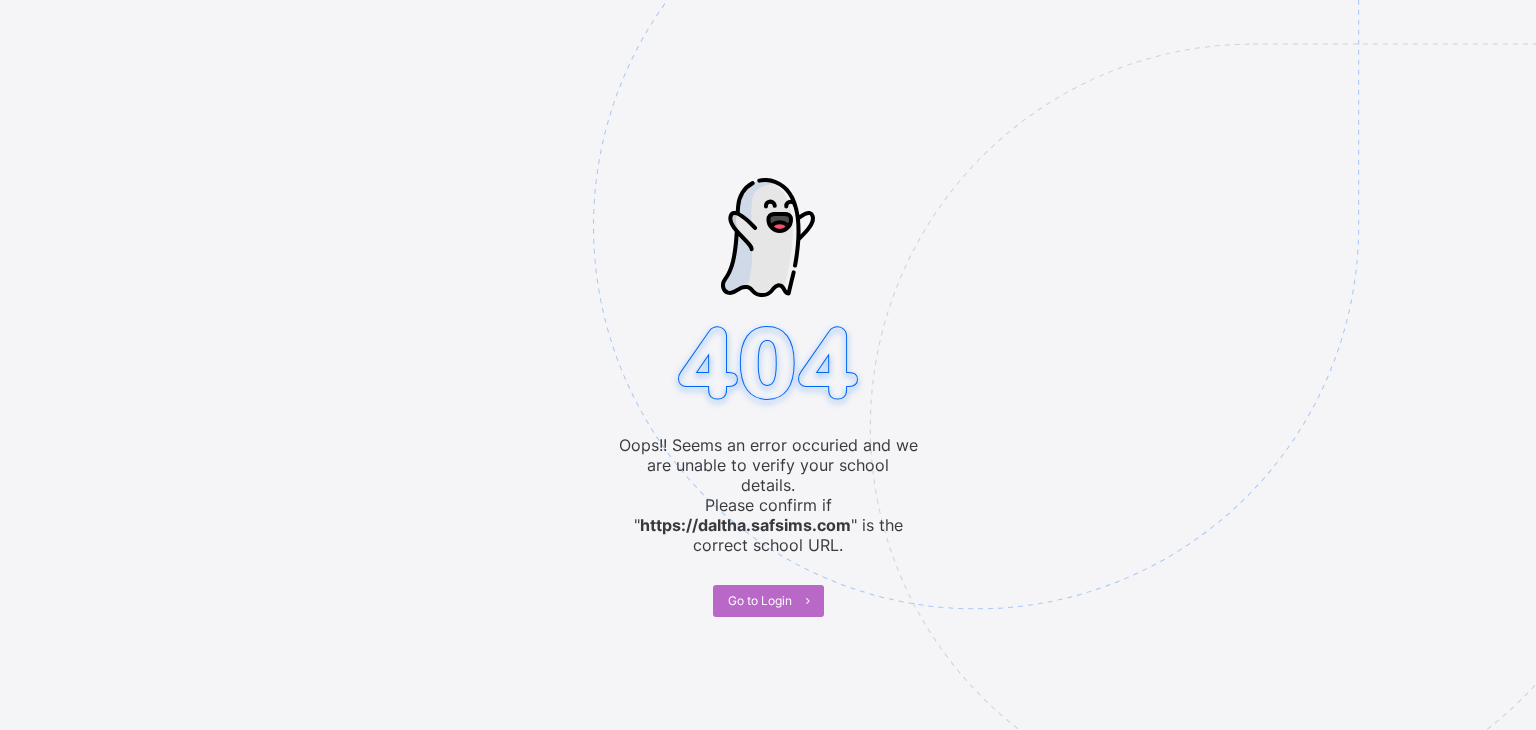scroll, scrollTop: 0, scrollLeft: 0, axis: both 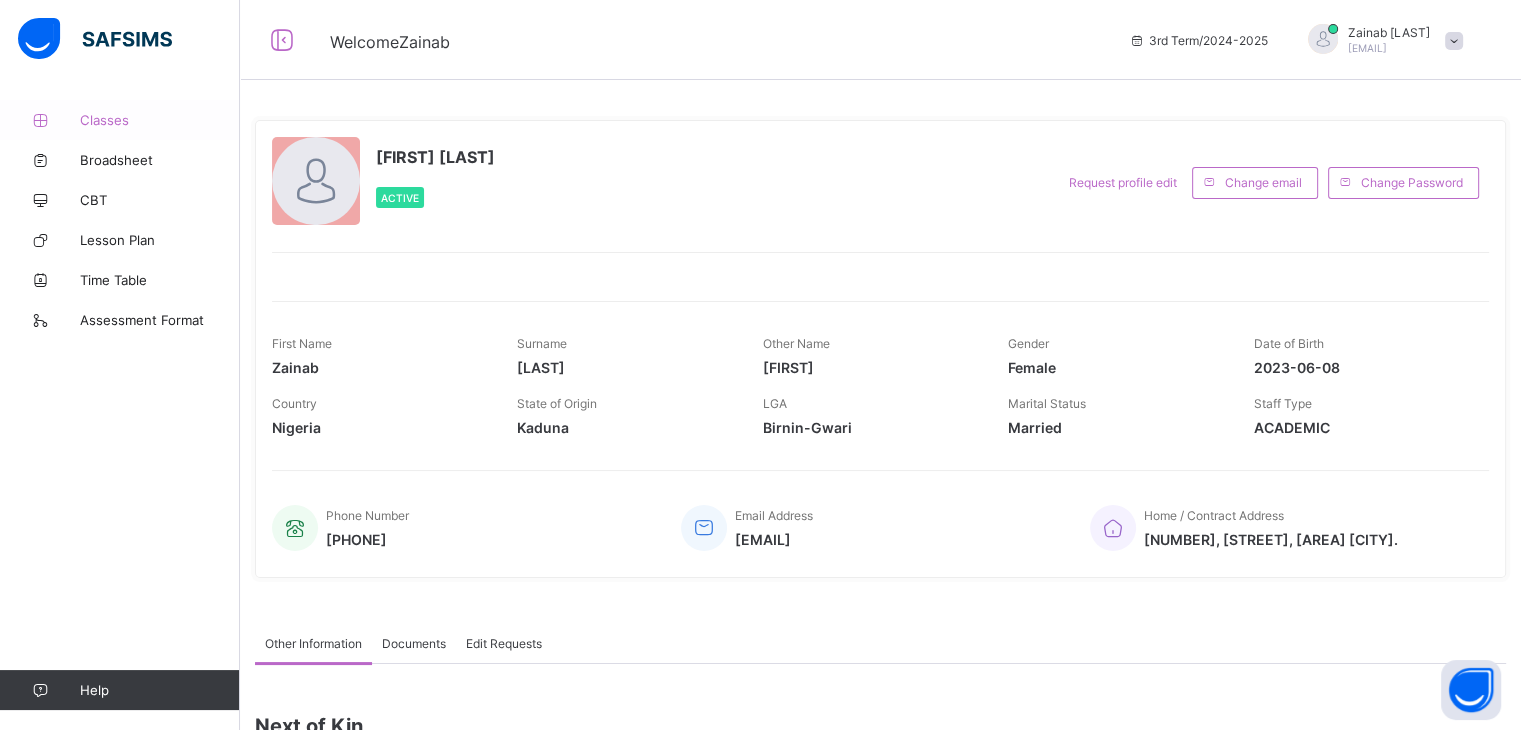 click on "Classes" at bounding box center [160, 120] 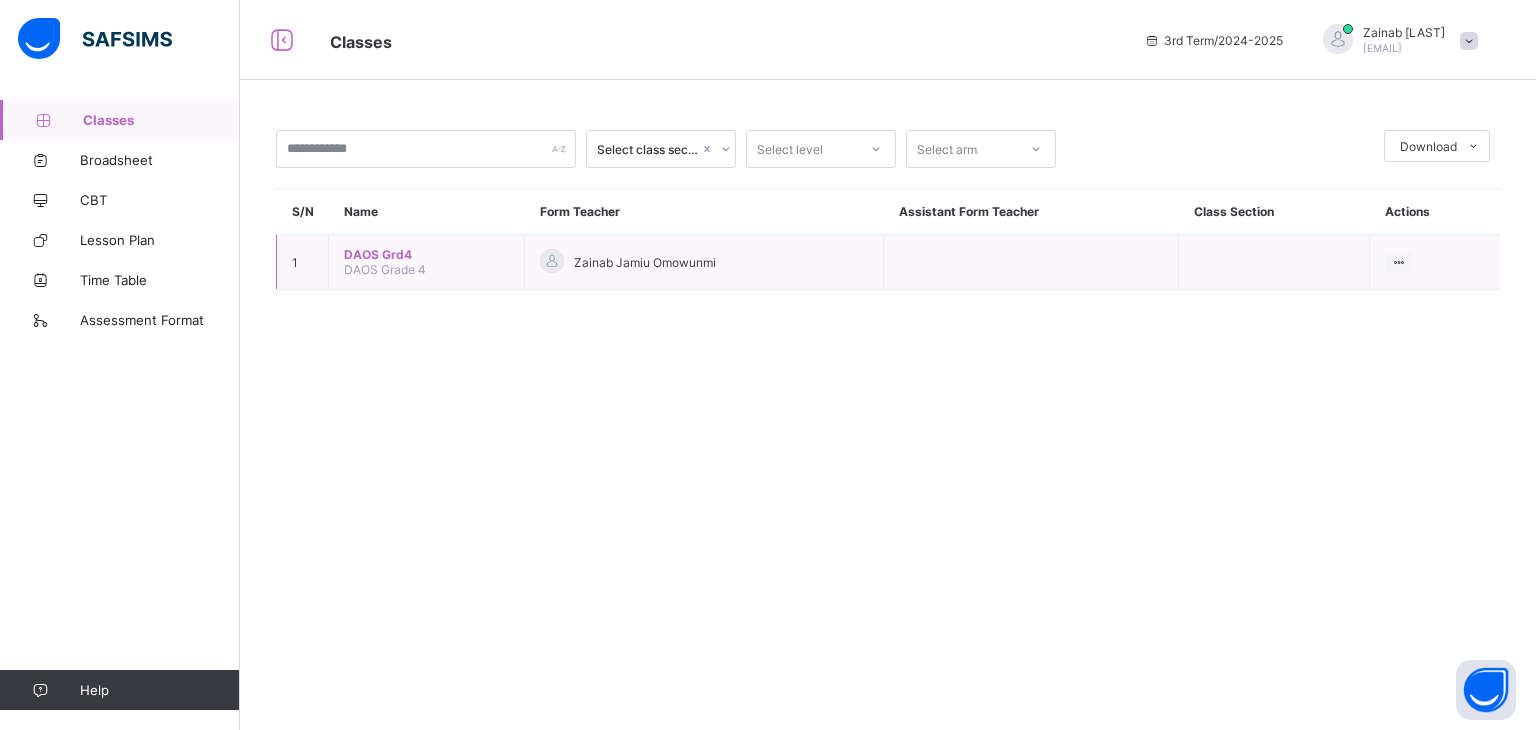 click on "DAOS Grd4" at bounding box center [426, 254] 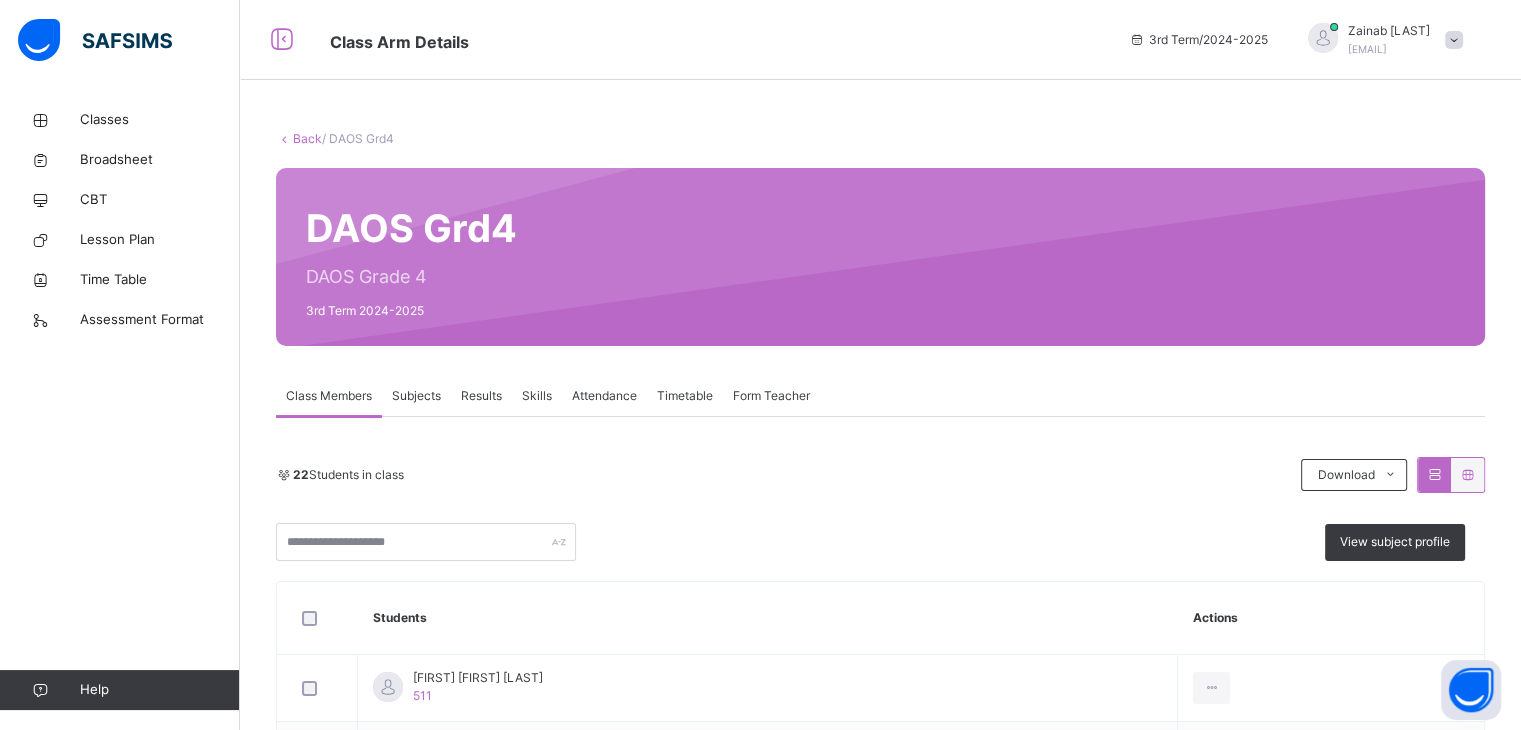 click on "Skills" at bounding box center [537, 396] 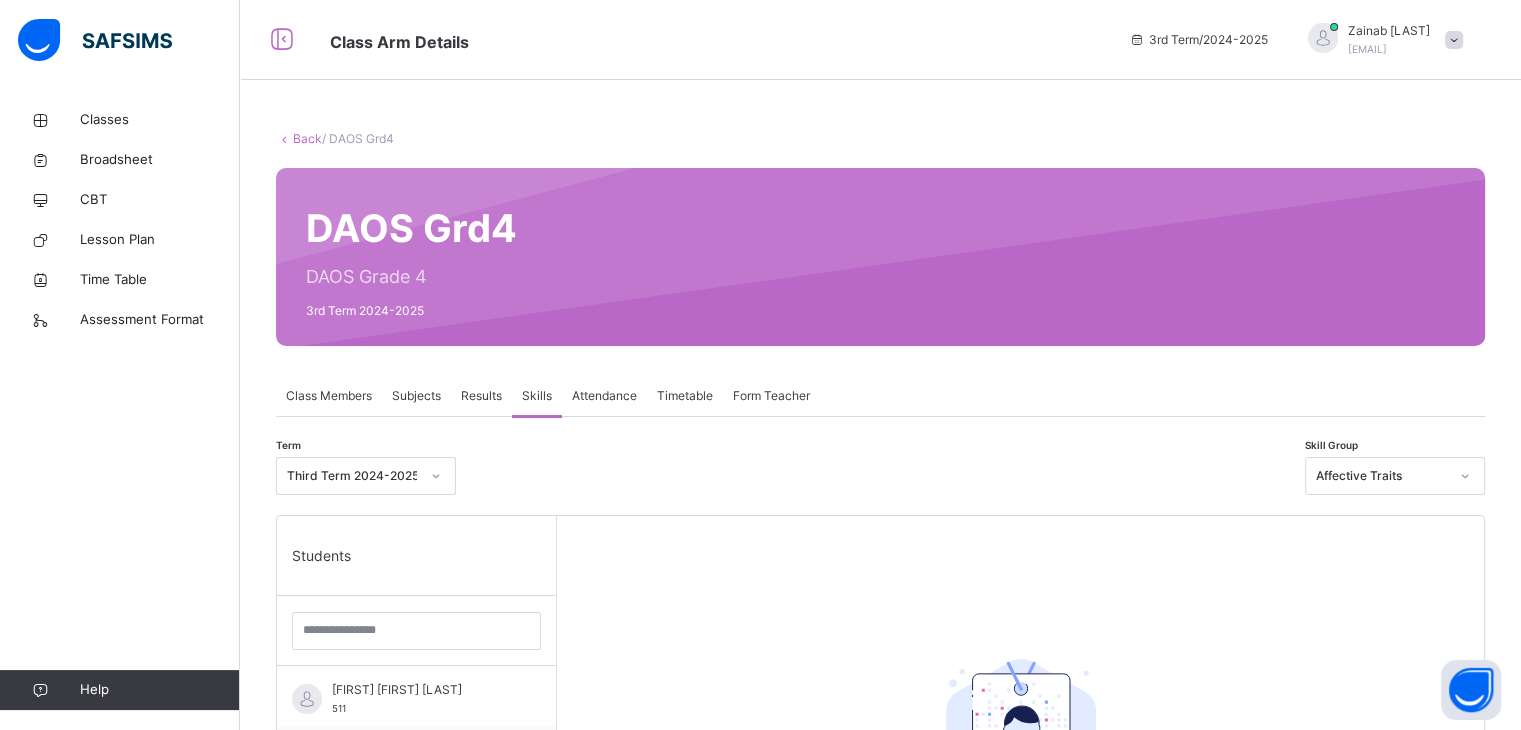 click on "Skills" at bounding box center (537, 396) 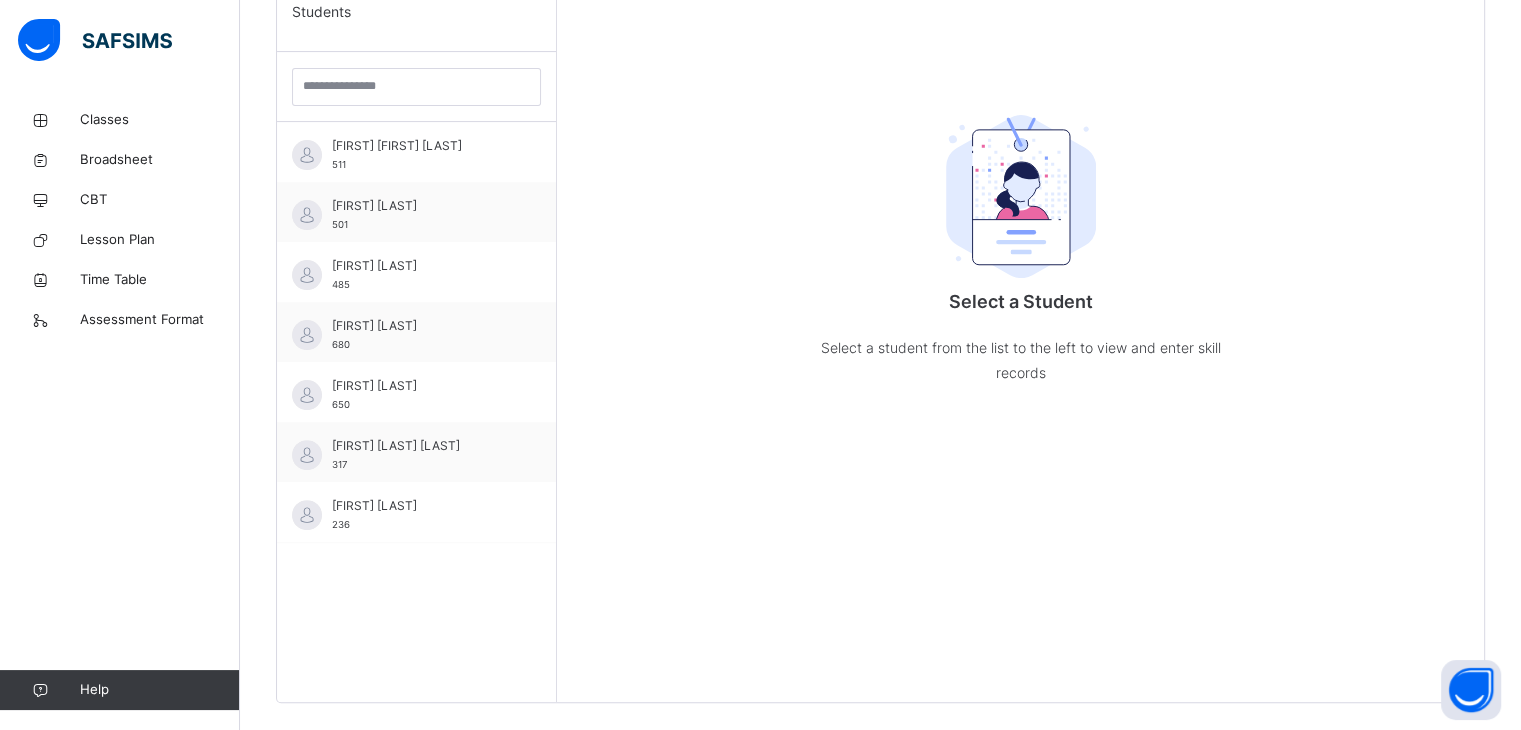 scroll, scrollTop: 566, scrollLeft: 0, axis: vertical 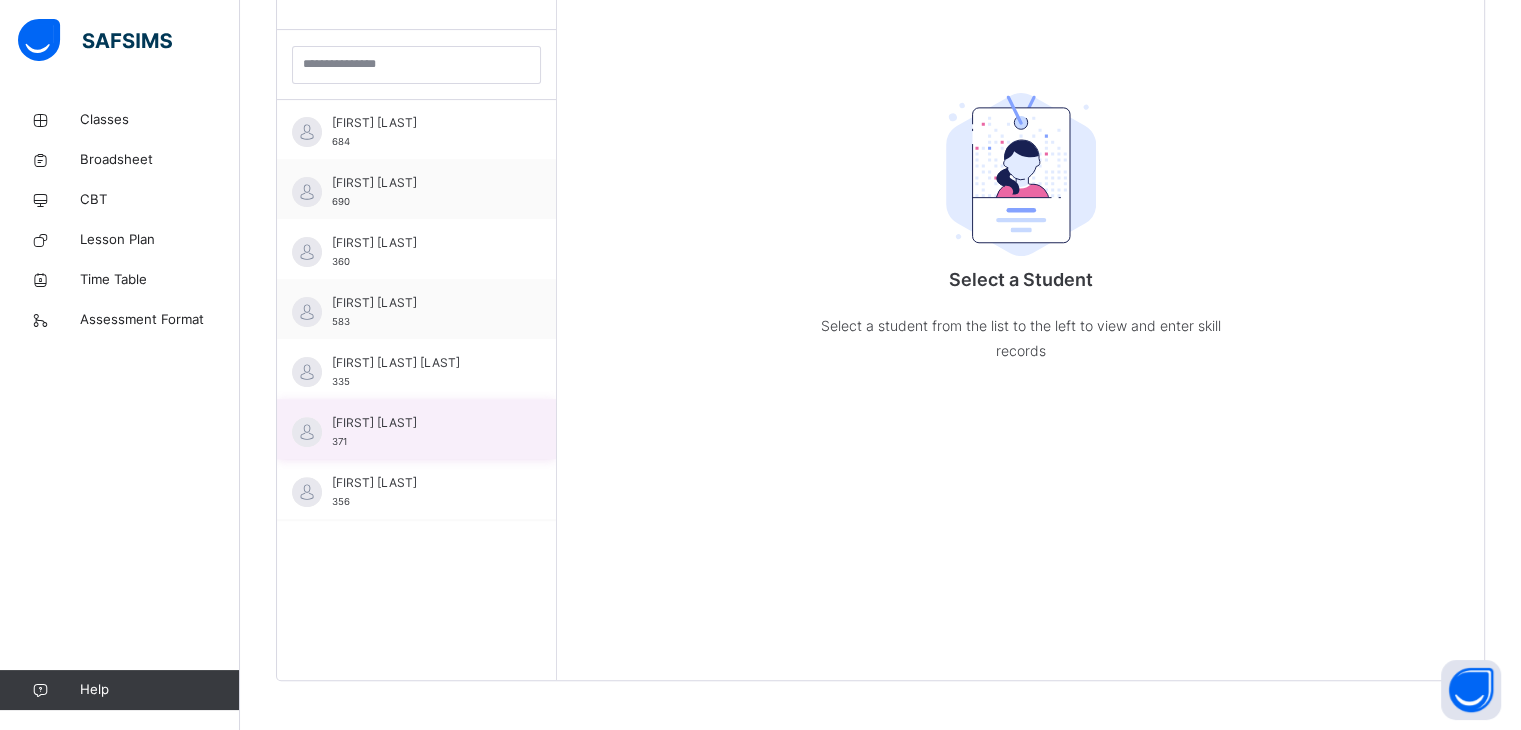 click on "[FIRST] [LAST] [NUMBER]" at bounding box center (421, 432) 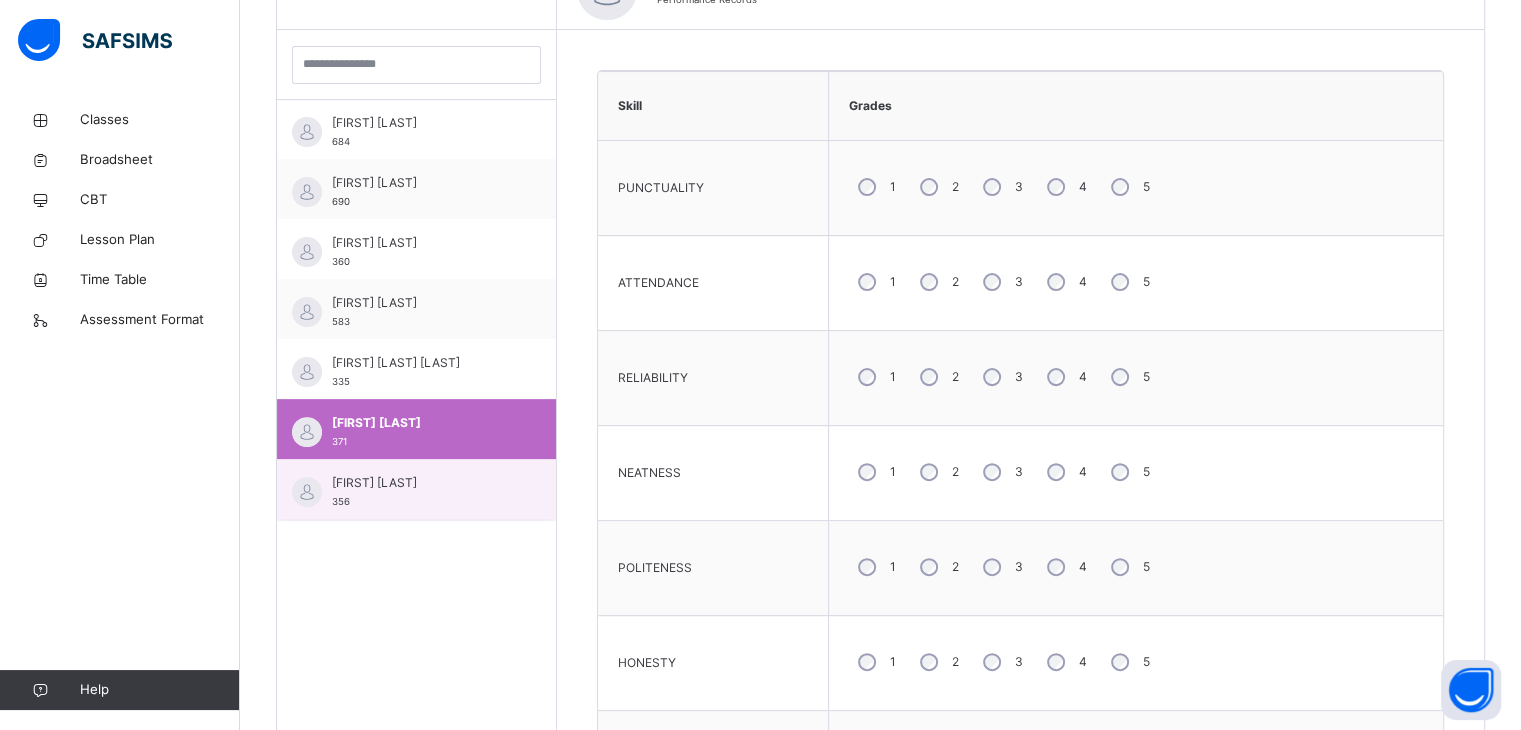 click on "[FIRST] [LAST]" at bounding box center (421, 483) 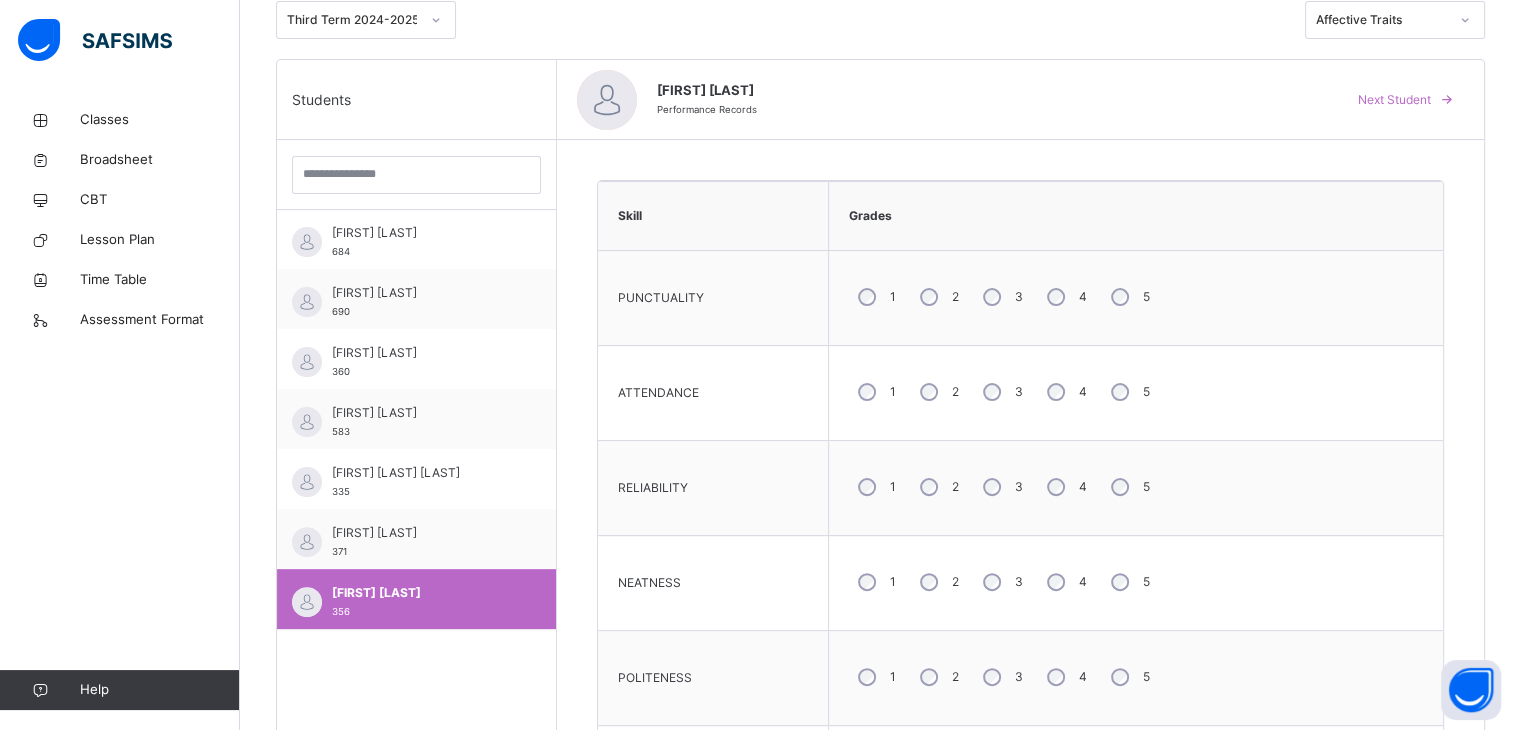 scroll, scrollTop: 458, scrollLeft: 0, axis: vertical 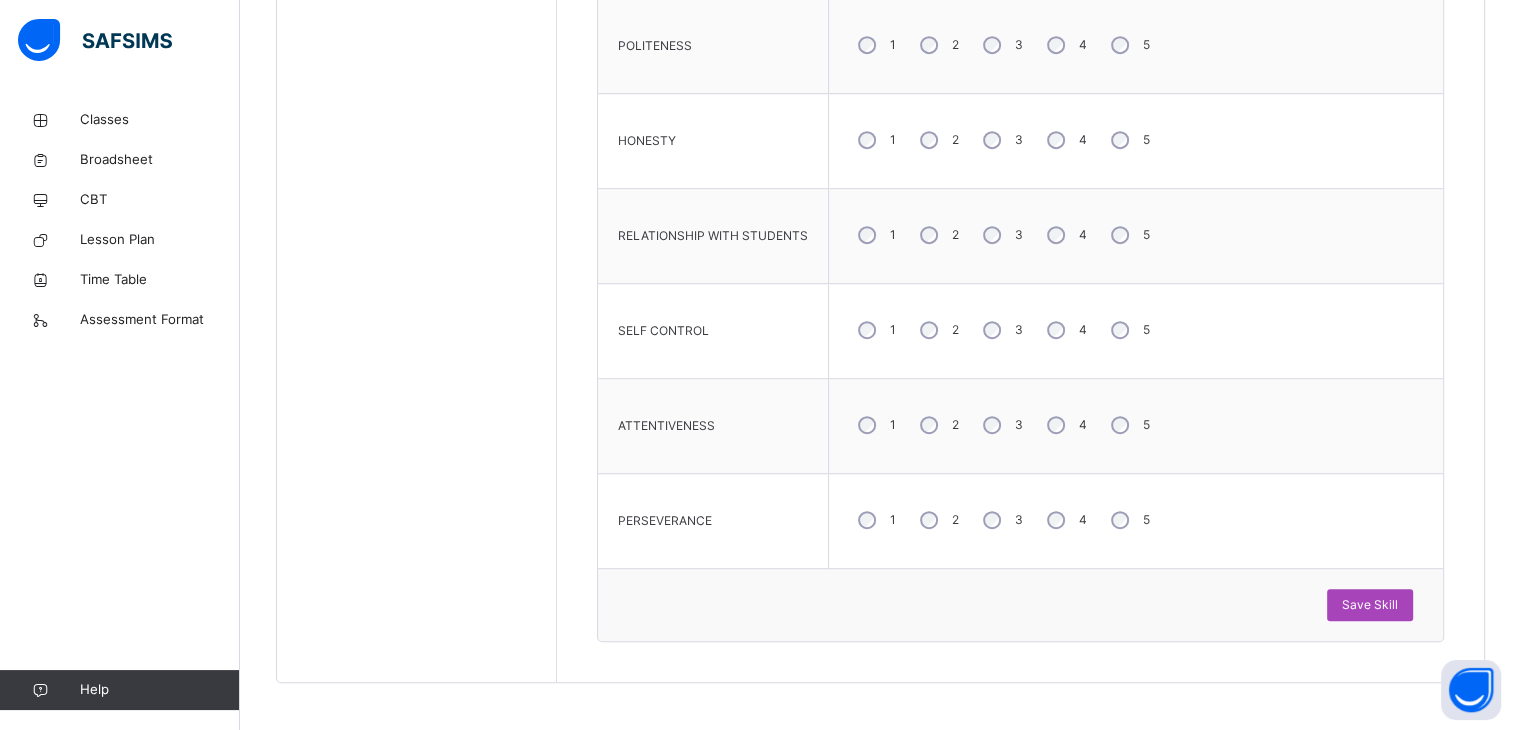 click on "Save Skill" at bounding box center (1370, 605) 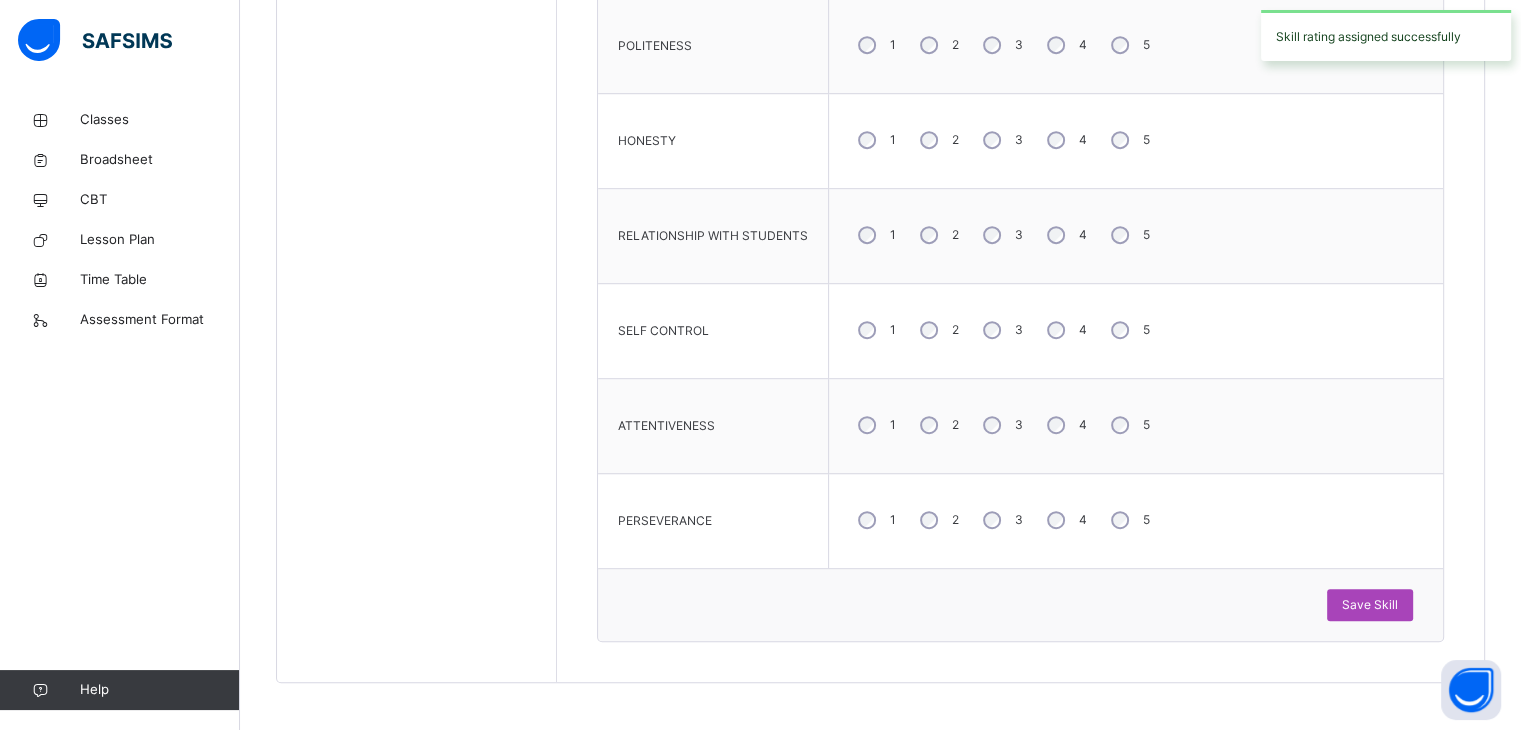 click on "Save Skill" at bounding box center (1370, 605) 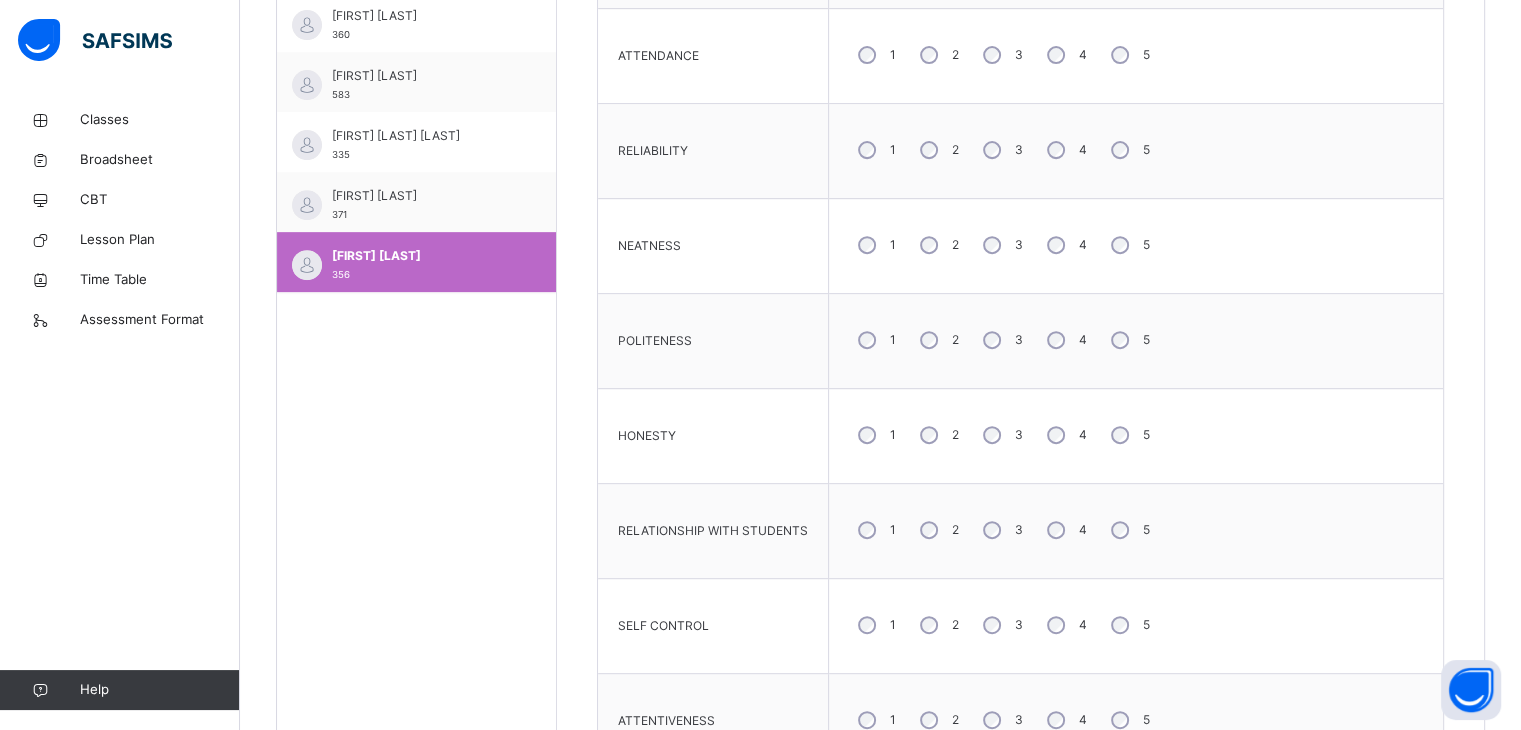 scroll, scrollTop: 705, scrollLeft: 0, axis: vertical 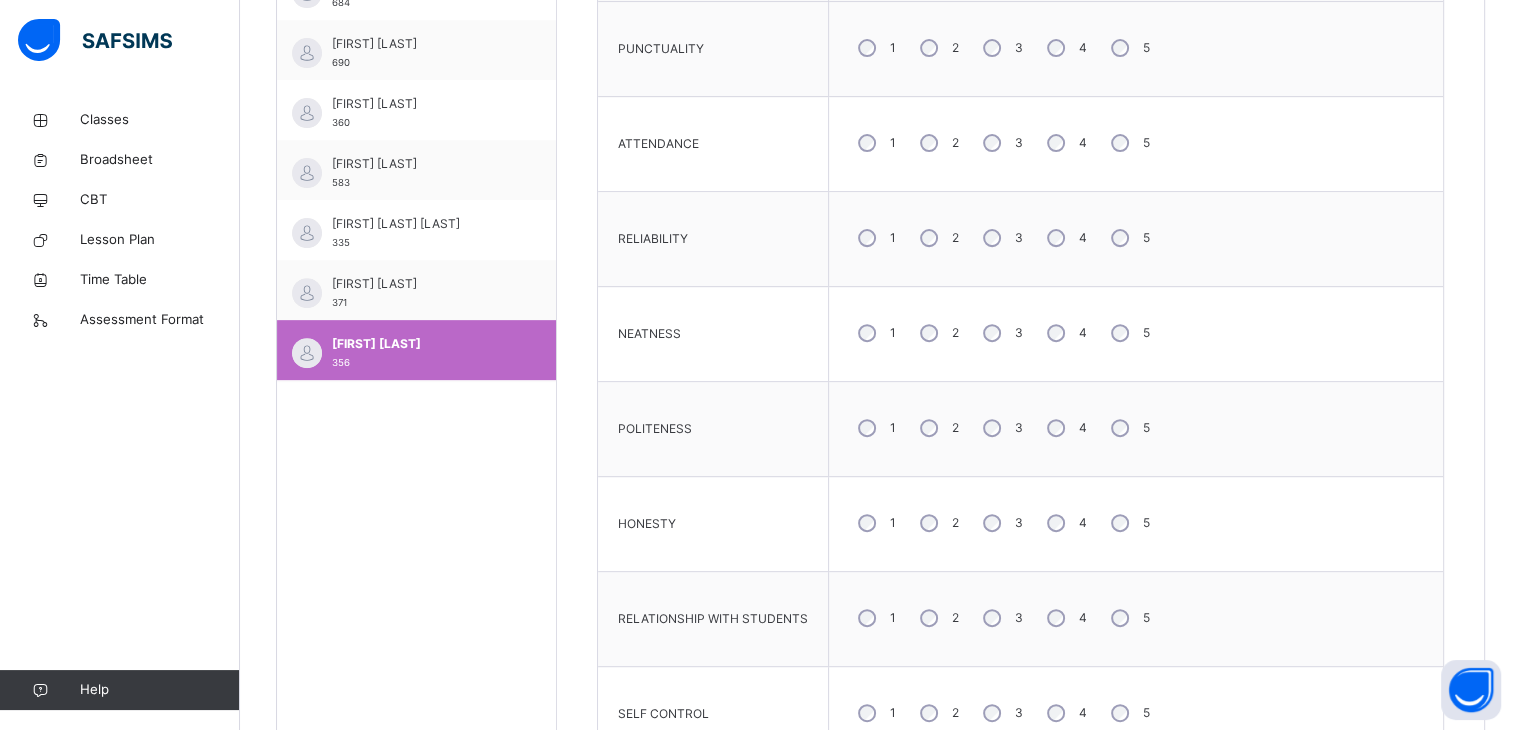 click on "Students [FIRST] [FIRST] [LAST] [NUMBER] [FIRST] [LAST] [LAST] [NUMBER] [FIRST] [LAST] [LAST] [NUMBER] [FIRST] [LAST] [LAST] [NUMBER] [FIRST] [LAST] [LAST] [NUMBER] [FIRST] [LAST] [LAST] [NUMBER] [FIRST] [LAST] [LAST] [NUMBER] [FIRST] [LAST] [LAST] [NUMBER] [FIRST] [LAST] [LAST] [NUMBER] [FIRST] [LAST] [LAST] [NUMBER] [FIRST] [LAST] [LAST] [NUMBER] [FIRST] [LAST] [LAST] [NUMBER] [FIRST] [LAST] [LAST] [NUMBER] [FIRST] [LAST] [LAST] [NUMBER] [FIRST] [LAST] [LAST] [NUMBER] [FIRST] [LAST] [LAST] [NUMBER] [FIRST] [LAST] [LAST] [NUMBER] [FIRST] [LAST] [LAST] [NUMBER] [FIRST] [LAST] [LAST] [NUMBER] [FIRST] [LAST] [LAST] [NUMBER] [FIRST] [LAST] [LAST] [NUMBER] [FIRST] [LAST] [LAST] [NUMBER] [FIRST] [LAST] [LAST] [NUMBER] [FIRST] [LAST] [LAST] [NUMBER] [FIRST] [LAST] [LAST] [NUMBER] [FIRST] [LAST] [LAST] [NUMBER] [FIRST] [LAST] [LAST] [NUMBER]" at bounding box center [417, 438] 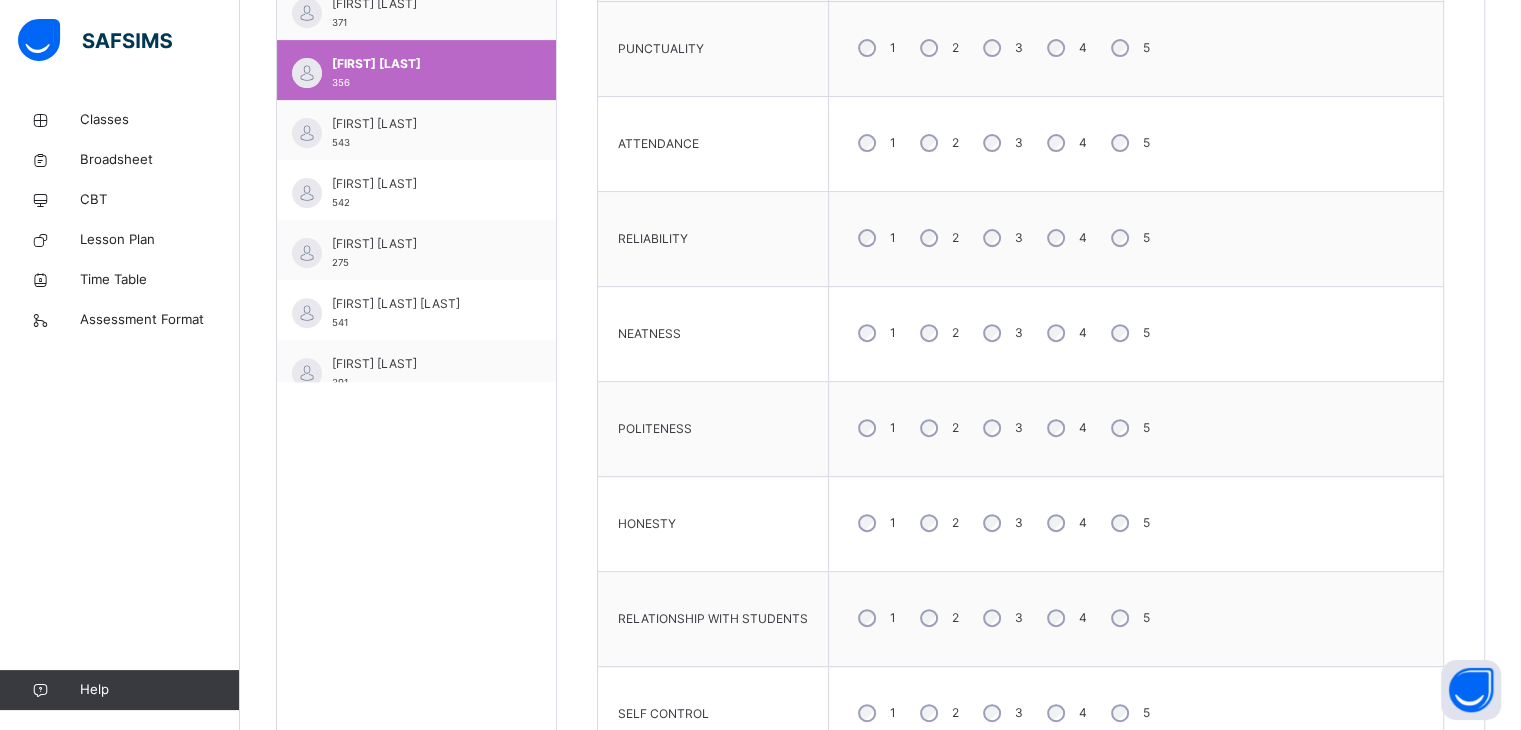scroll, scrollTop: 801, scrollLeft: 0, axis: vertical 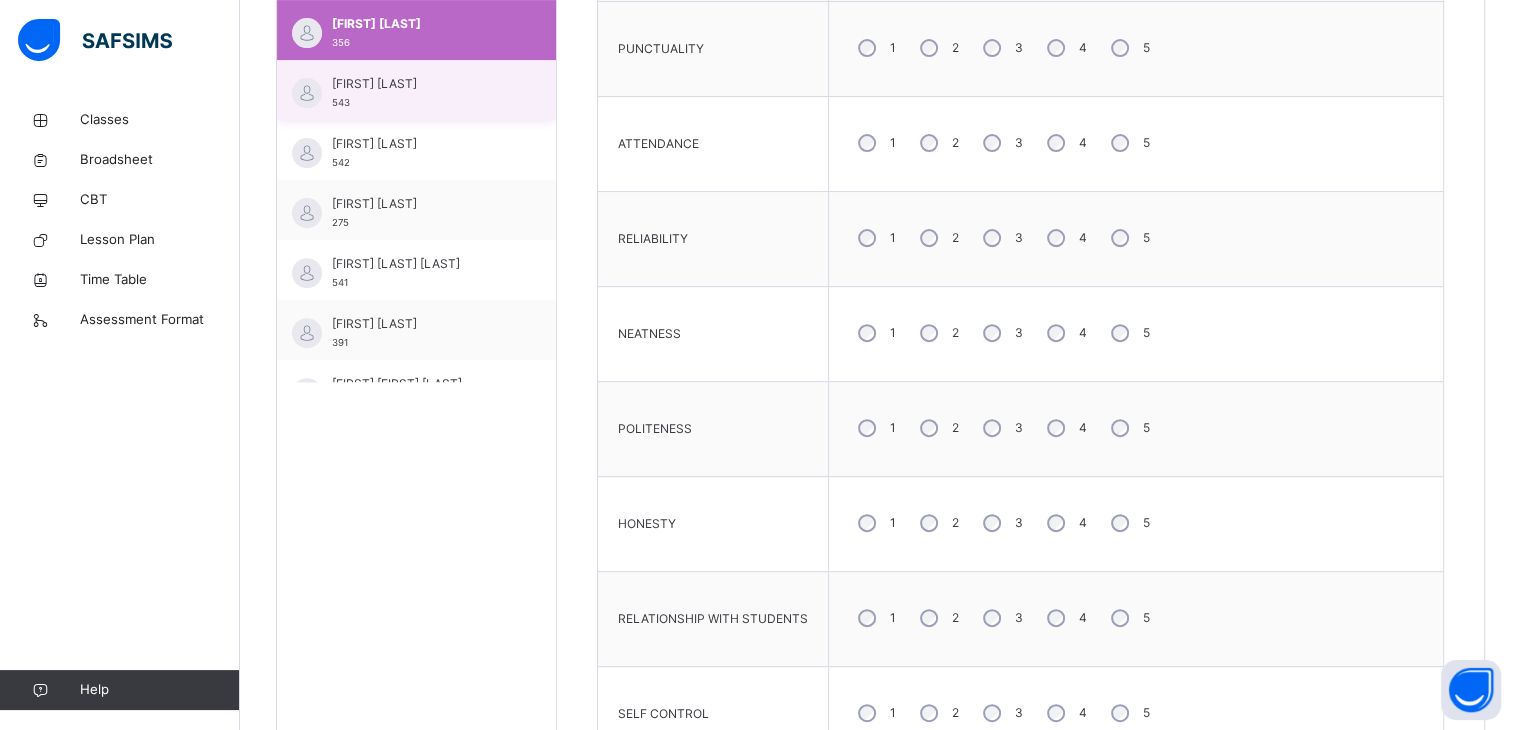 click on "[FIRST] [NUMBER]" at bounding box center (421, 93) 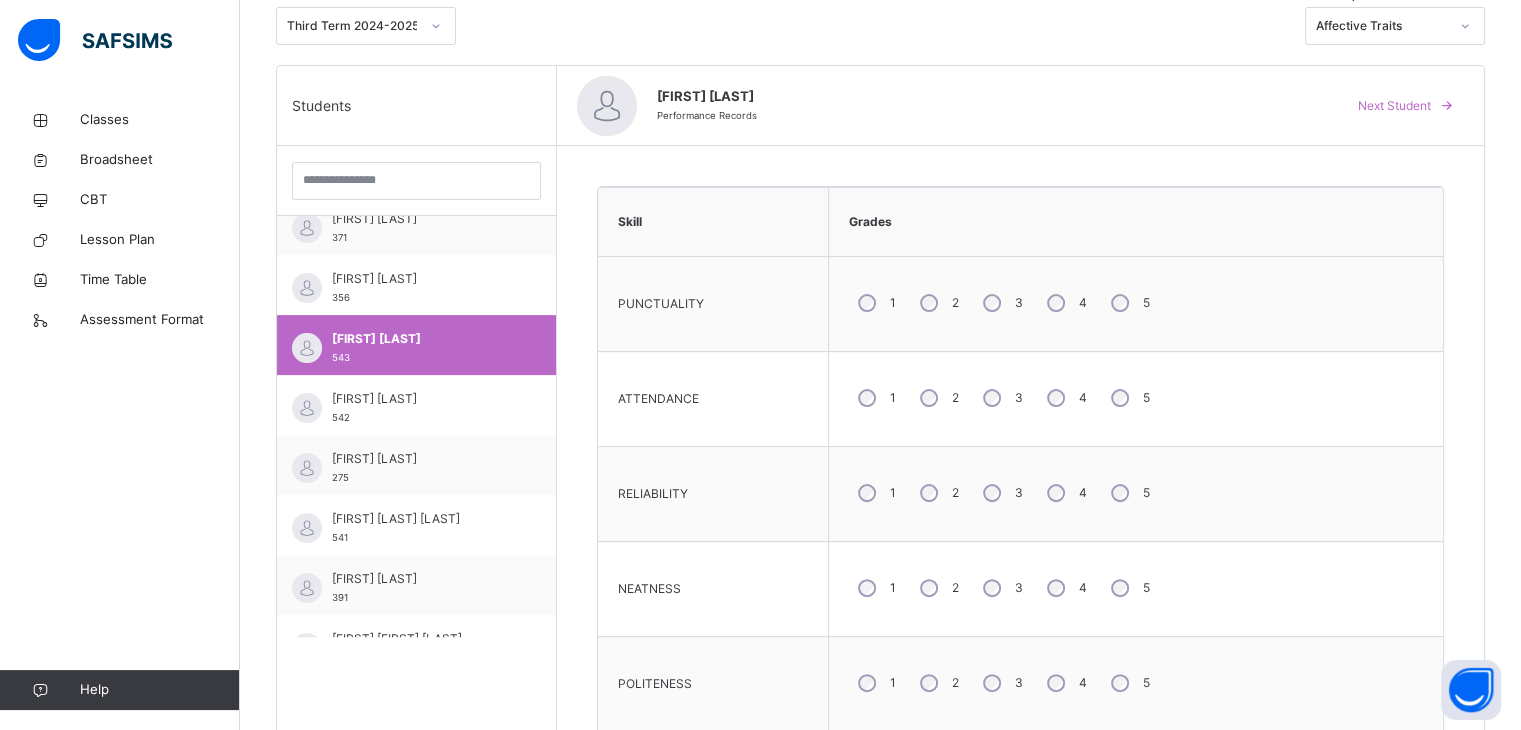 scroll, scrollTop: 452, scrollLeft: 0, axis: vertical 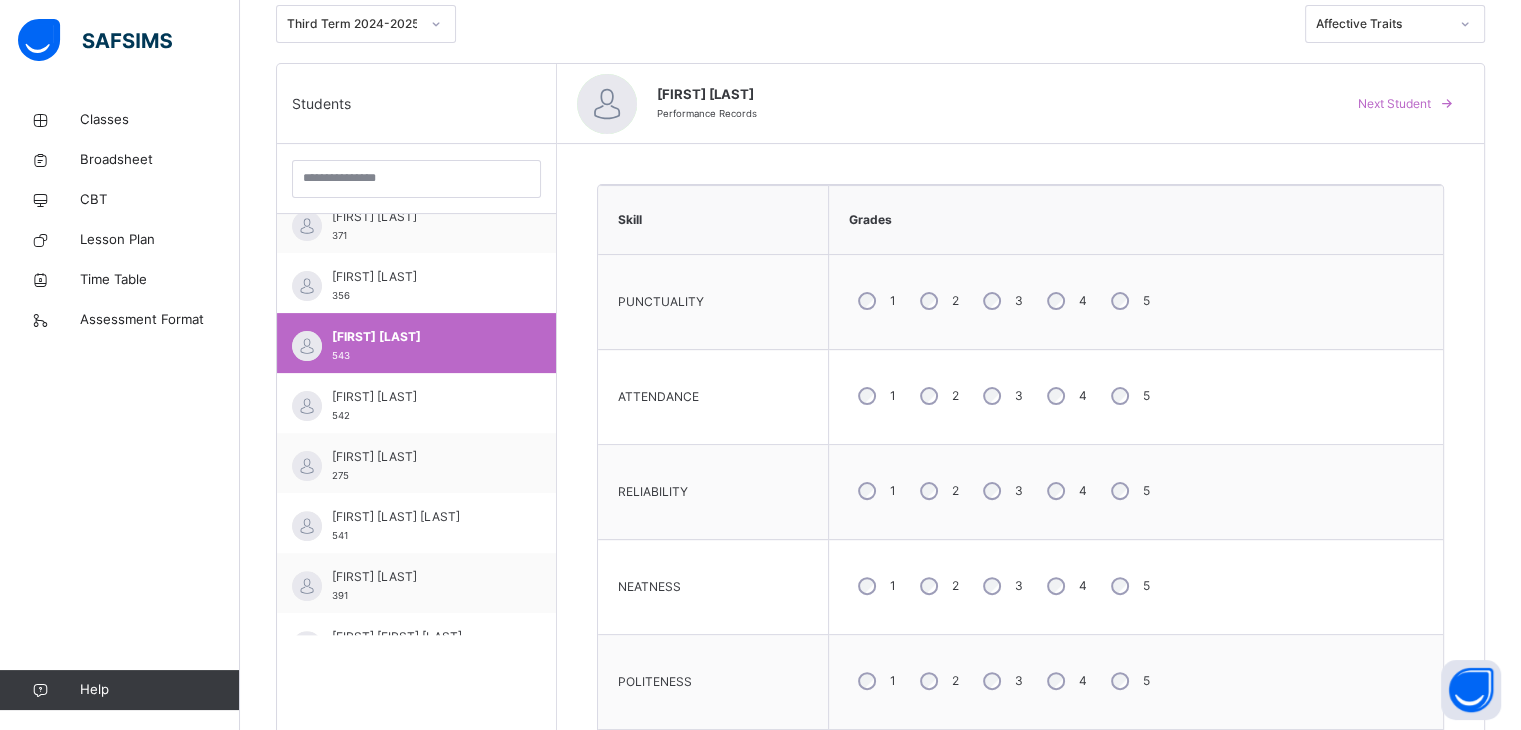 click on "5" at bounding box center (1128, 301) 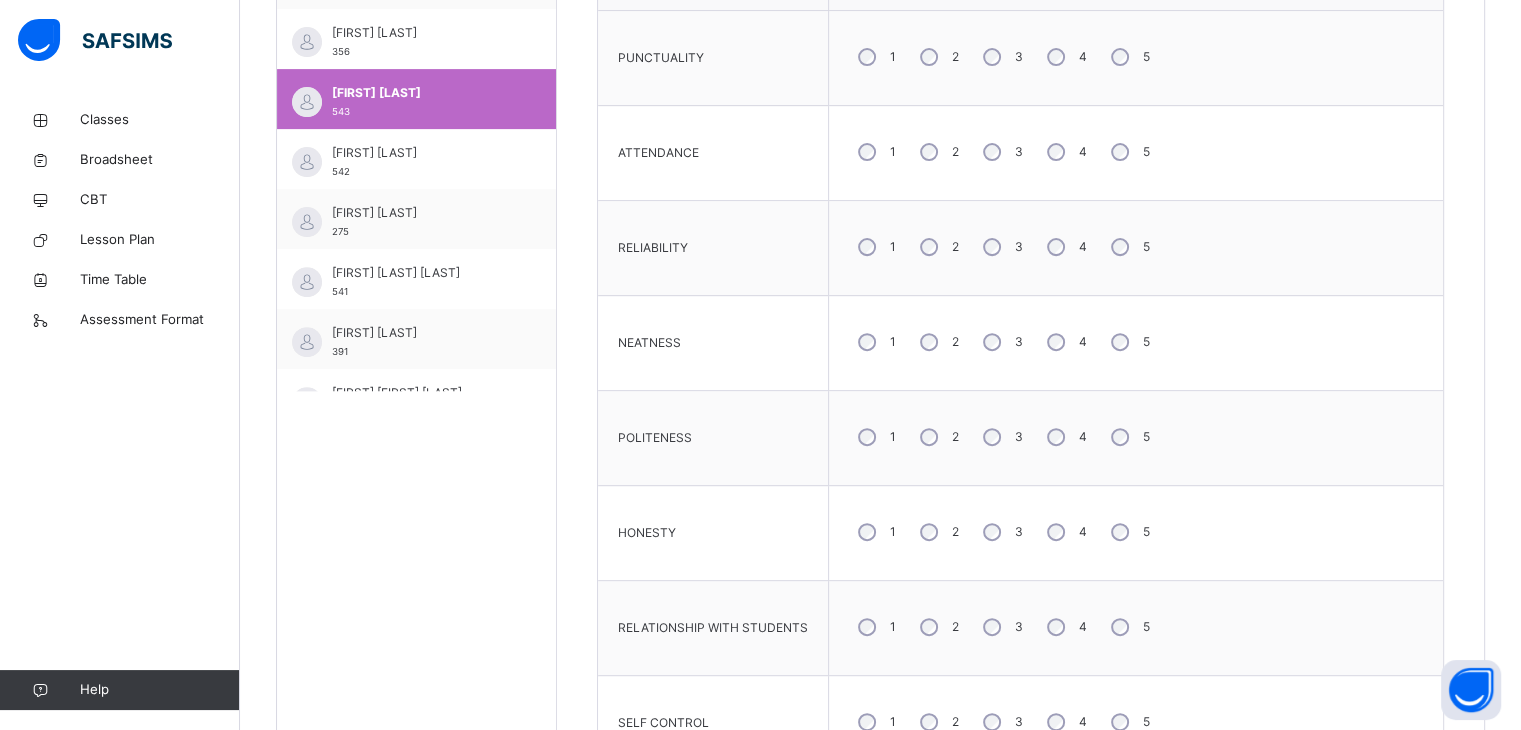 scroll, scrollTop: 702, scrollLeft: 0, axis: vertical 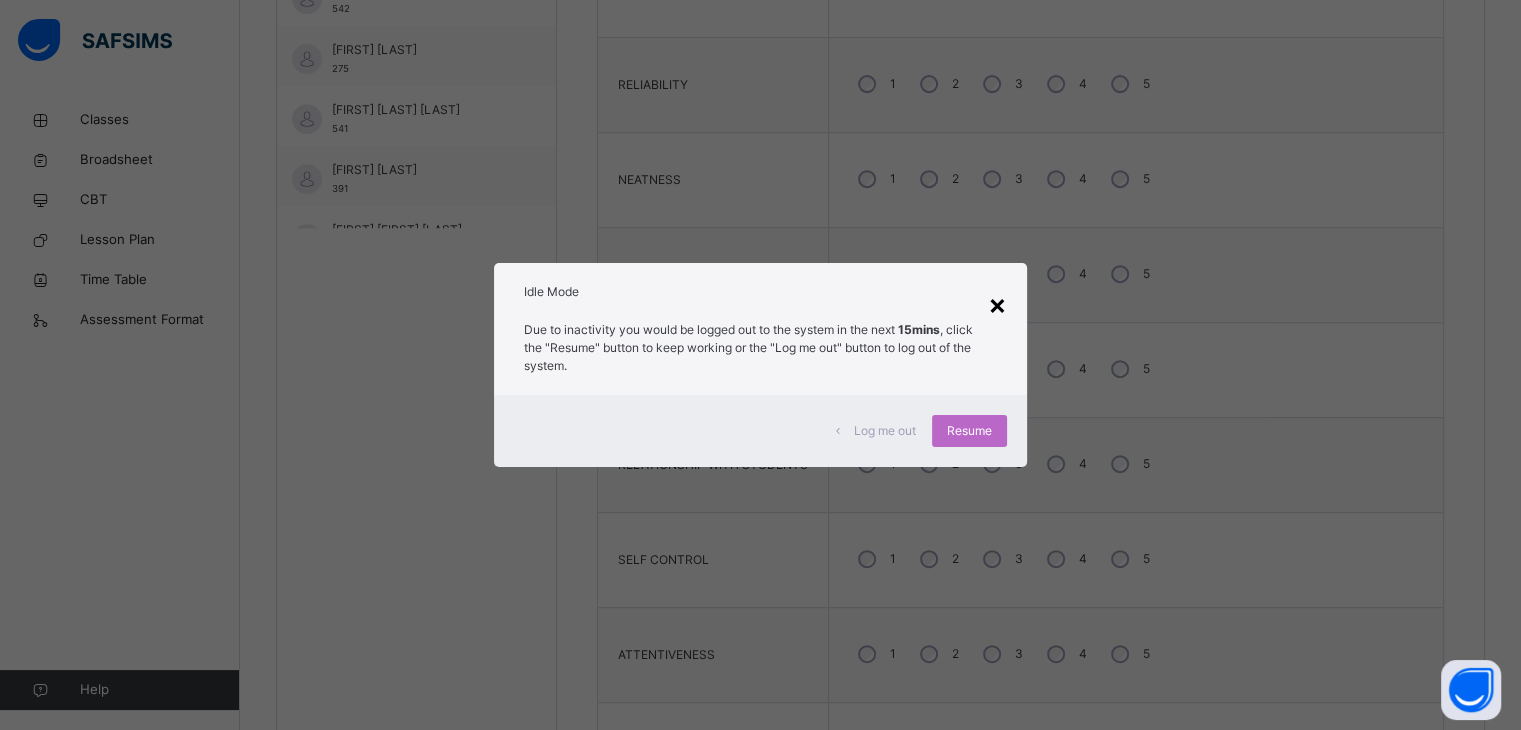 click on "×" at bounding box center (997, 304) 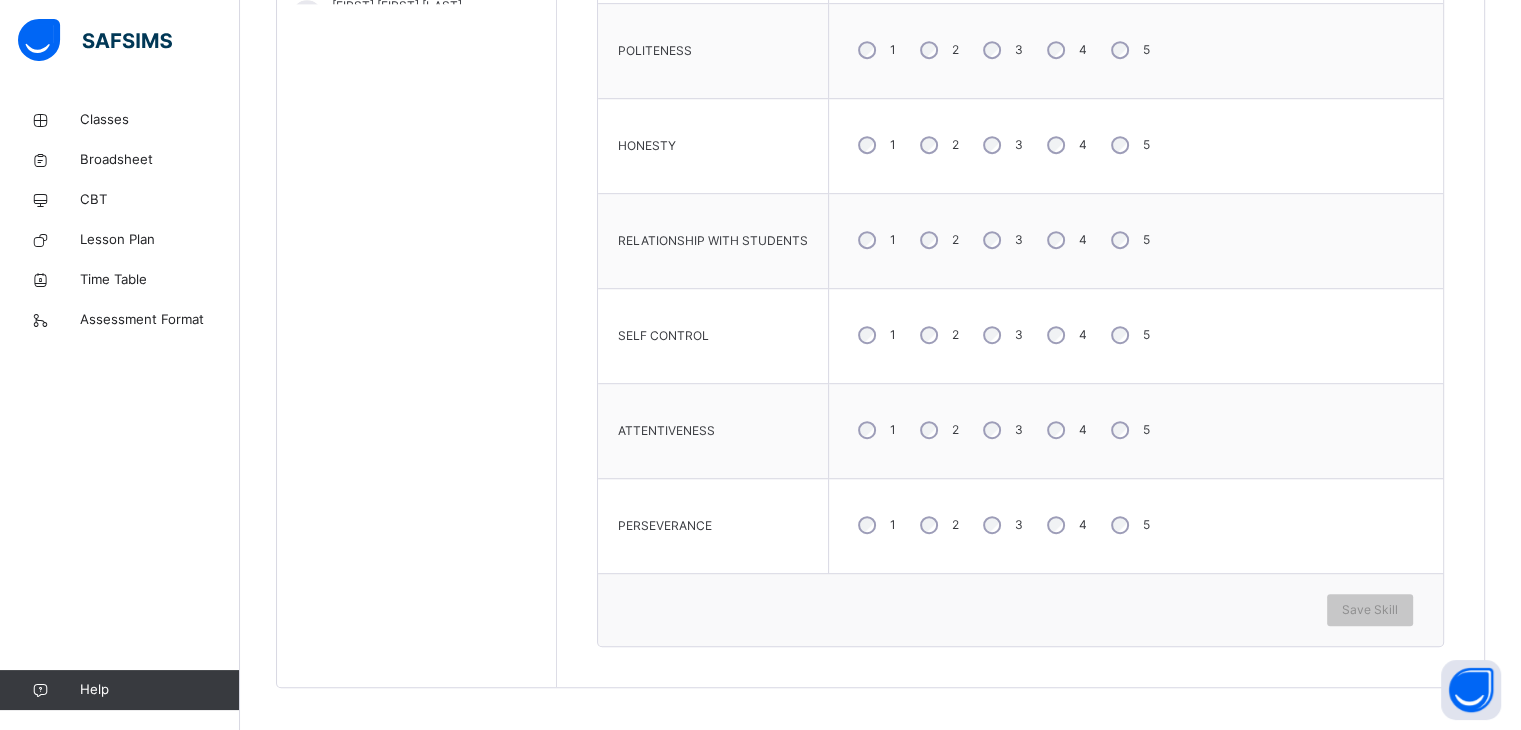 scroll, scrollTop: 1088, scrollLeft: 0, axis: vertical 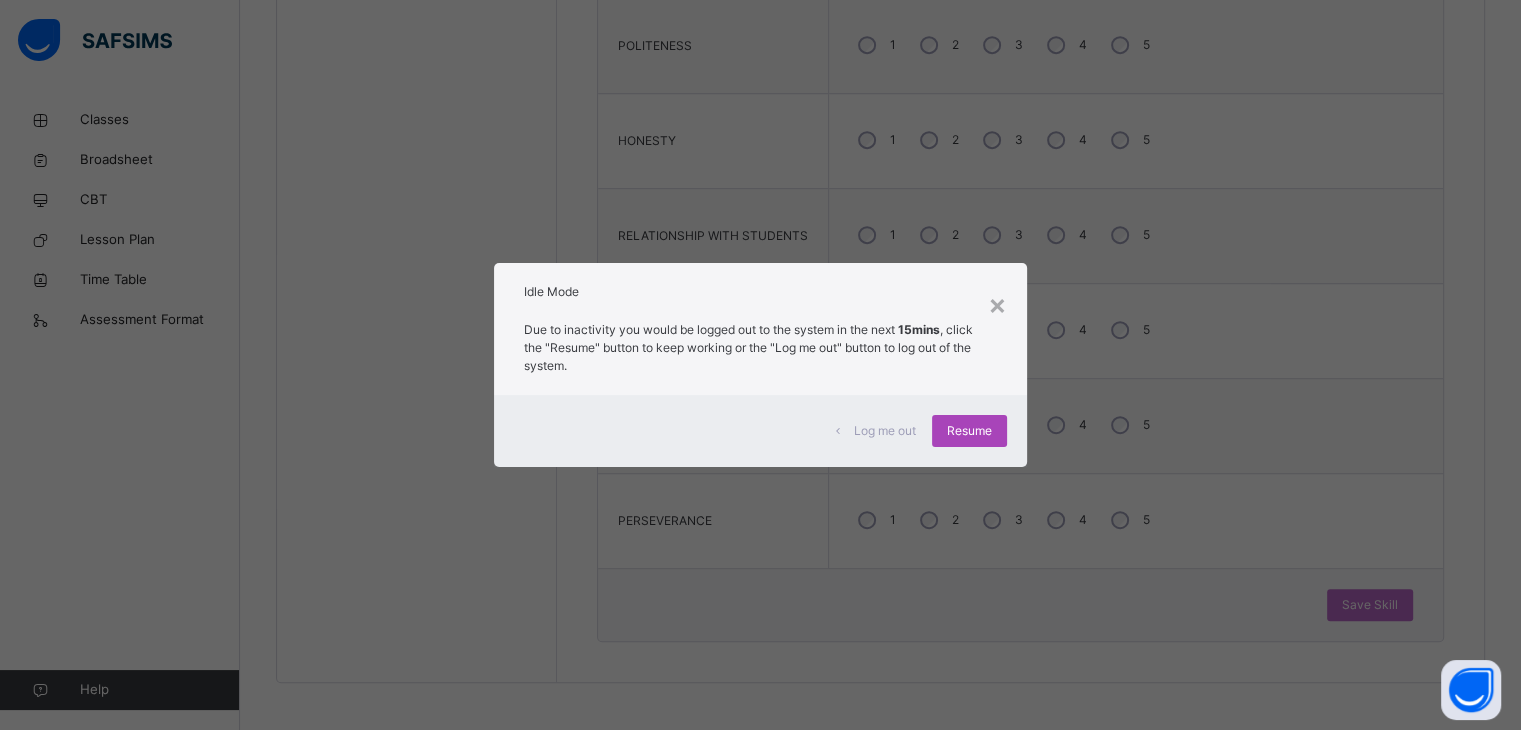 click on "Resume" at bounding box center (969, 431) 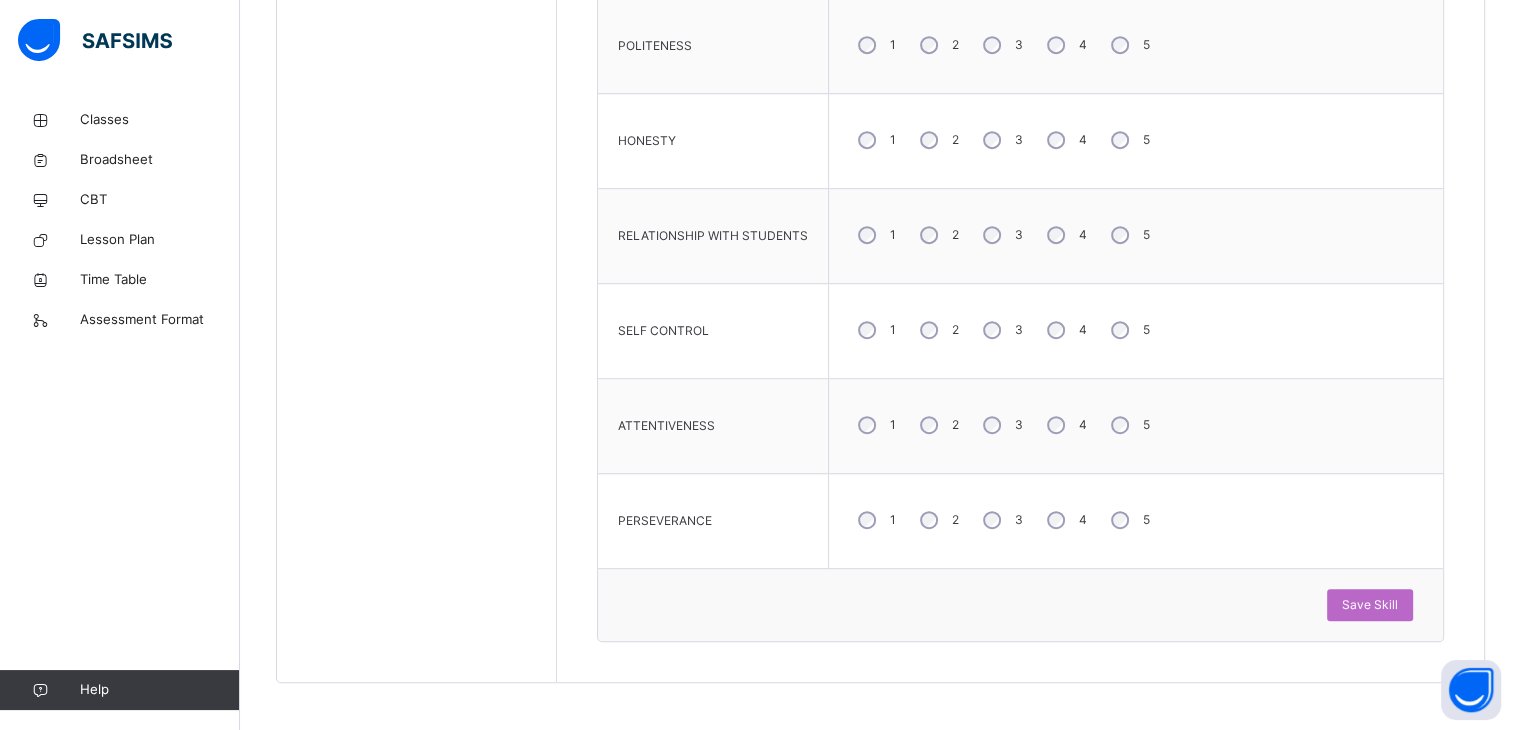 click on "2" at bounding box center [937, 425] 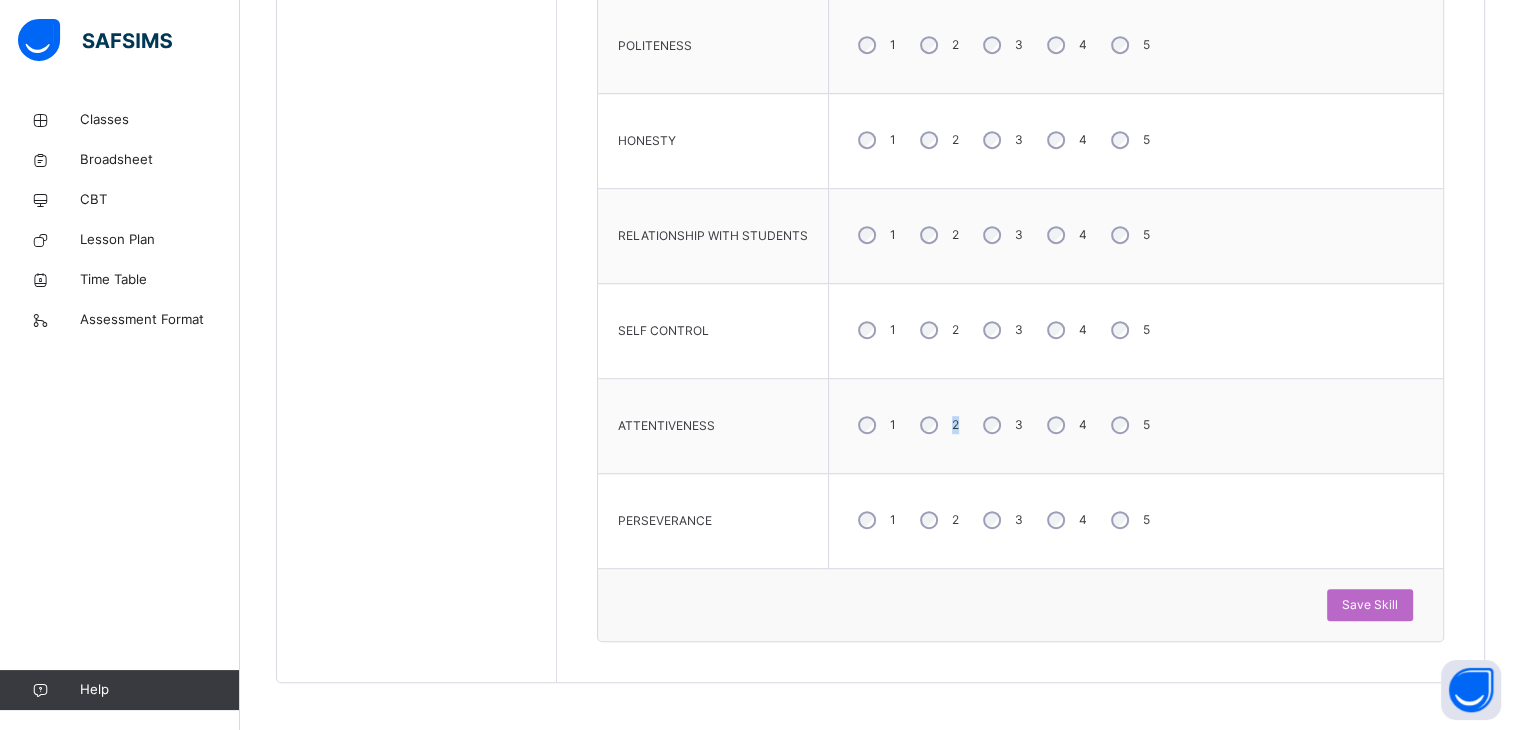 click on "2" at bounding box center (937, 425) 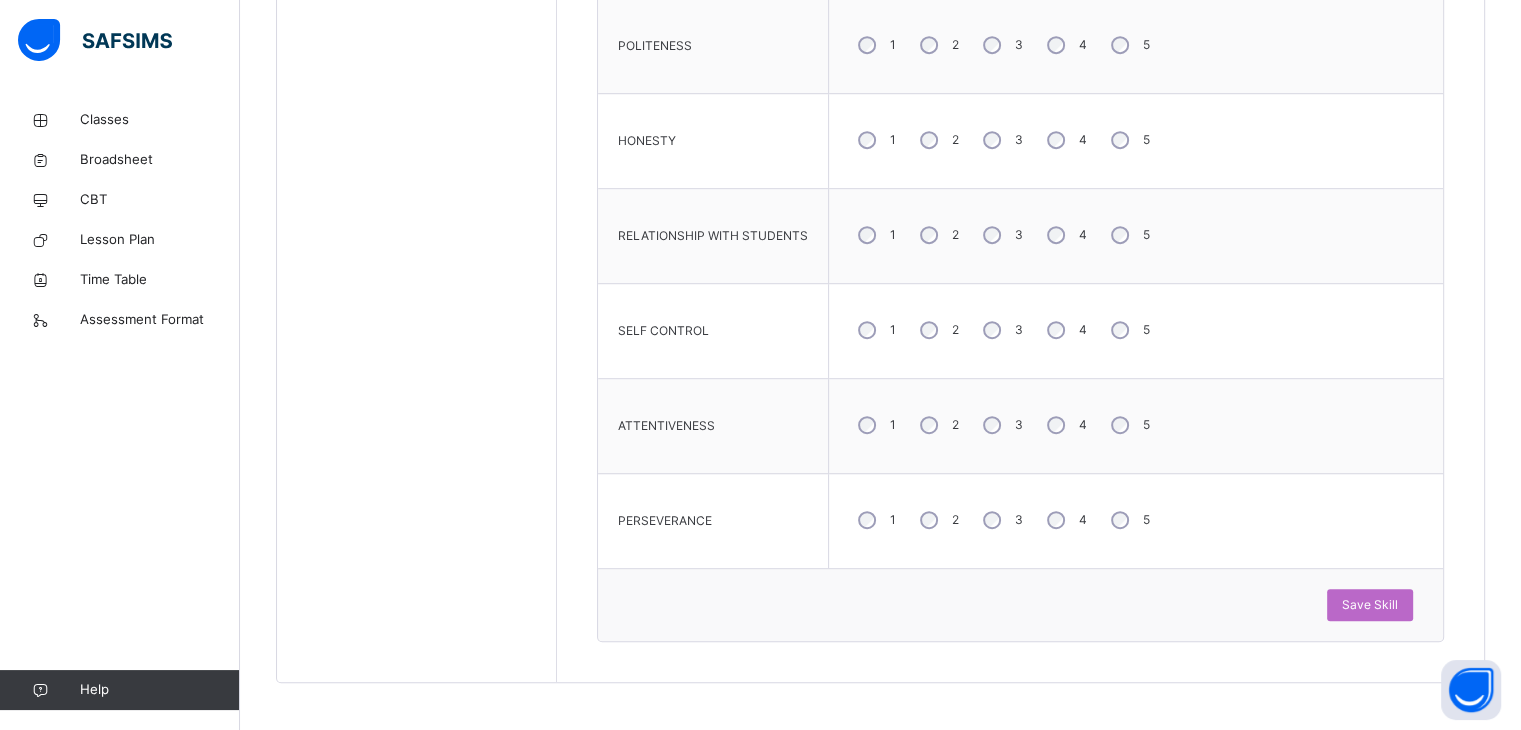 click on "2" at bounding box center [937, 425] 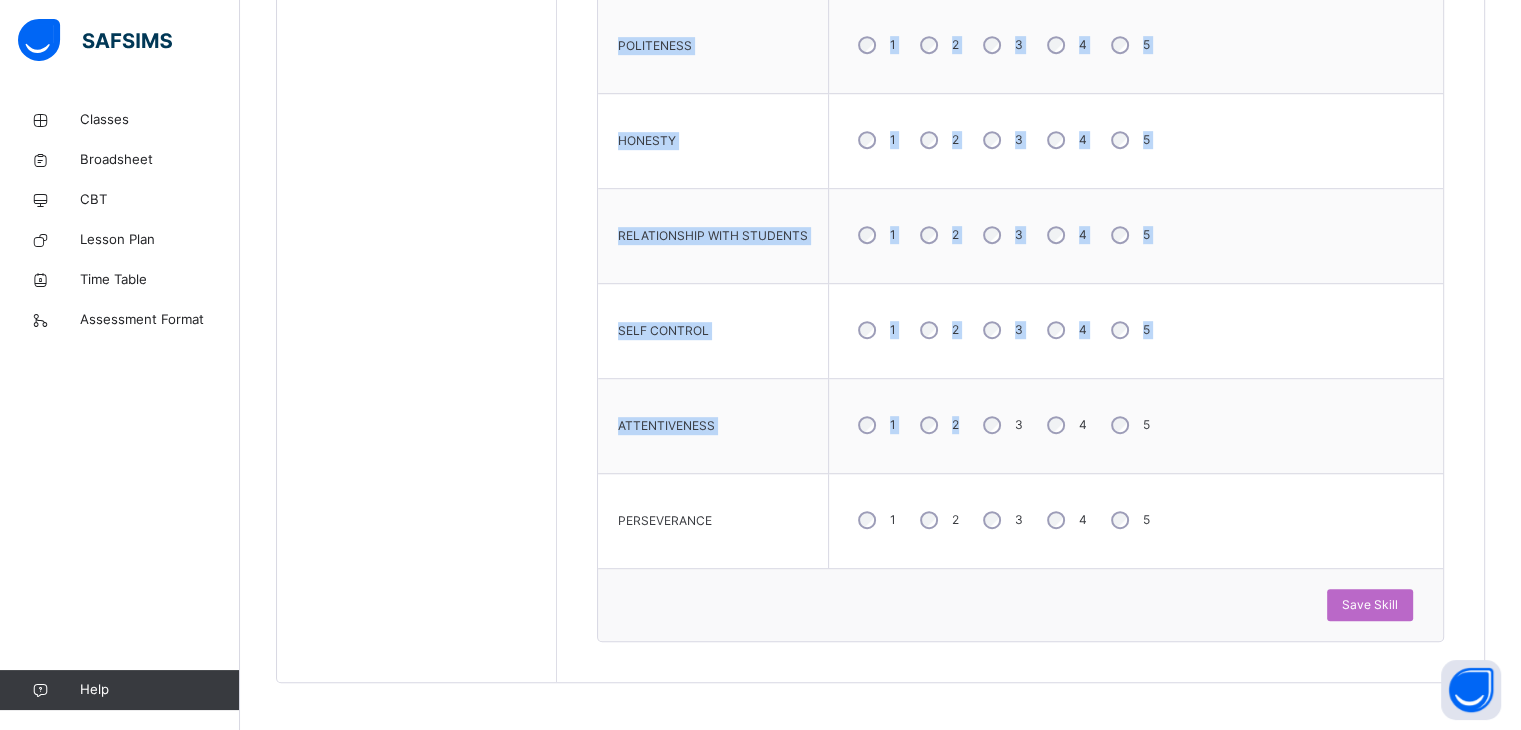 drag, startPoint x: 953, startPoint y: 435, endPoint x: 564, endPoint y: 438, distance: 389.01157 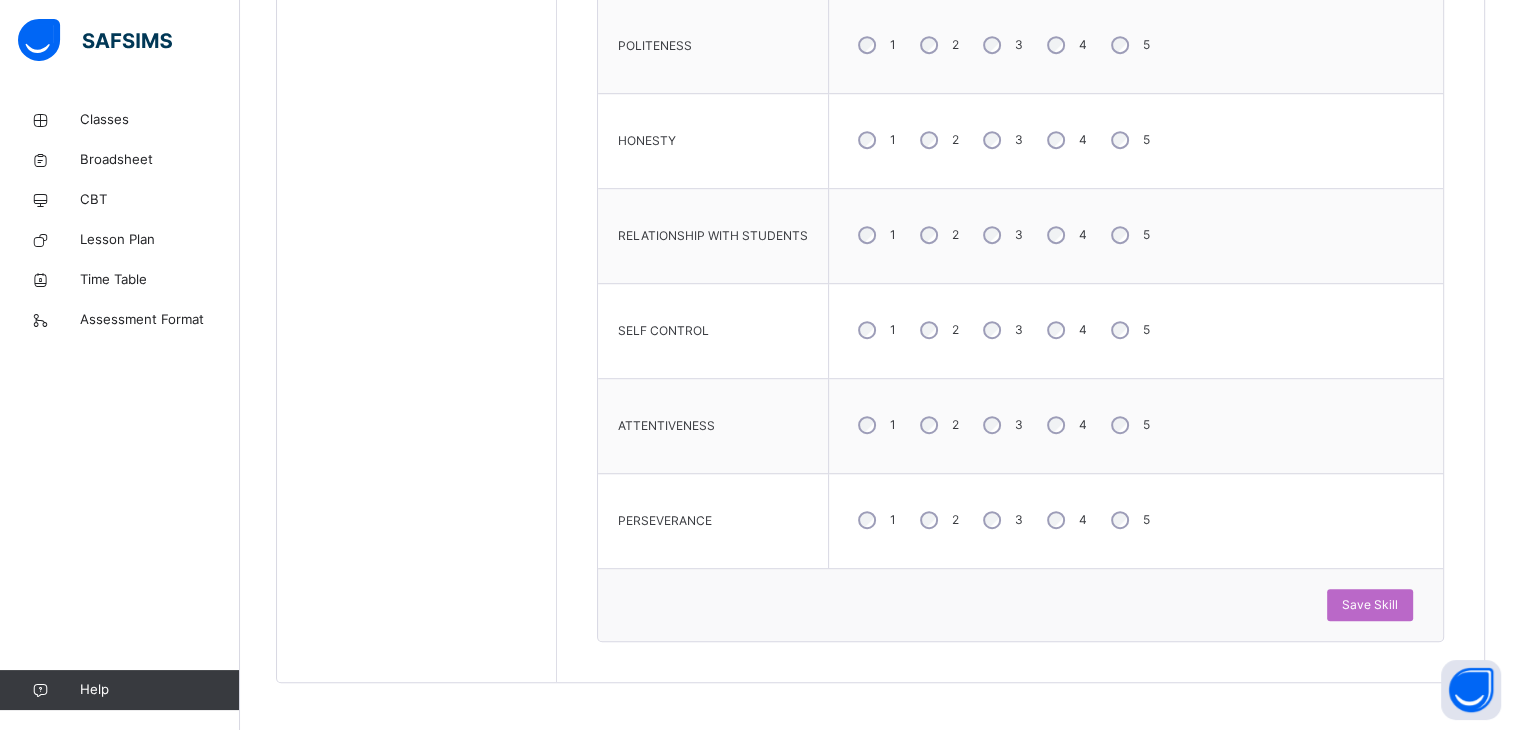 click on "Students [FIRST] [FIRST] [LAST] [NUMBER] [FIRST] [LAST] [LAST] [NUMBER] [FIRST] [LAST] [LAST] [NUMBER] [FIRST] [LAST] [LAST] [NUMBER] [FIRST] [LAST] [LAST] [NUMBER] [FIRST] [LAST] [LAST] [NUMBER] [FIRST] [LAST] [LAST] [NUMBER] [FIRST] [LAST] [LAST] [NUMBER] [FIRST] [LAST] [LAST] [NUMBER] [FIRST] [LAST] [LAST] [NUMBER] [FIRST] [LAST] [LAST] [NUMBER] [FIRST] [LAST] [LAST] [NUMBER] [FIRST] [LAST] [LAST] [NUMBER] [FIRST] [LAST] [LAST] [NUMBER] [FIRST] [LAST] [LAST] [NUMBER] [FIRST] [LAST] [LAST] [NUMBER] [FIRST] [LAST] [LAST] [NUMBER] [FIRST] [LAST] [LAST] [NUMBER] [FIRST] [LAST] [LAST] [NUMBER] [FIRST] [LAST] [LAST] [NUMBER] [FIRST] [LAST] [LAST] [NUMBER] [FIRST] [LAST] [LAST] [NUMBER] [FIRST] [LAST] [LAST] [NUMBER] [FIRST] [LAST] [LAST] [NUMBER] [FIRST] [LAST] [LAST] [NUMBER] [FIRST] [LAST] [LAST] [NUMBER] [FIRST] [LAST] [LAST] [NUMBER]" at bounding box center [417, 55] 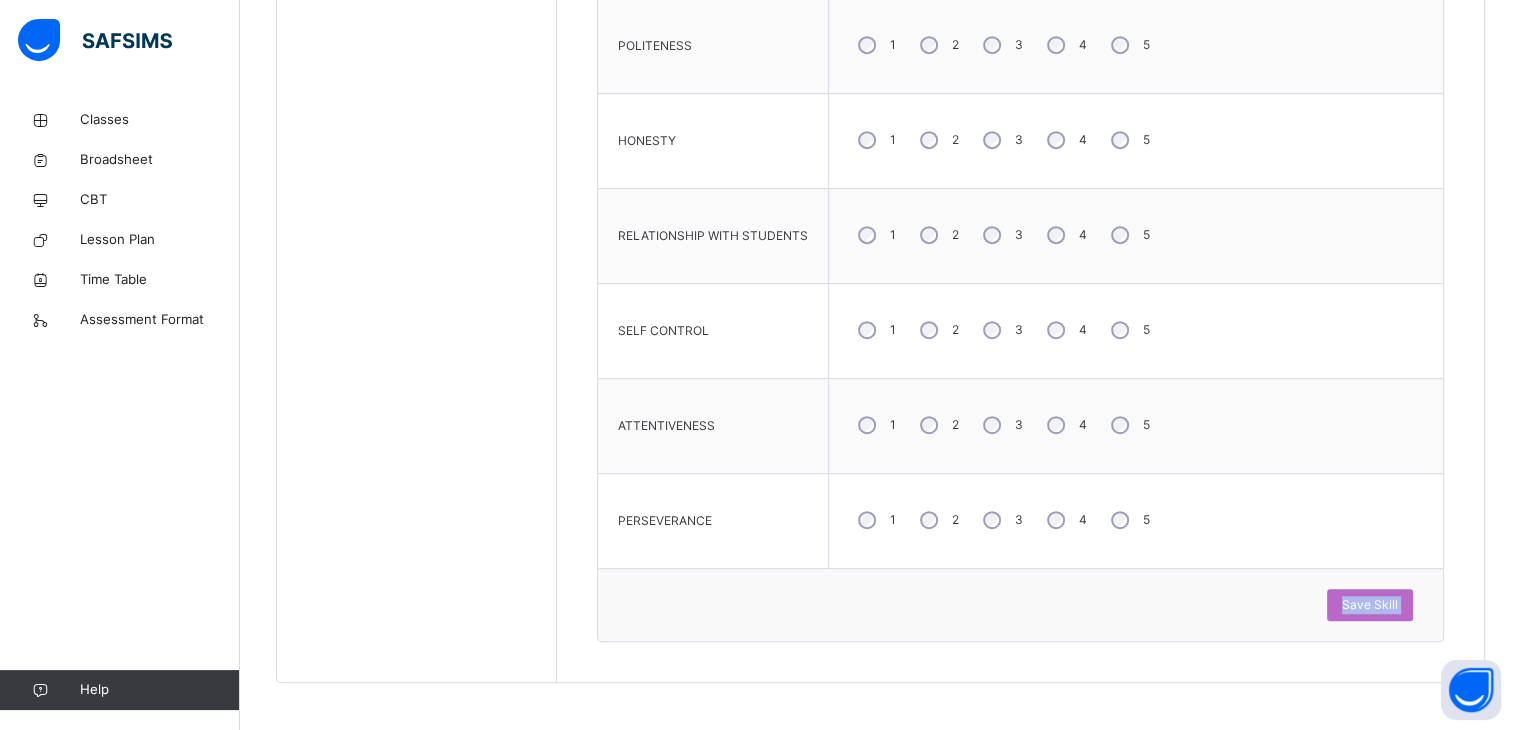 click on "Skill Grades PUNCTUALITY 1 2 3 4 5 ATTENDANCE 1 2 3 4 5 RELIABILITY 1 2 3 4 5 NEATNESS 1 2 3 4 5 POLITENESS 1 2 3 4 5 HONESTY 1 2 3 4 5 RELATIONSHIP WITH STUDENTS 1 2 3 4 5 SELF CONTROL 1 2 3 4 5 ATTENTIVENESS 1 2 3 4 5 PERSEVERANCE 1 2 3 4 5 Save Skill" at bounding box center [1020, 95] 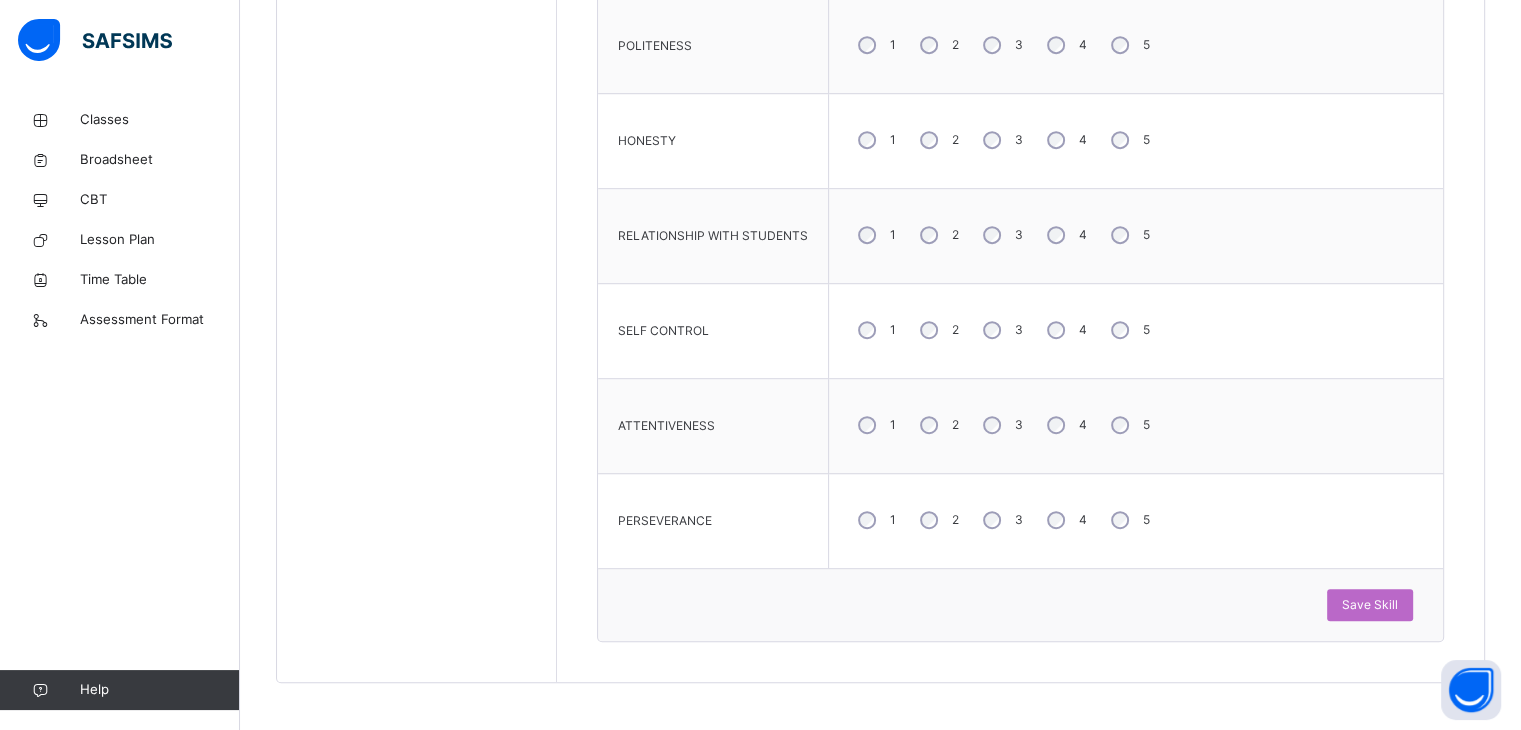click on "Skill Grades PUNCTUALITY 1 2 3 4 5 ATTENDANCE 1 2 3 4 5 RELIABILITY 1 2 3 4 5 NEATNESS 1 2 3 4 5 POLITENESS 1 2 3 4 5 HONESTY 1 2 3 4 5 RELATIONSHIP WITH STUDENTS 1 2 3 4 5 SELF CONTROL 1 2 3 4 5 ATTENTIVENESS 1 2 3 4 5 PERSEVERANCE 1 2 3 4 5 Save Skill" at bounding box center [1020, 95] 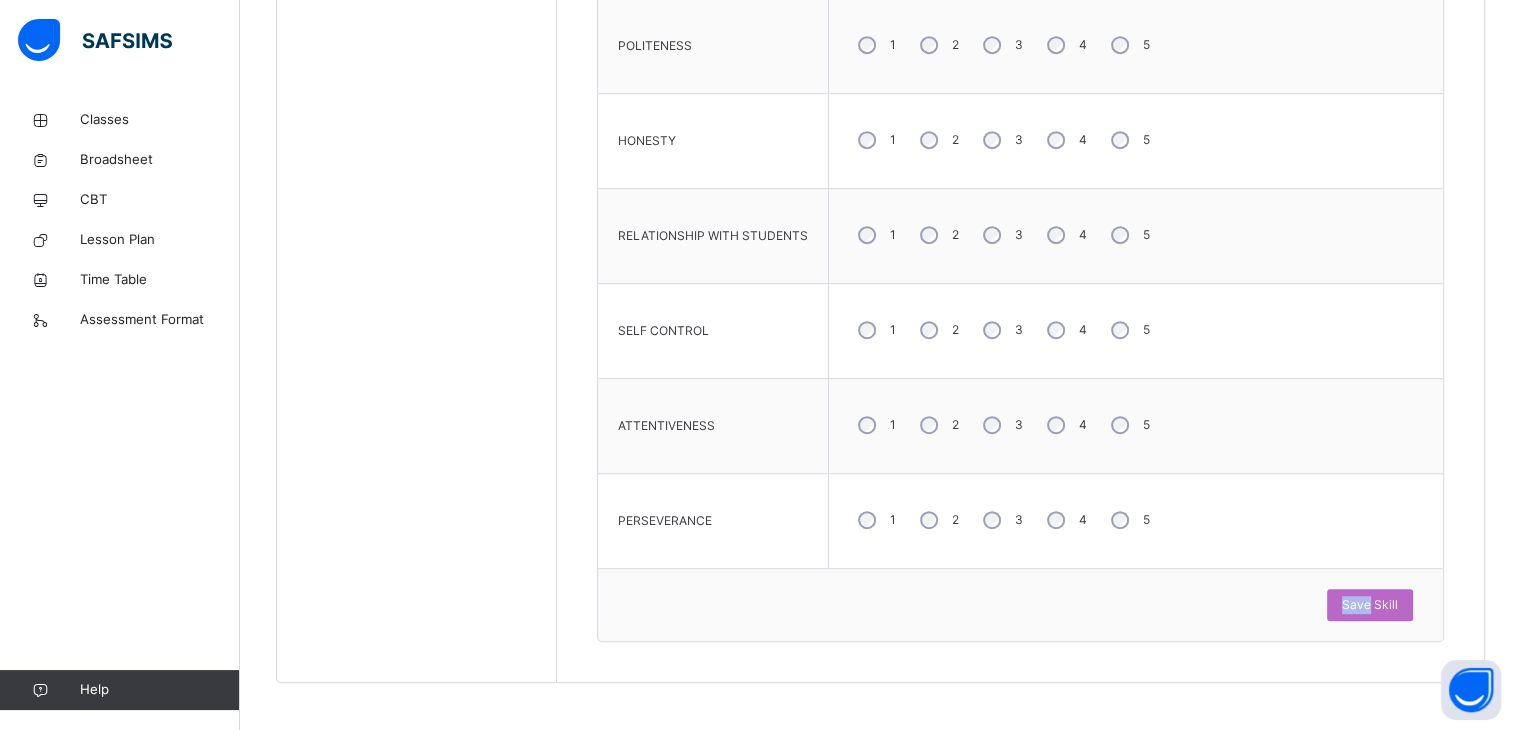 click on "Skill Grades PUNCTUALITY 1 2 3 4 5 ATTENDANCE 1 2 3 4 5 RELIABILITY 1 2 3 4 5 NEATNESS 1 2 3 4 5 POLITENESS 1 2 3 4 5 HONESTY 1 2 3 4 5 RELATIONSHIP WITH STUDENTS 1 2 3 4 5 SELF CONTROL 1 2 3 4 5 ATTENTIVENESS 1 2 3 4 5 PERSEVERANCE 1 2 3 4 5 Save Skill" at bounding box center [1020, 95] 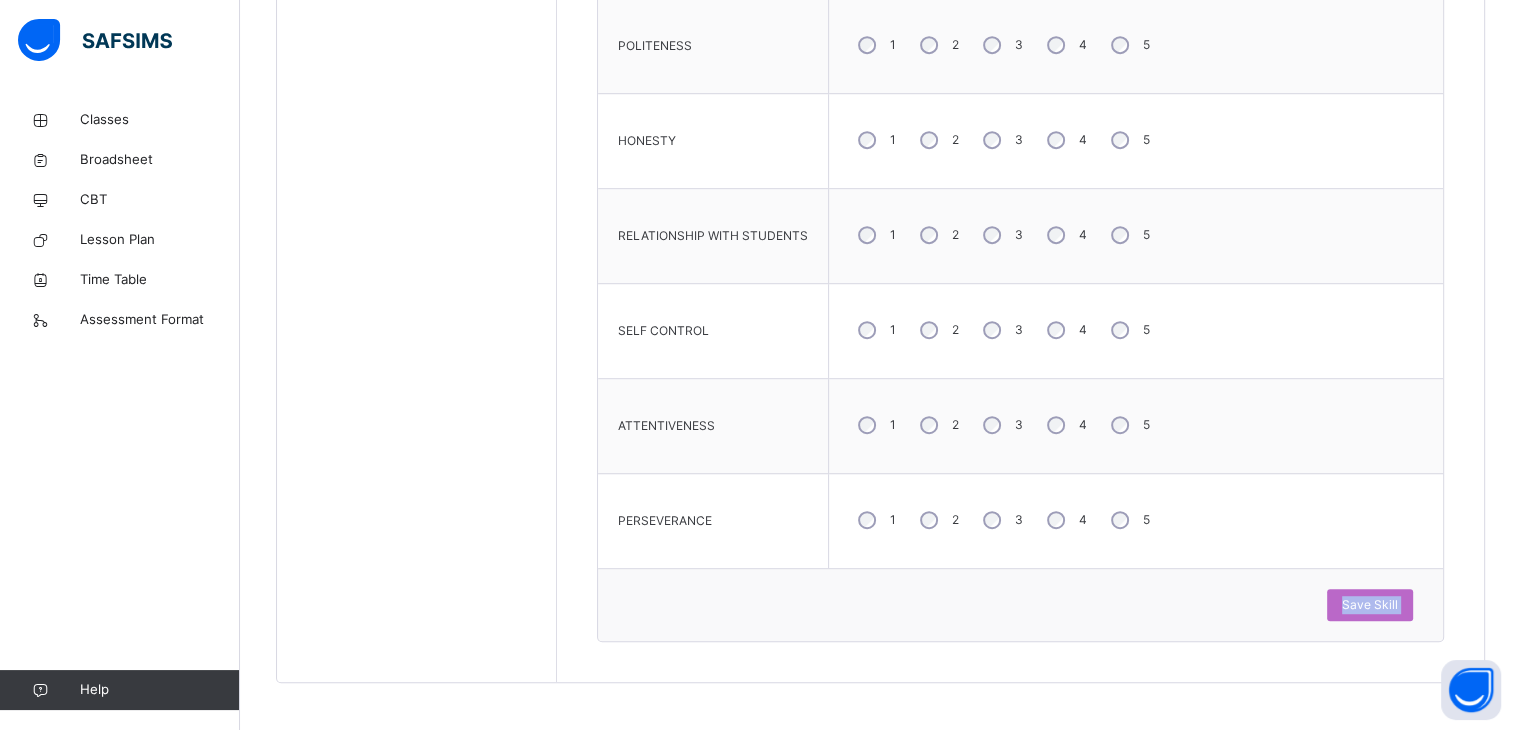 click on "Skill Grades PUNCTUALITY 1 2 3 4 5 ATTENDANCE 1 2 3 4 5 RELIABILITY 1 2 3 4 5 NEATNESS 1 2 3 4 5 POLITENESS 1 2 3 4 5 HONESTY 1 2 3 4 5 RELATIONSHIP WITH STUDENTS 1 2 3 4 5 SELF CONTROL 1 2 3 4 5 ATTENTIVENESS 1 2 3 4 5 PERSEVERANCE 1 2 3 4 5 Save Skill" at bounding box center [1020, 95] 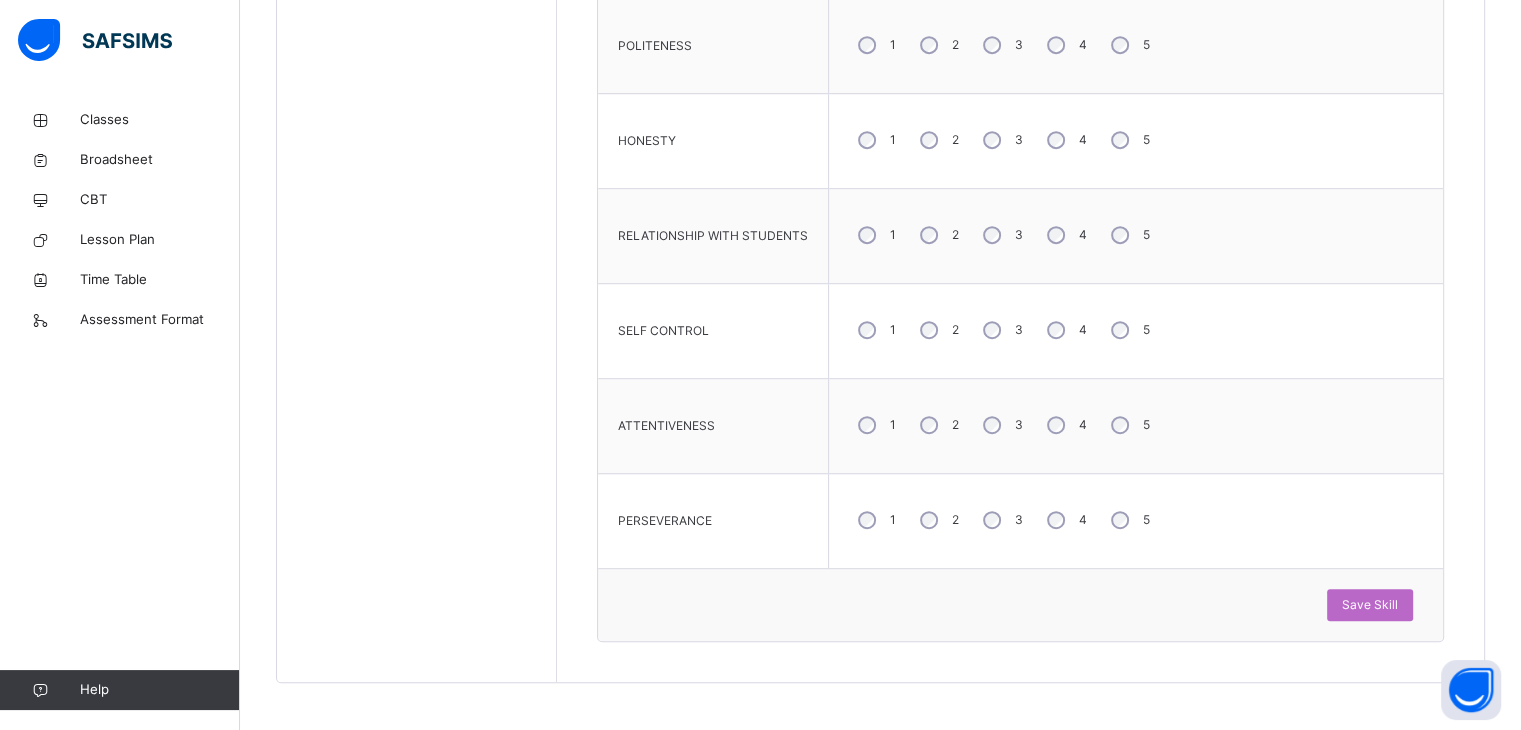click on "Skill Grades PUNCTUALITY 1 2 3 4 5 ATTENDANCE 1 2 3 4 5 RELIABILITY 1 2 3 4 5 NEATNESS 1 2 3 4 5 POLITENESS 1 2 3 4 5 HONESTY 1 2 3 4 5 RELATIONSHIP WITH STUDENTS 1 2 3 4 5 SELF CONTROL 1 2 3 4 5 ATTENTIVENESS 1 2 3 4 5 PERSEVERANCE 1 2 3 4 5 Save Skill" at bounding box center [1020, 95] 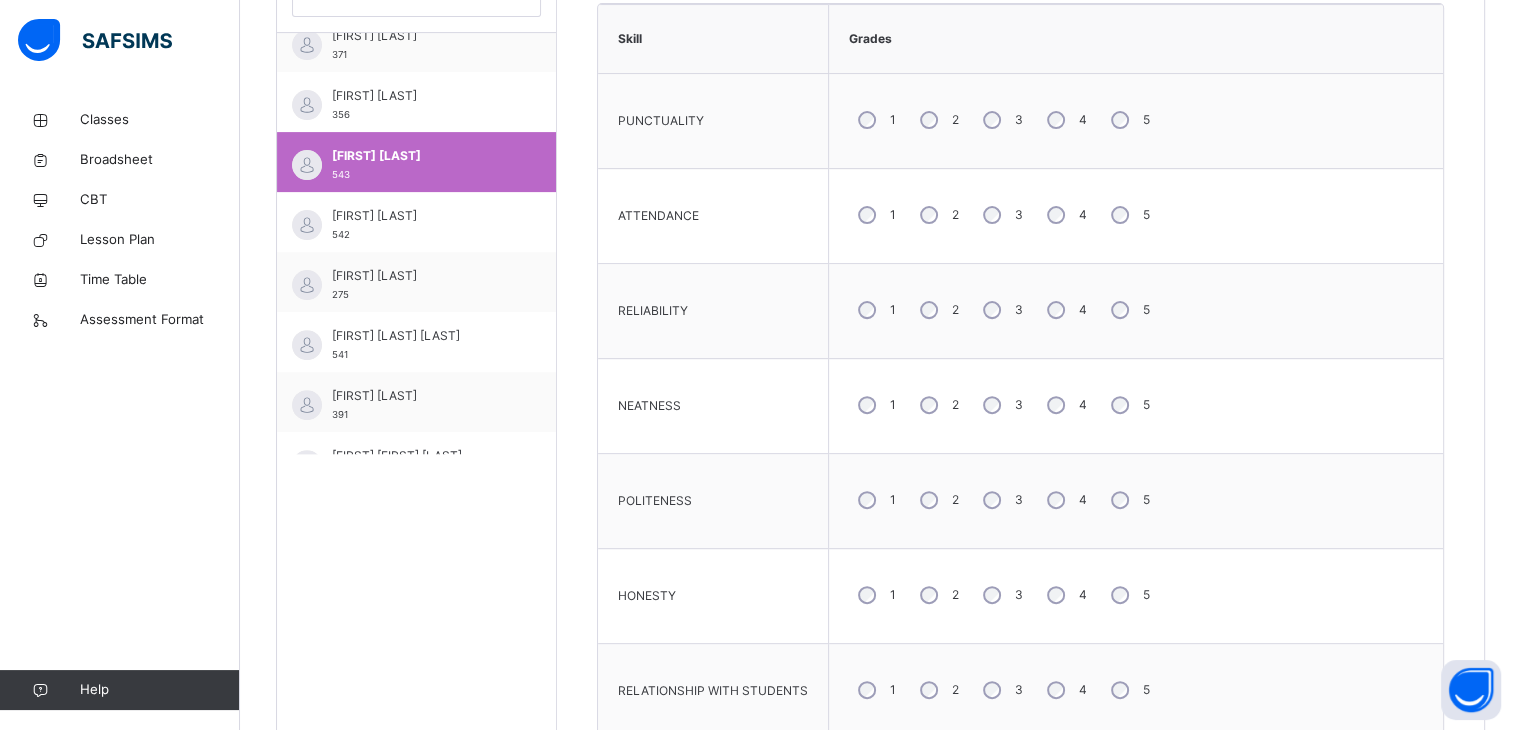 scroll, scrollTop: 640, scrollLeft: 0, axis: vertical 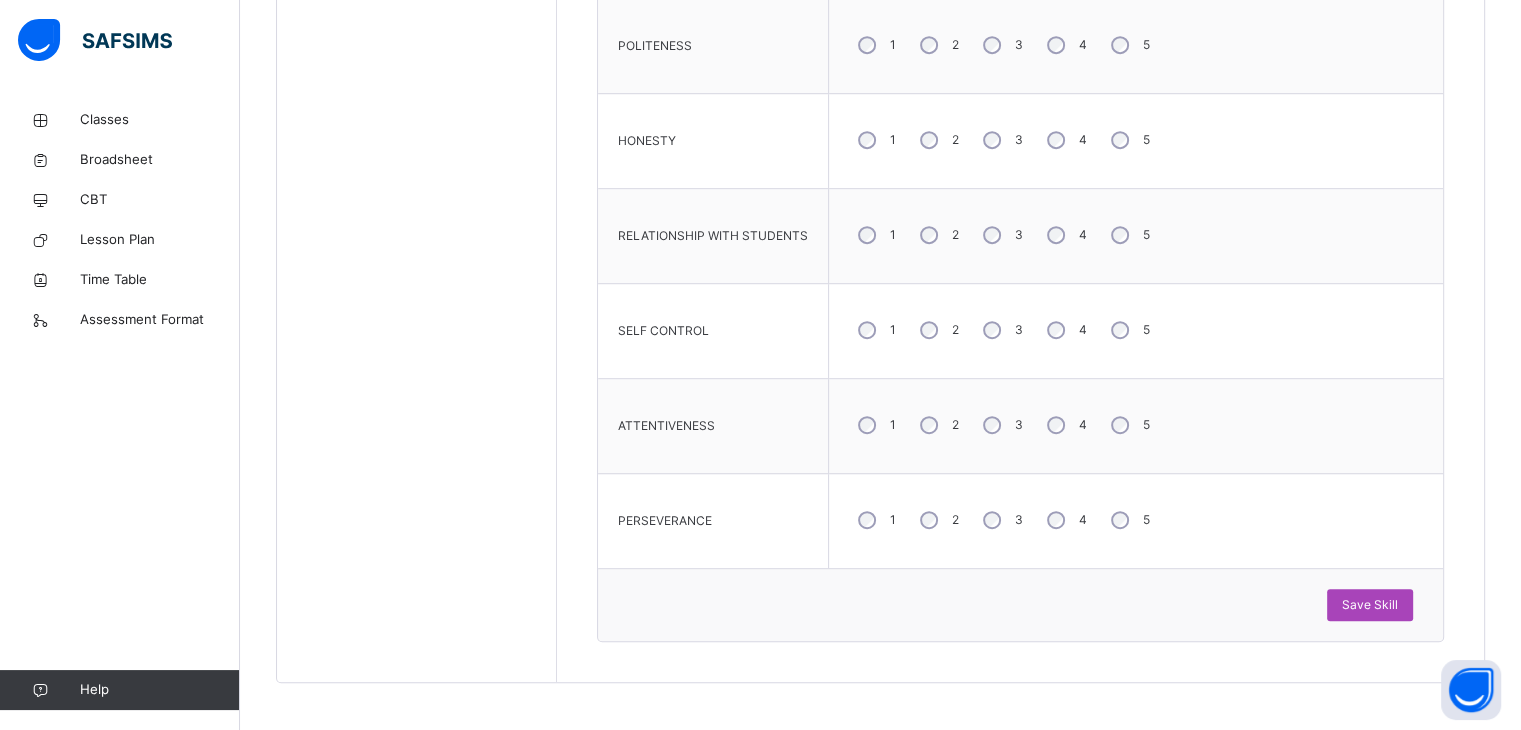 click on "Save Skill" at bounding box center (1370, 605) 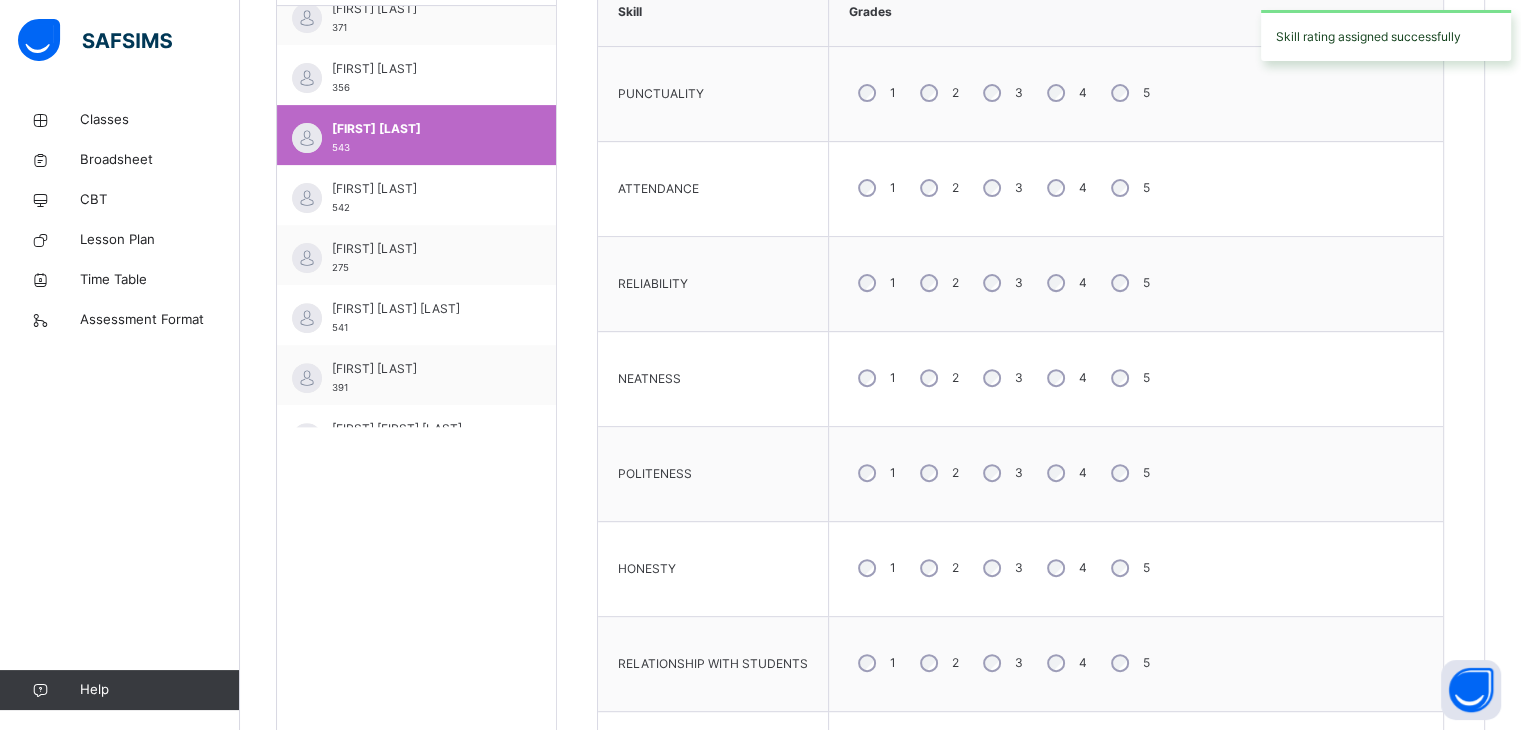 scroll, scrollTop: 648, scrollLeft: 0, axis: vertical 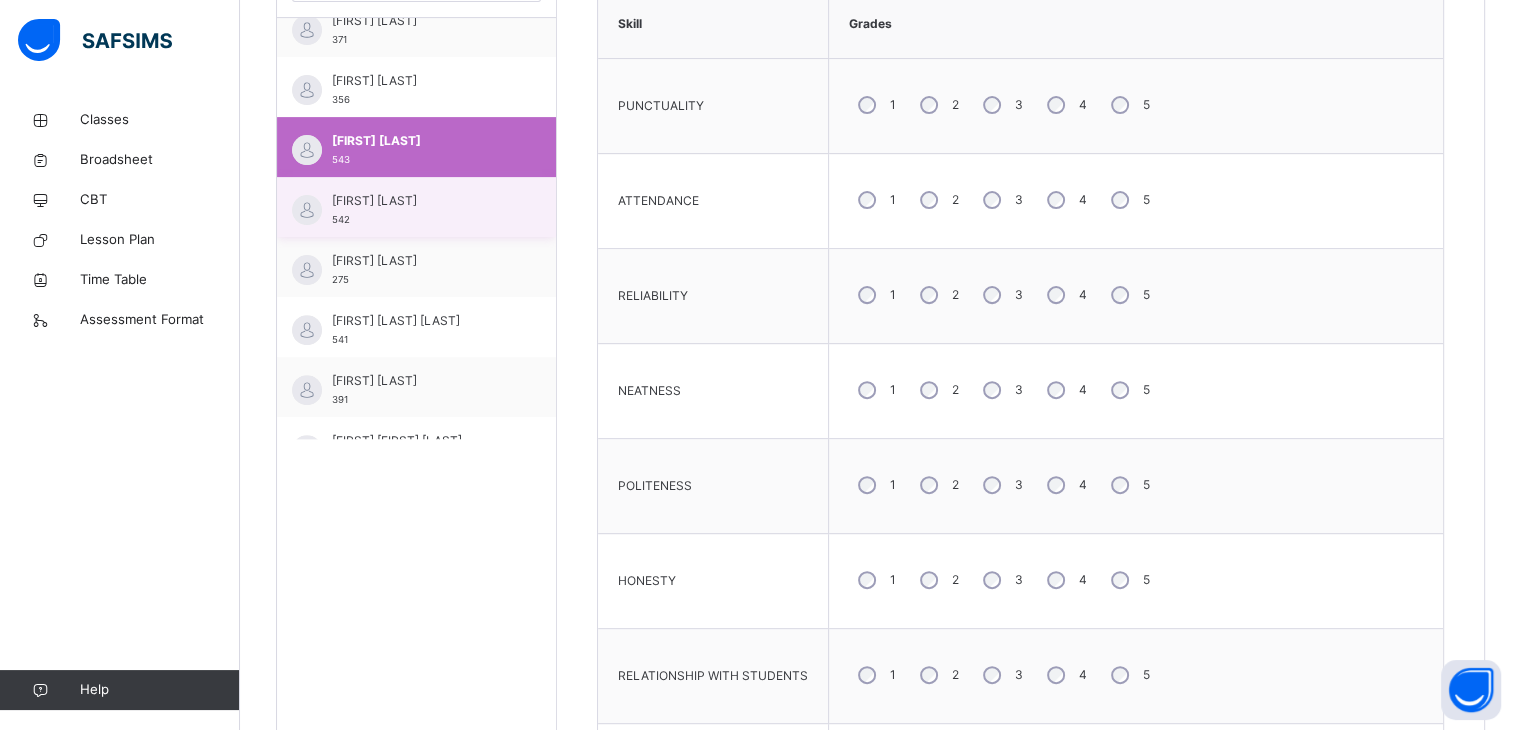 click on "[FIRST] [LAST]" at bounding box center (421, 201) 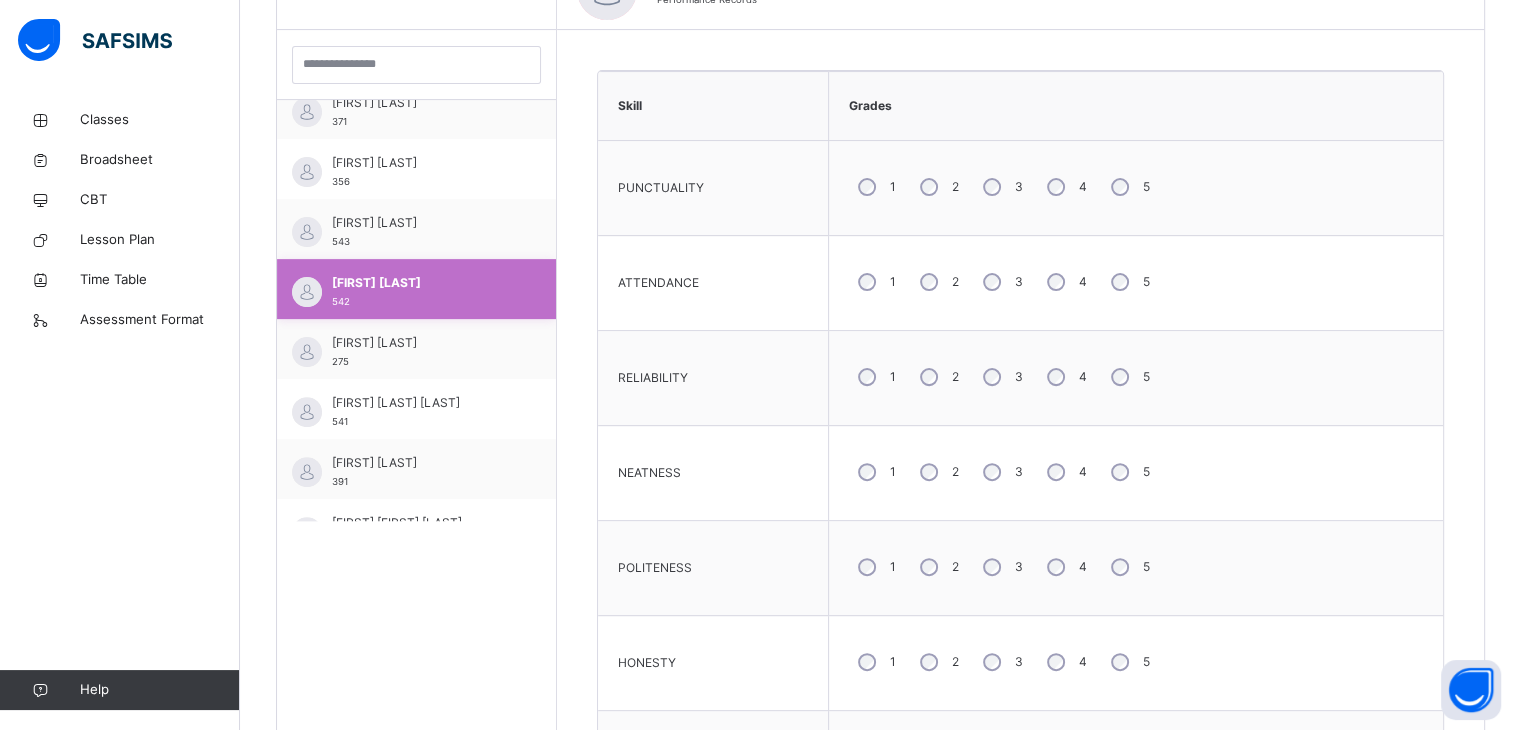 scroll, scrollTop: 648, scrollLeft: 0, axis: vertical 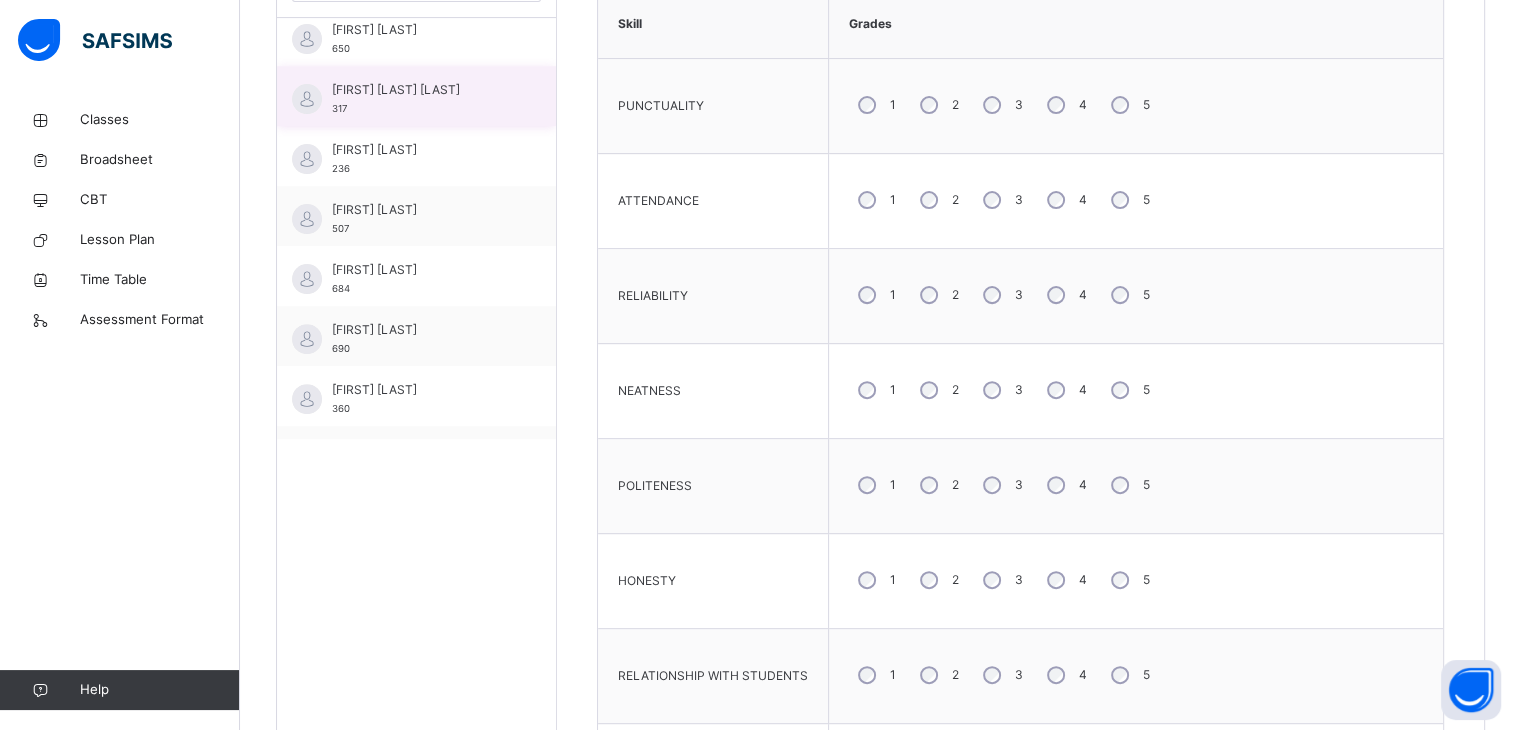 click on "[FIRST] [LAST] [LAST]" at bounding box center [421, 90] 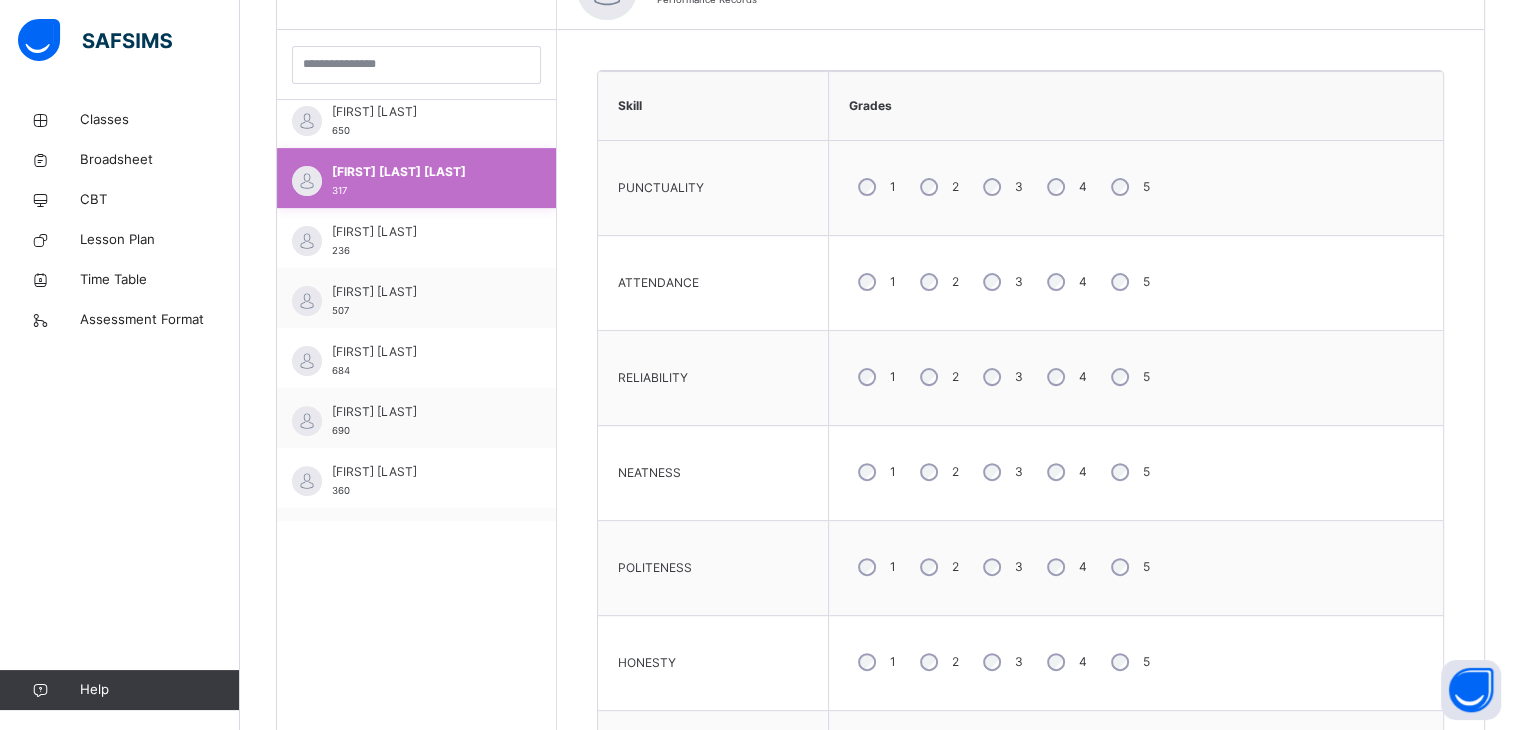 scroll, scrollTop: 648, scrollLeft: 0, axis: vertical 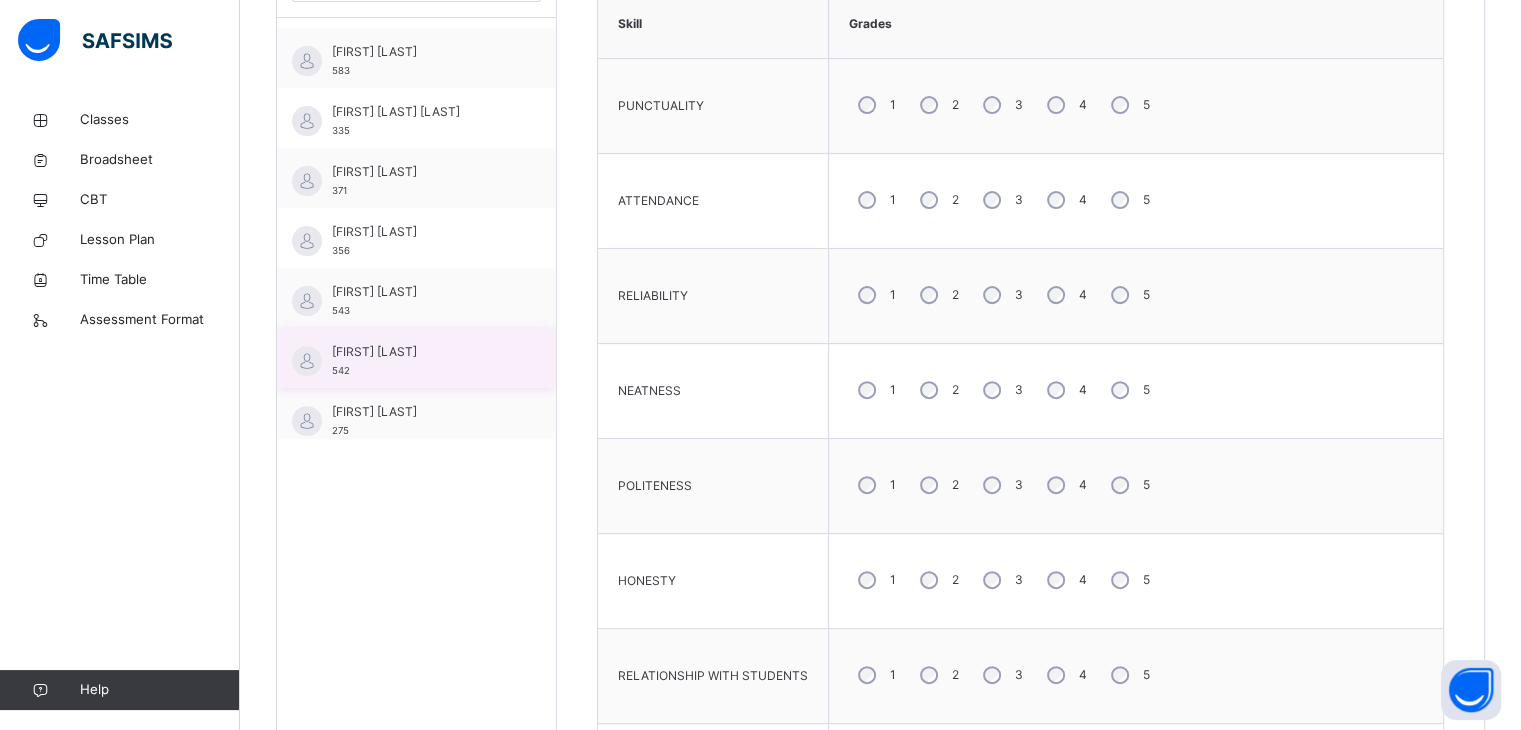 click on "[FIRST] [LAST] [NUMBER]" at bounding box center (421, 361) 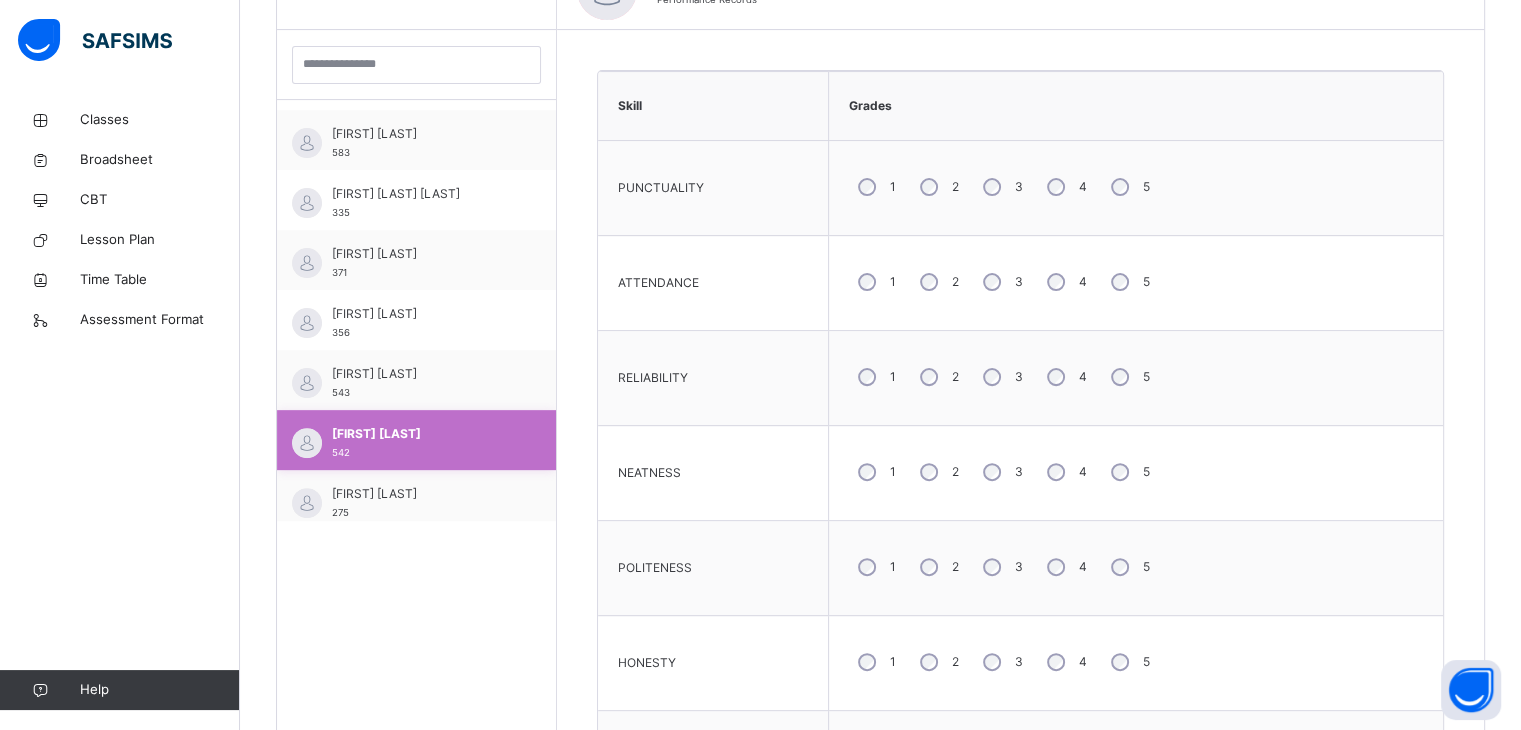 scroll, scrollTop: 648, scrollLeft: 0, axis: vertical 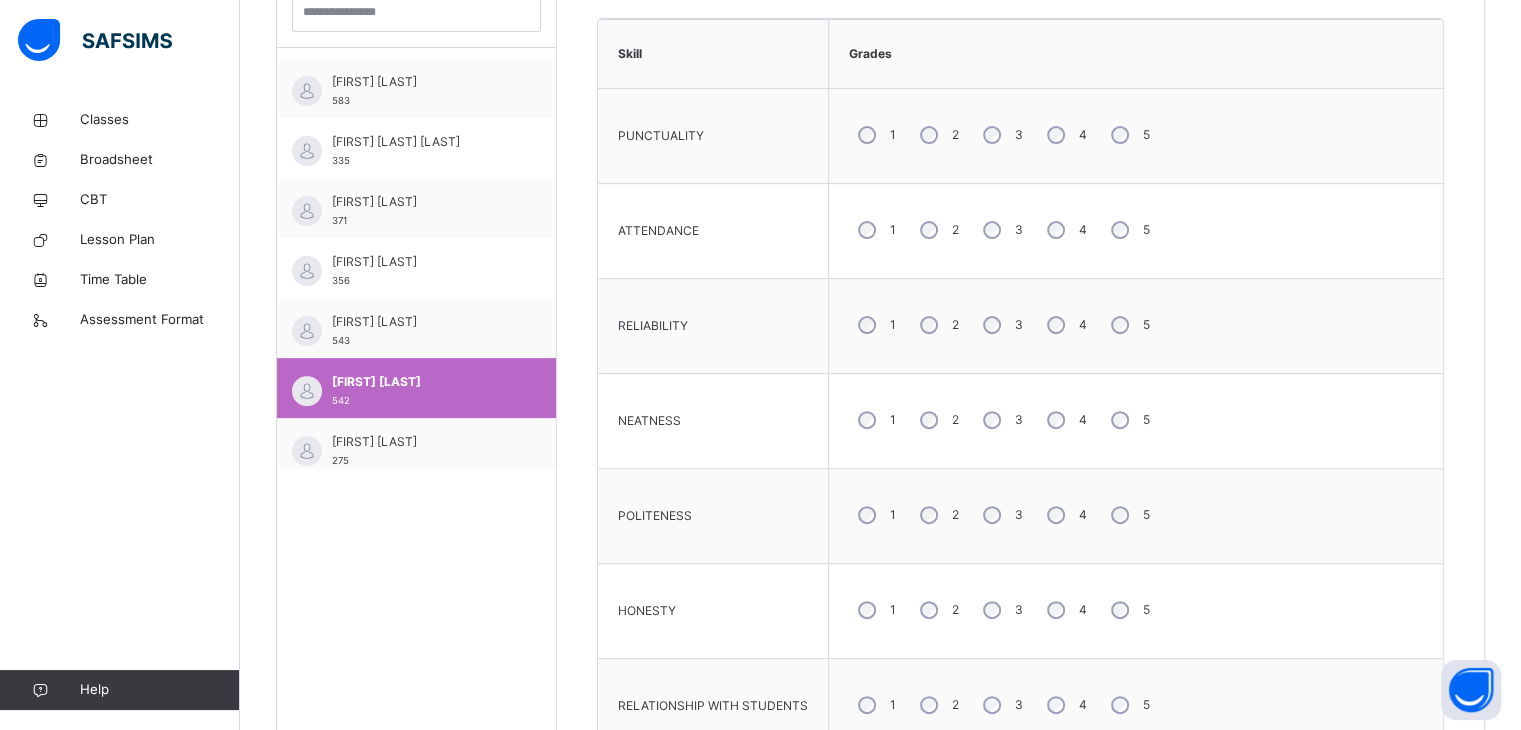 click on "4" at bounding box center [1065, 610] 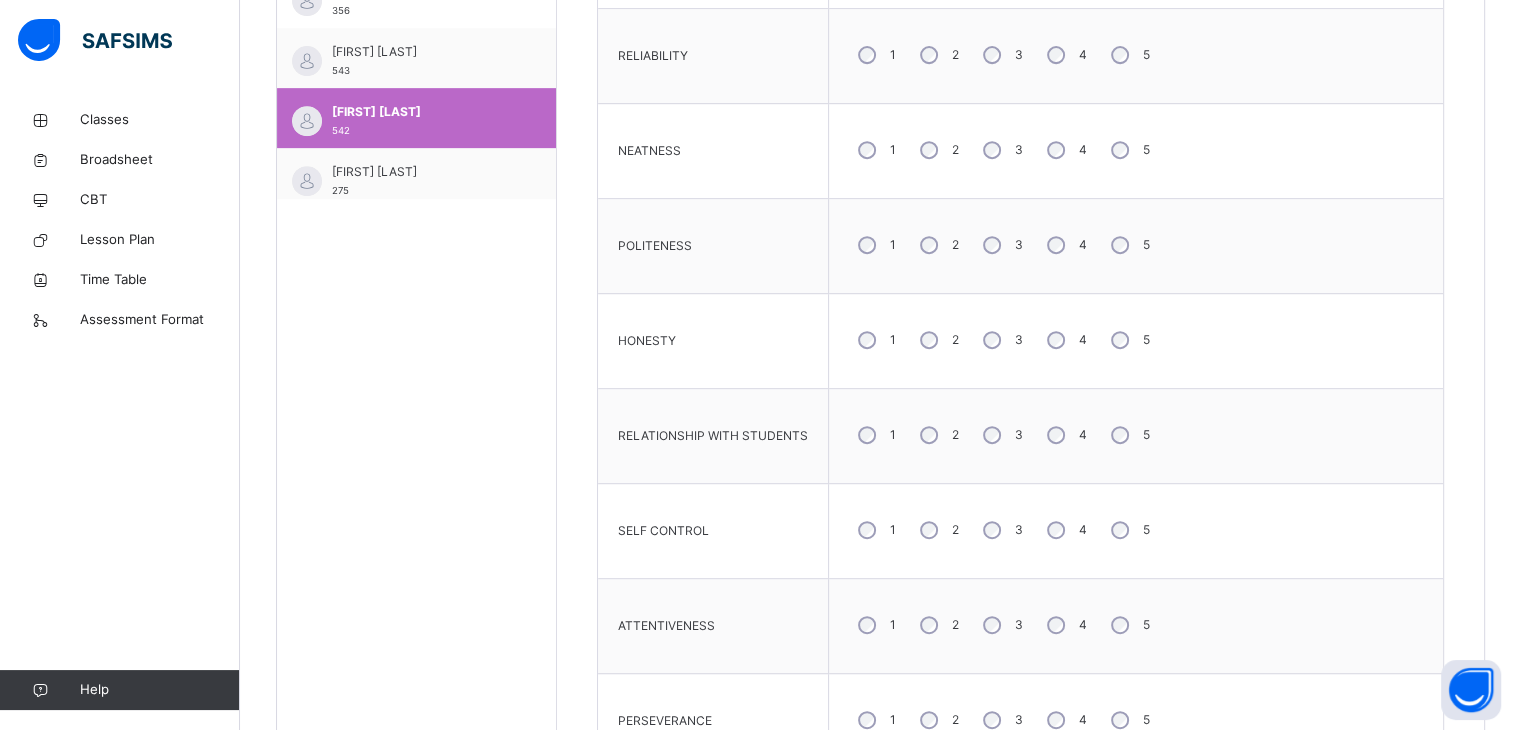 scroll, scrollTop: 890, scrollLeft: 0, axis: vertical 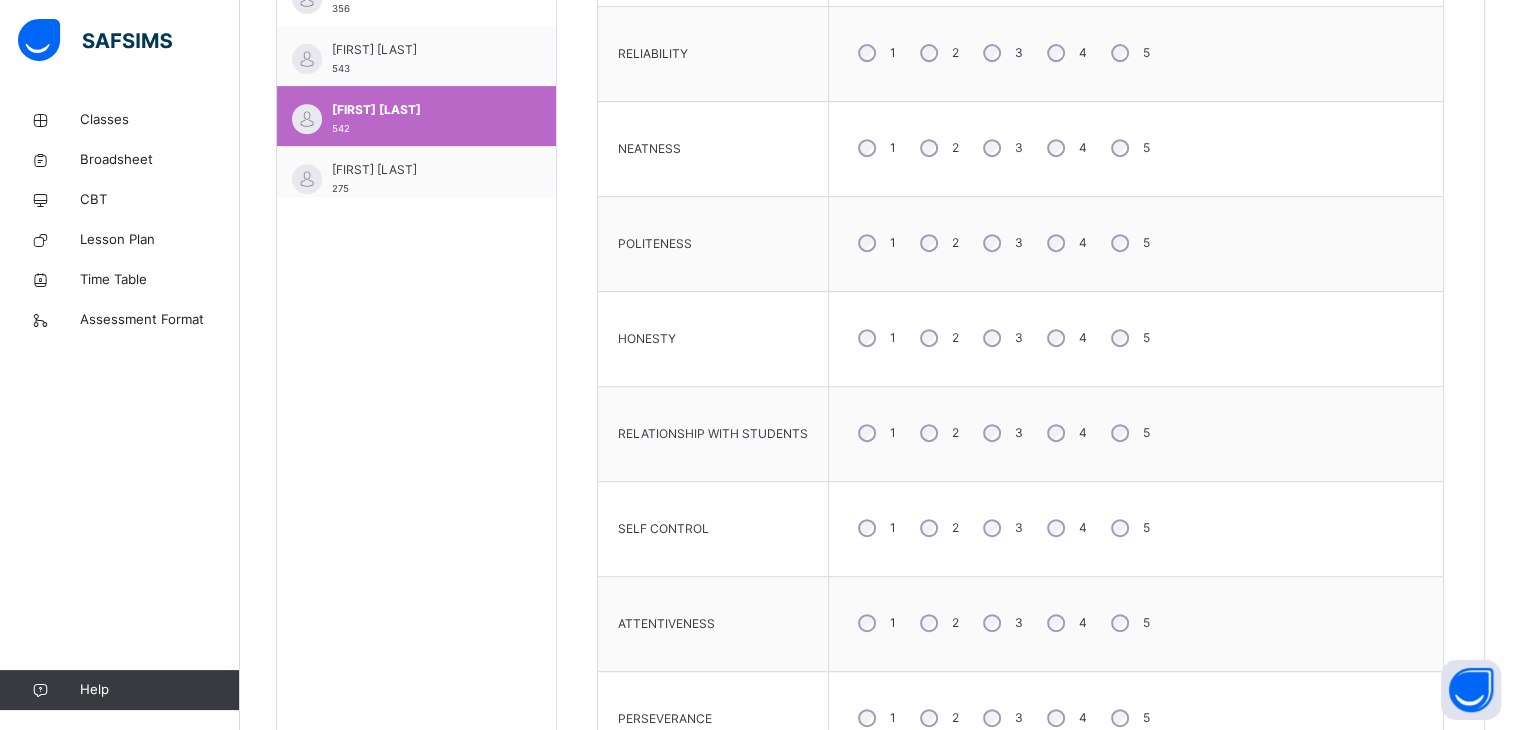 click on "5" at bounding box center [1128, 528] 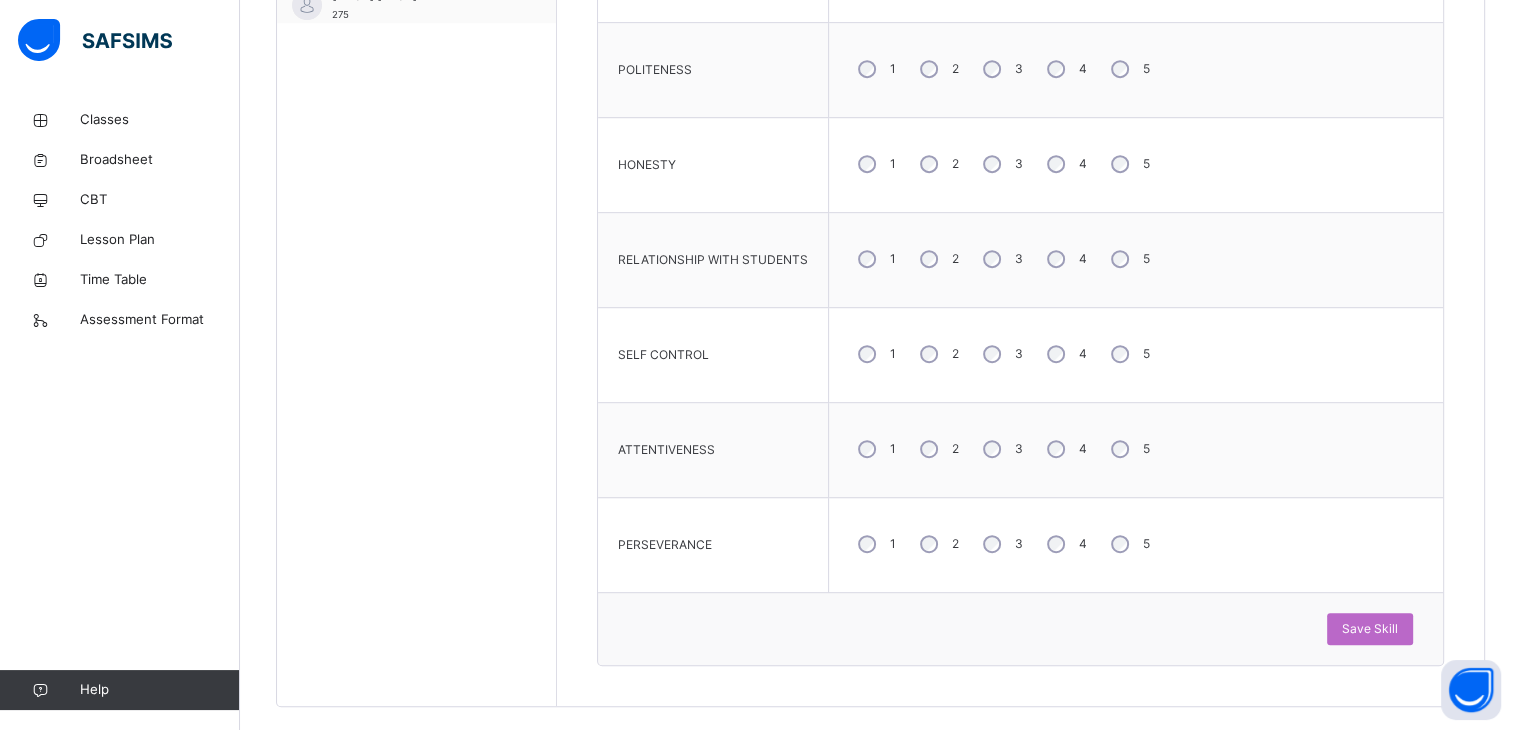 scroll, scrollTop: 1088, scrollLeft: 0, axis: vertical 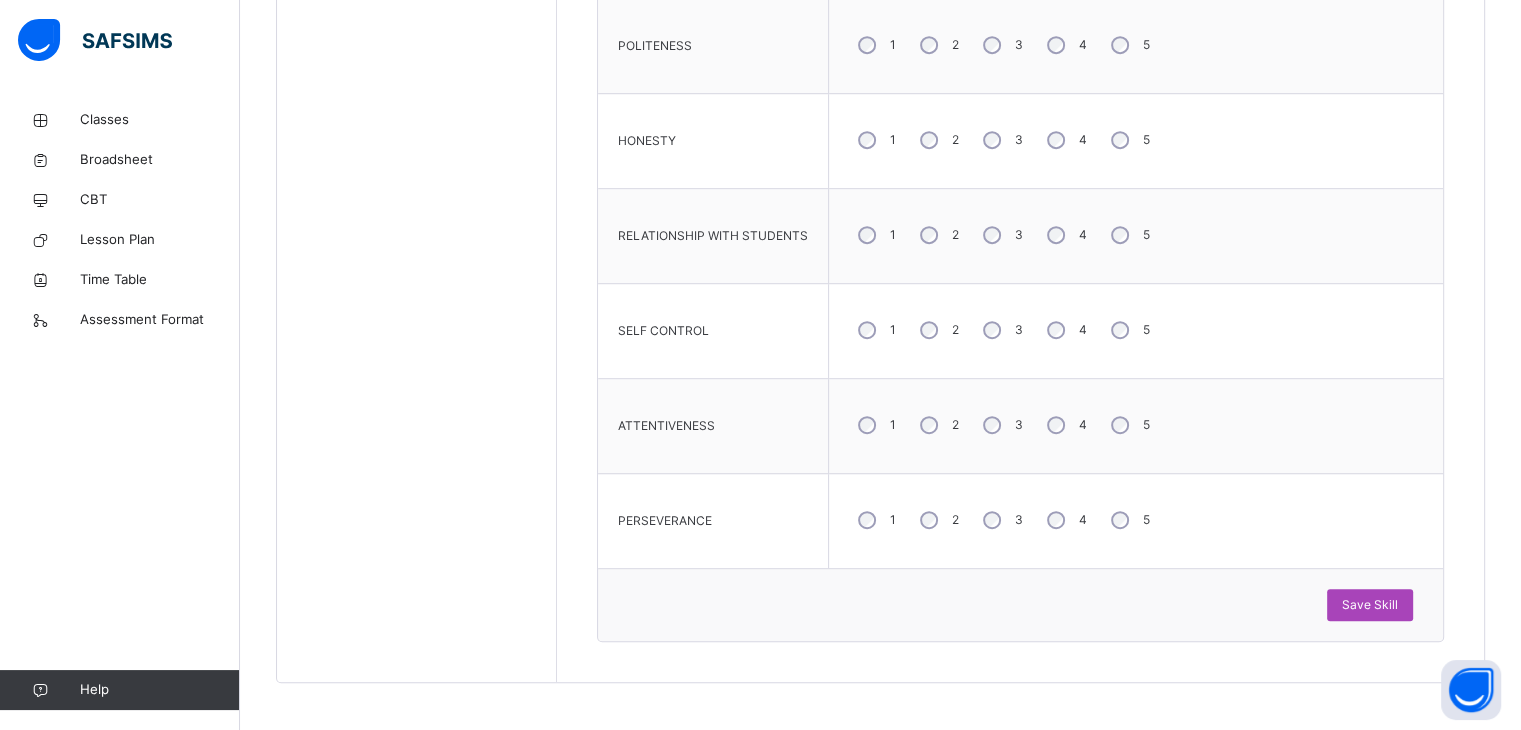 click on "Save Skill" at bounding box center [1370, 605] 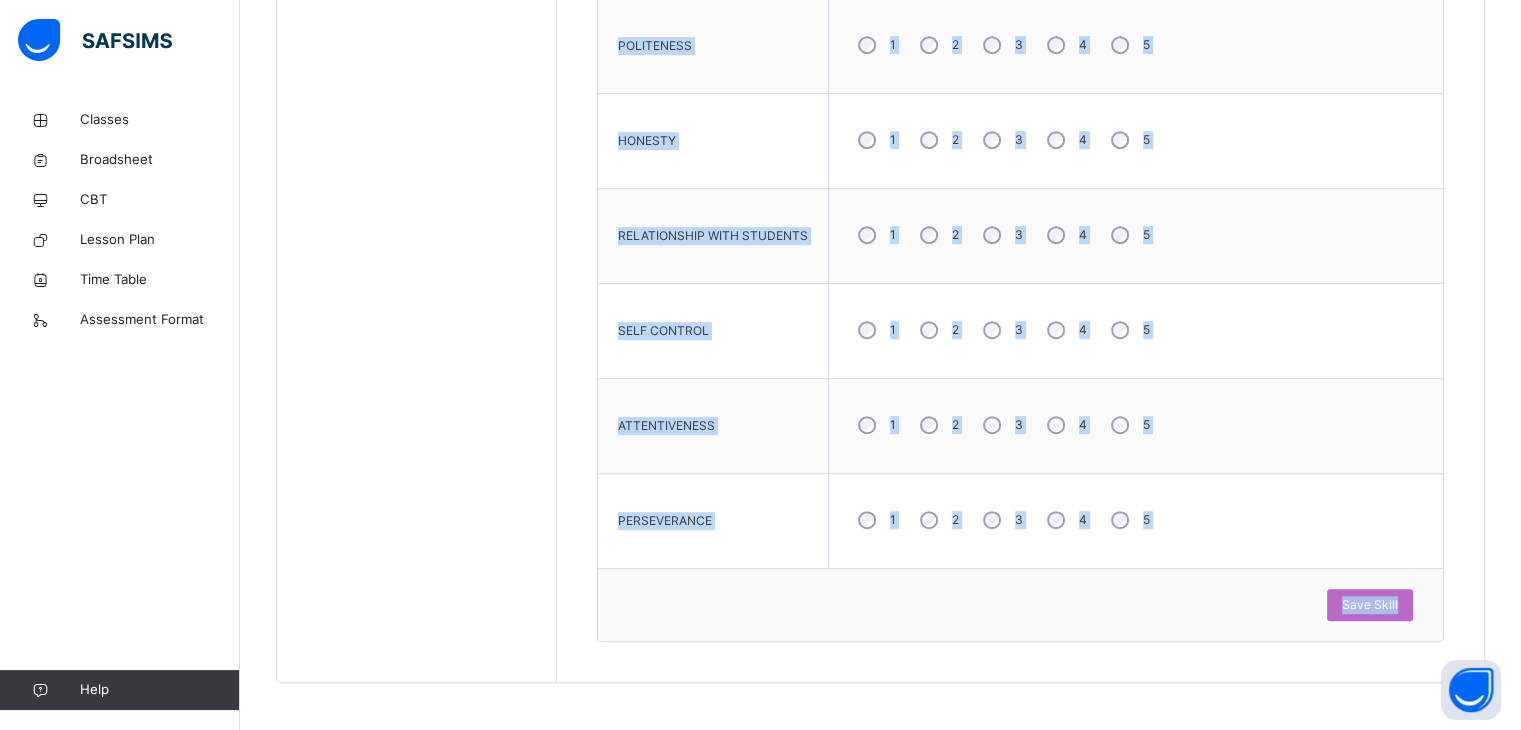drag, startPoint x: 1520, startPoint y: 609, endPoint x: 1487, endPoint y: 523, distance: 92.11406 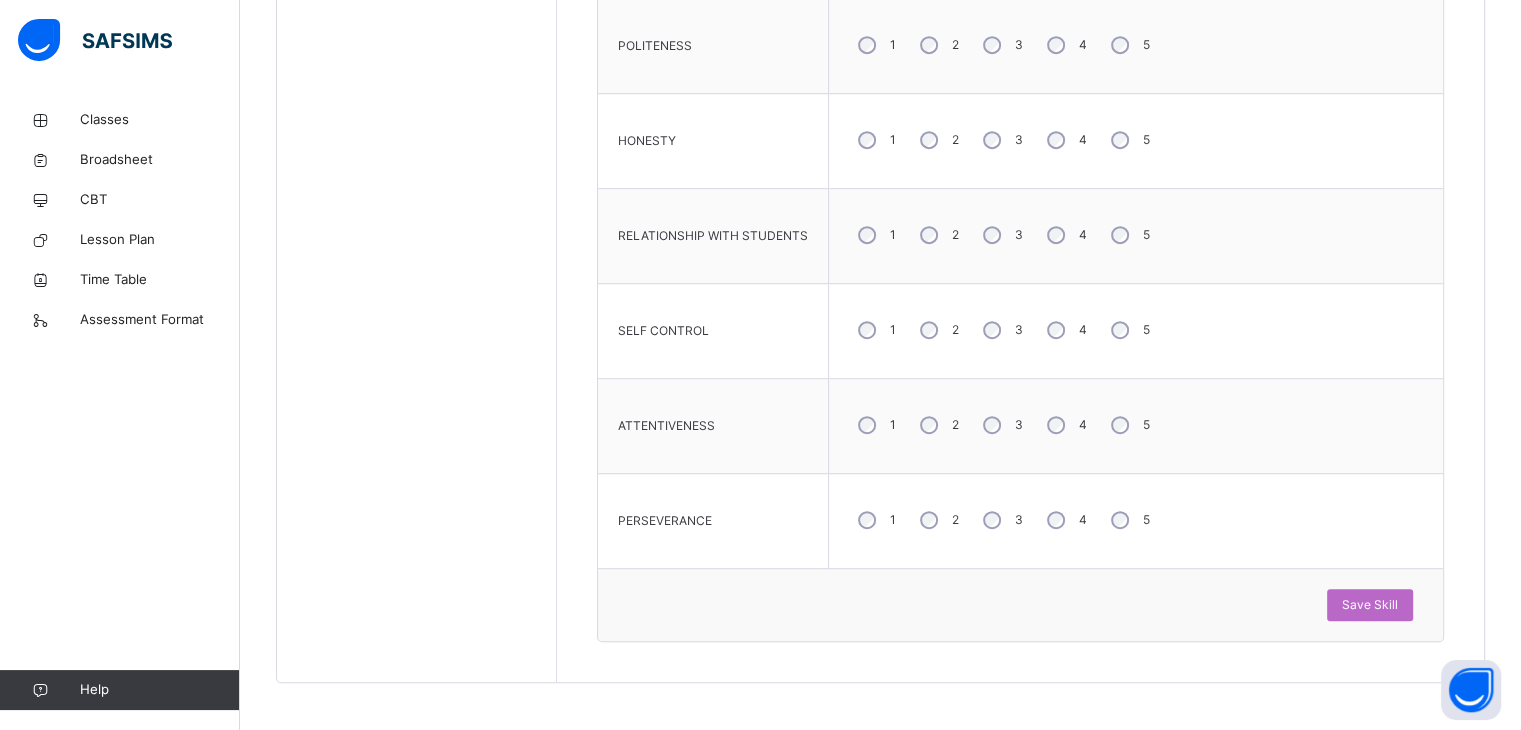 click on "Skill Grades PUNCTUALITY 1 2 3 4 5 ATTENDANCE 1 2 3 4 5 RELIABILITY 1 2 3 4 5 NEATNESS 1 2 3 4 5 POLITENESS 1 2 3 4 5 HONESTY 1 2 3 4 5 RELATIONSHIP WITH STUDENTS 1 2 3 4 5 SELF CONTROL 1 2 3 4 5 ATTENTIVENESS 1 2 3 4 5 PERSEVERANCE 1 2 3 4 5 Save Skill" at bounding box center (1020, 95) 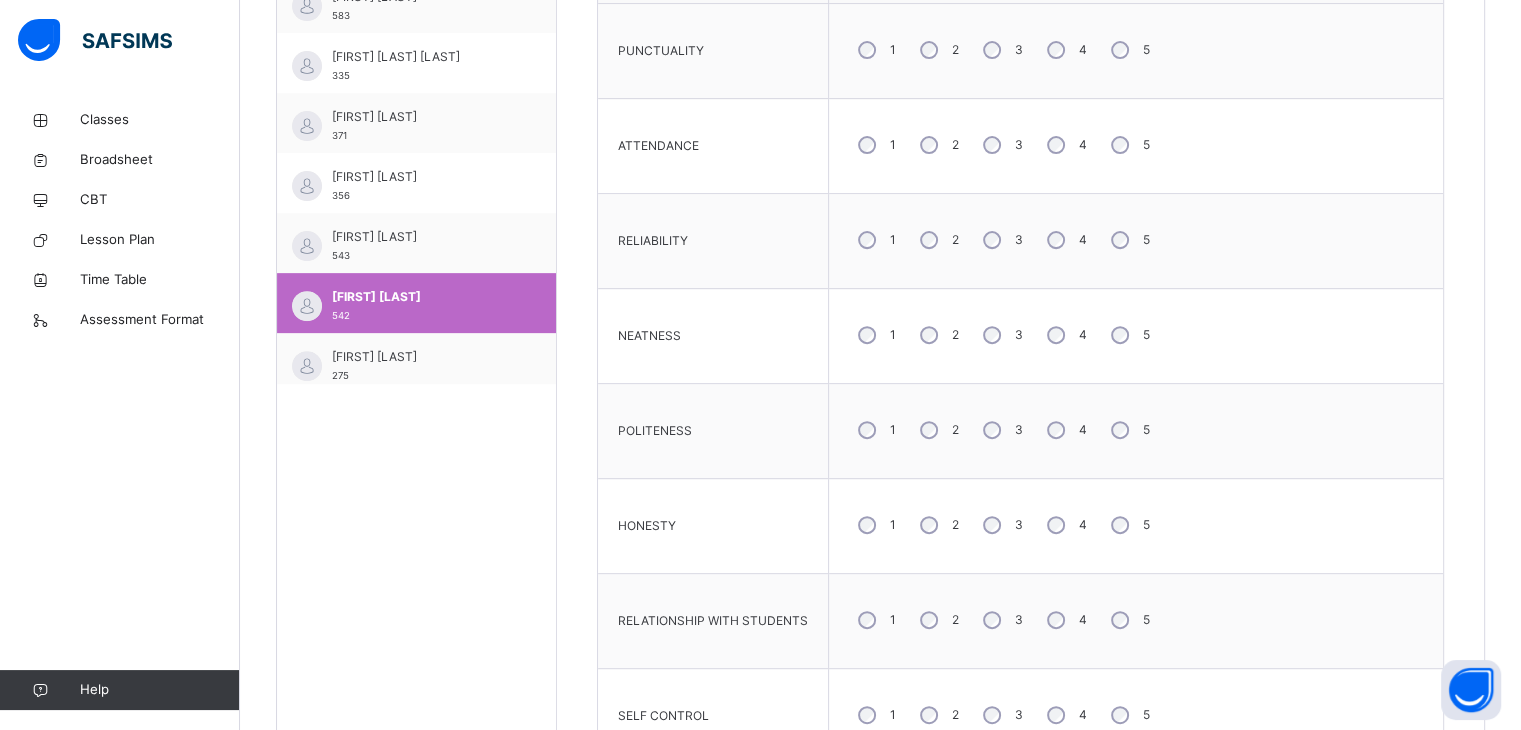 scroll, scrollTop: 680, scrollLeft: 0, axis: vertical 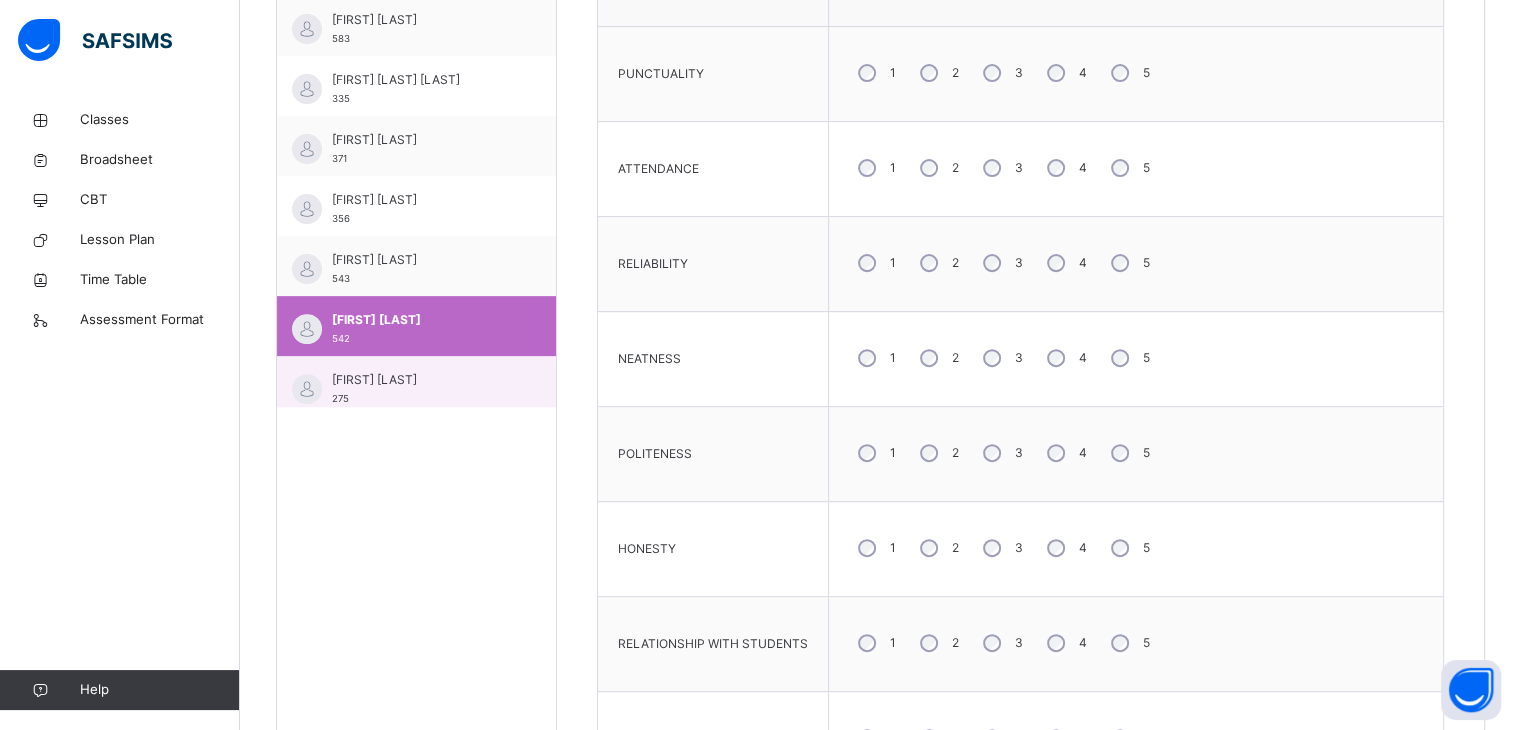 click on "[FIRST] [LAST]" at bounding box center [421, 380] 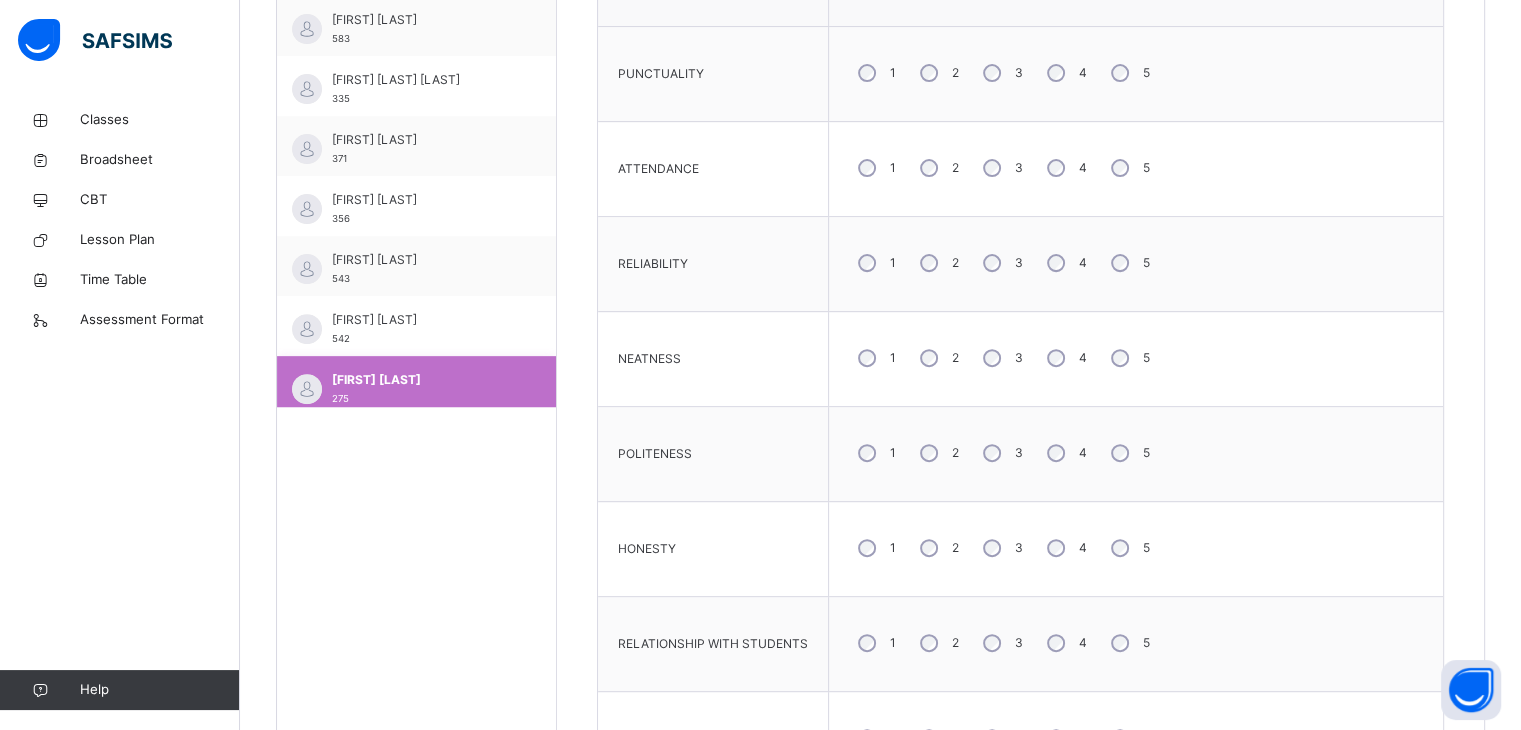 click on "[FIRST] [LAST]" at bounding box center [421, 380] 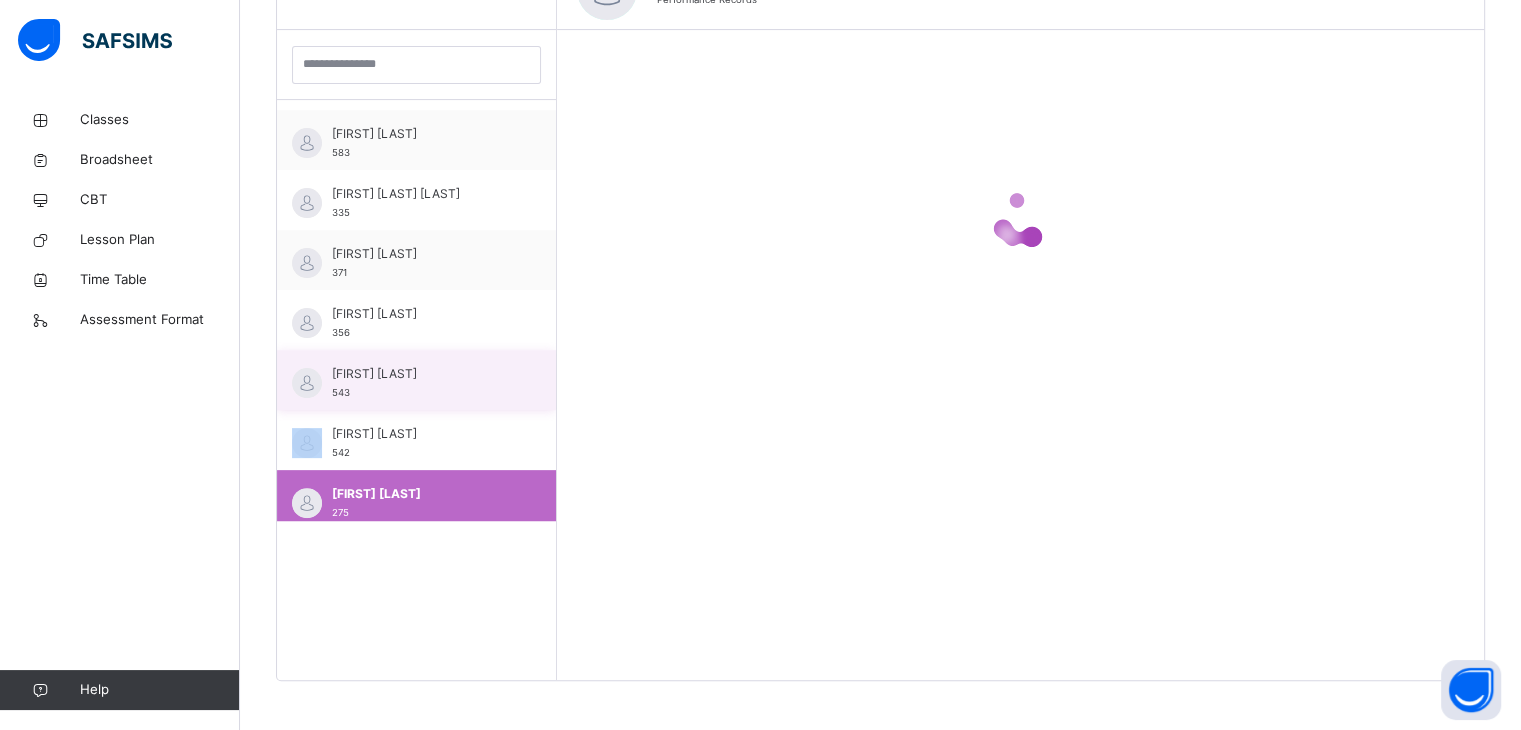 click on "[FIRST] [NUMBER]" at bounding box center [421, 383] 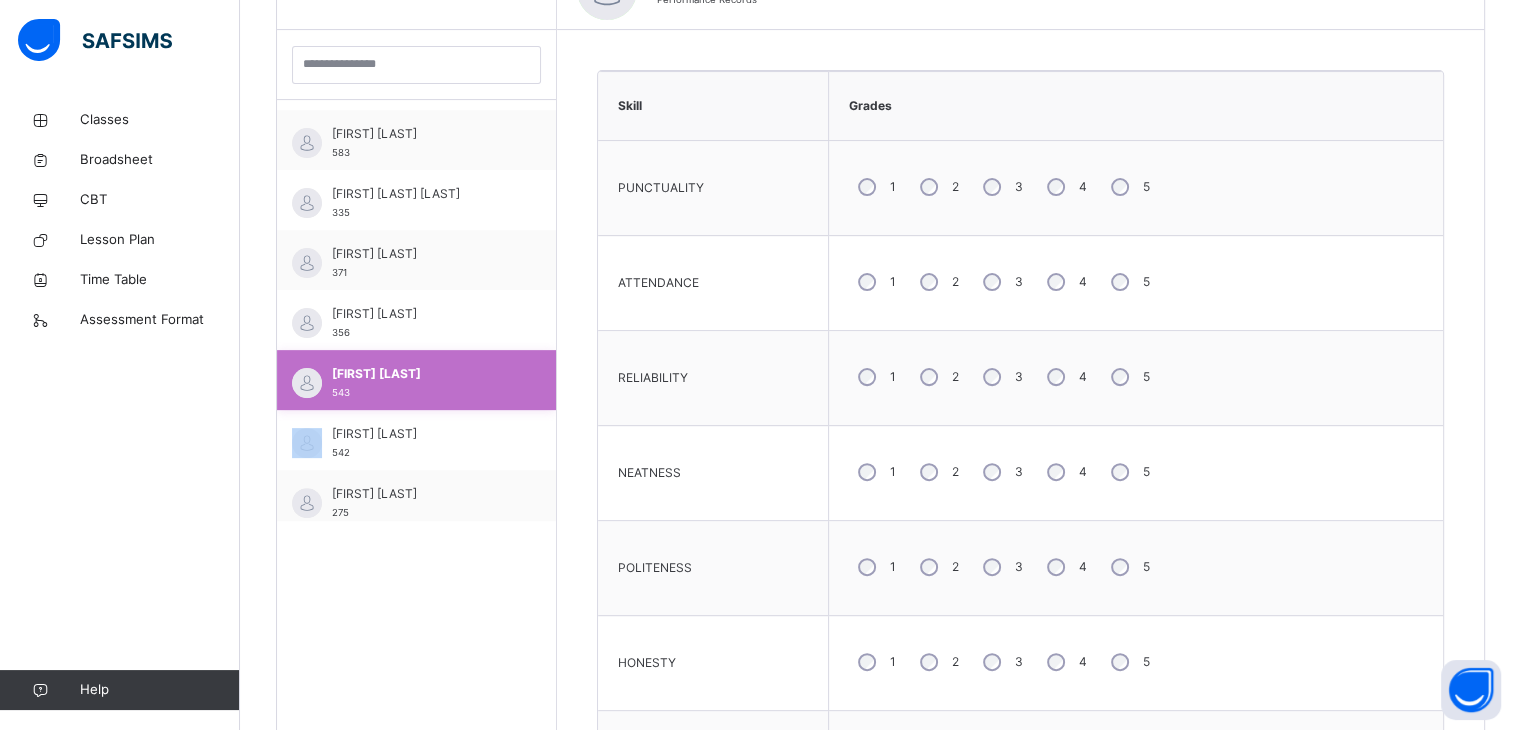 scroll, scrollTop: 680, scrollLeft: 0, axis: vertical 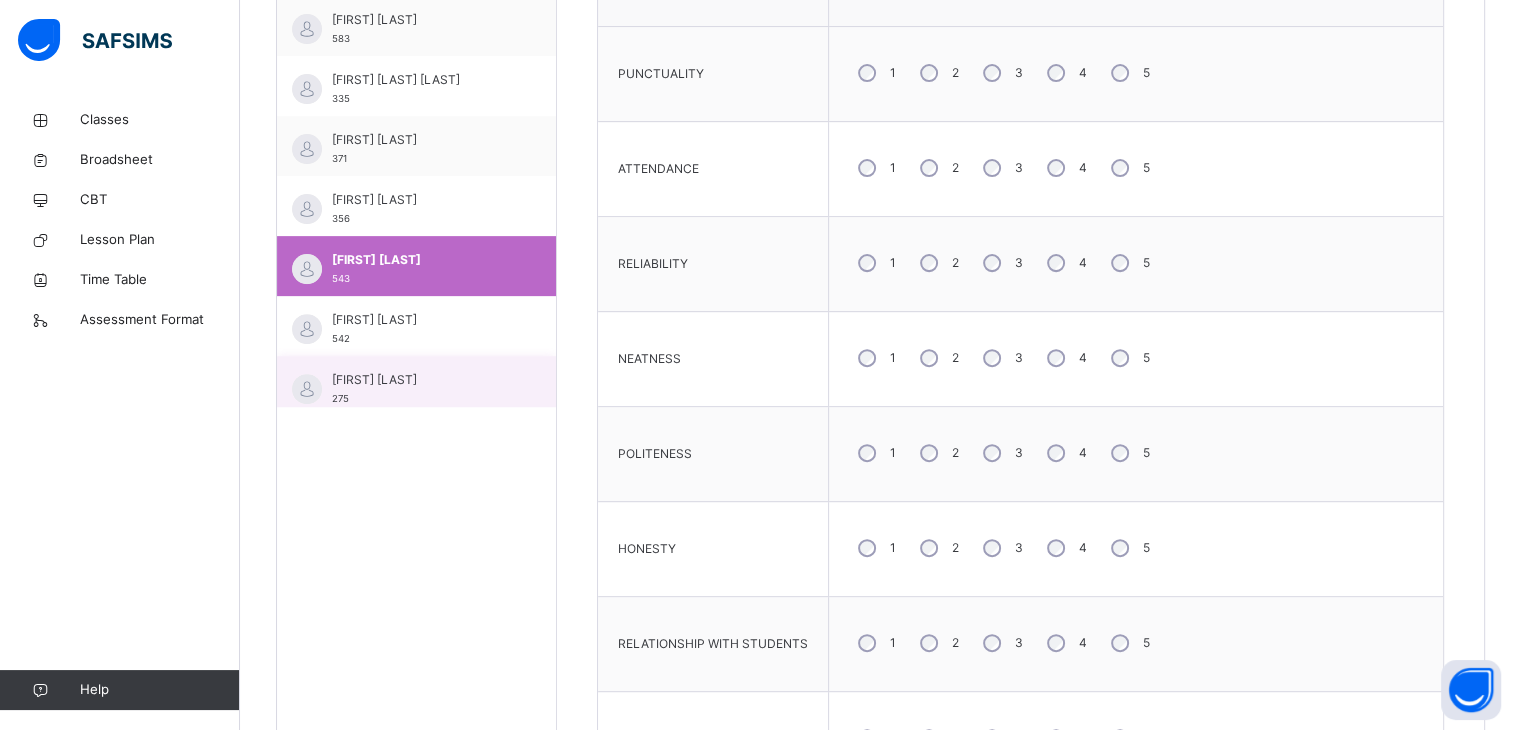 click on "[FIRST] [LAST]" at bounding box center (421, 380) 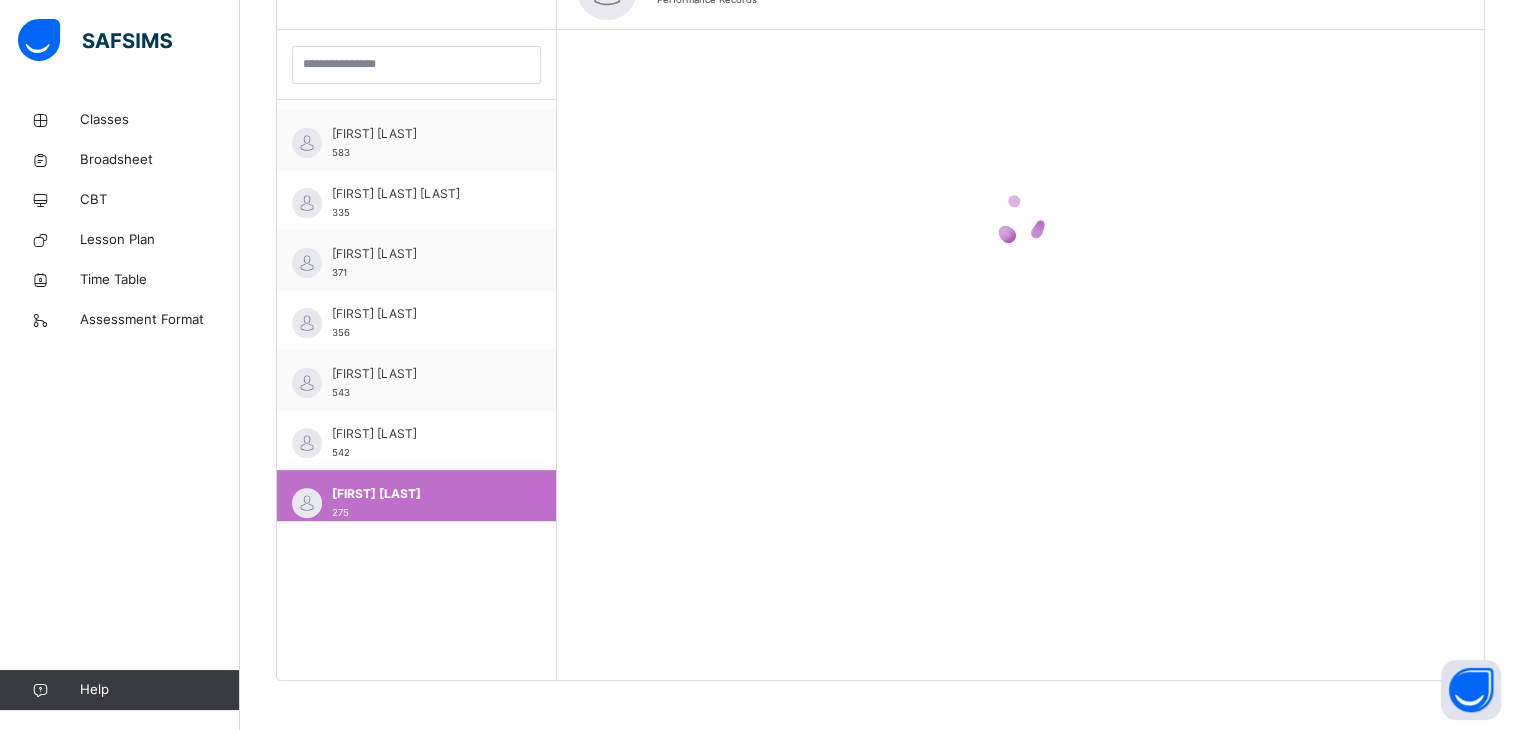scroll, scrollTop: 680, scrollLeft: 0, axis: vertical 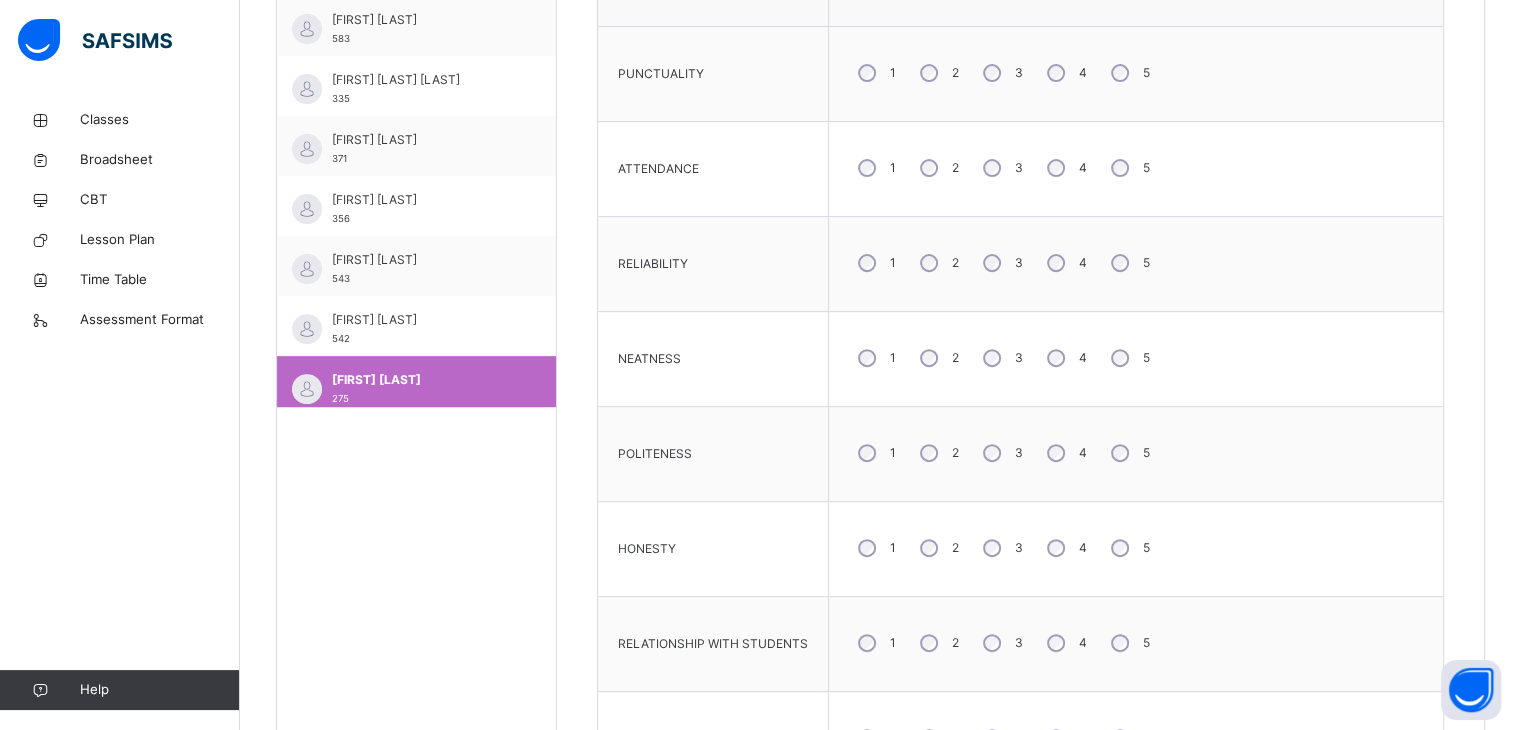 click on "4" at bounding box center [1065, 548] 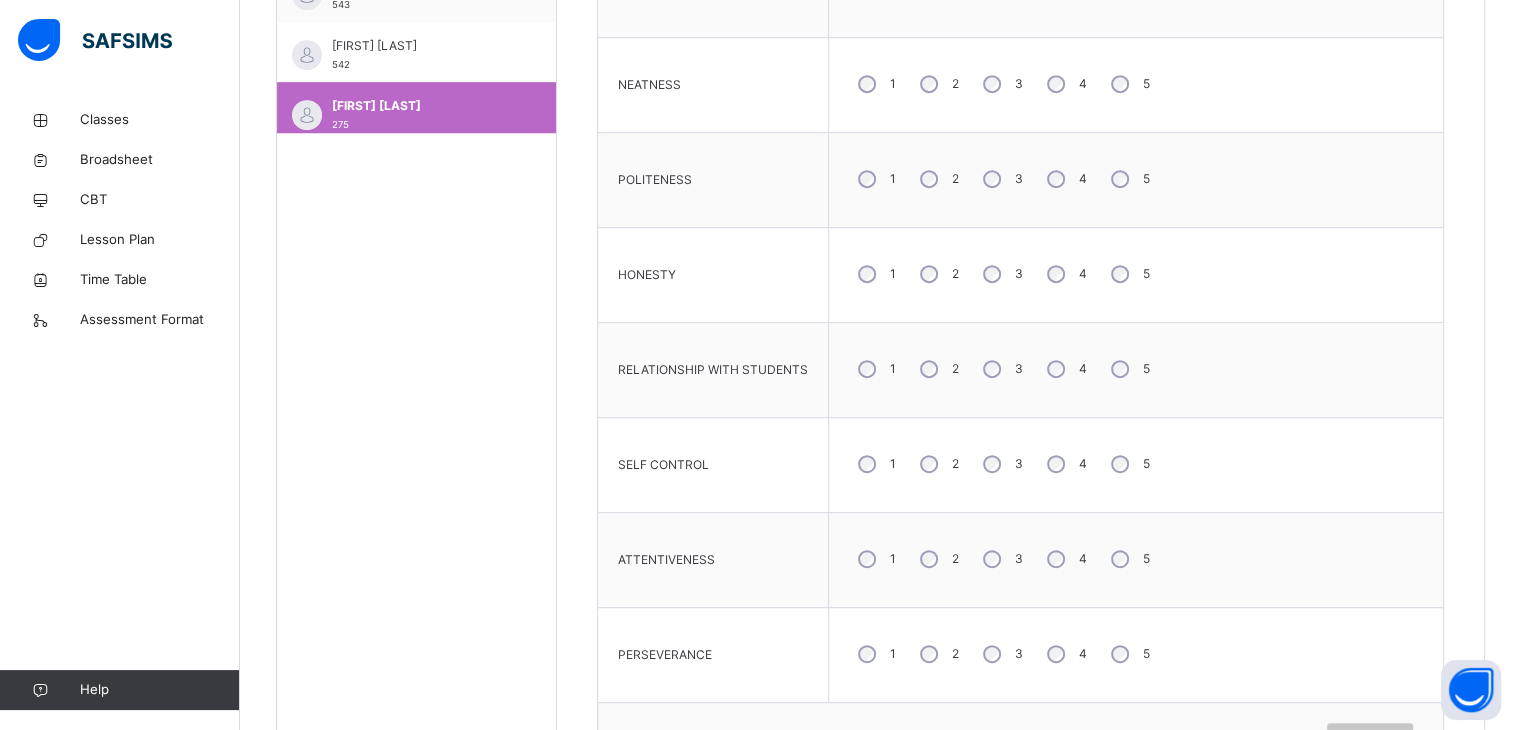 scroll, scrollTop: 959, scrollLeft: 0, axis: vertical 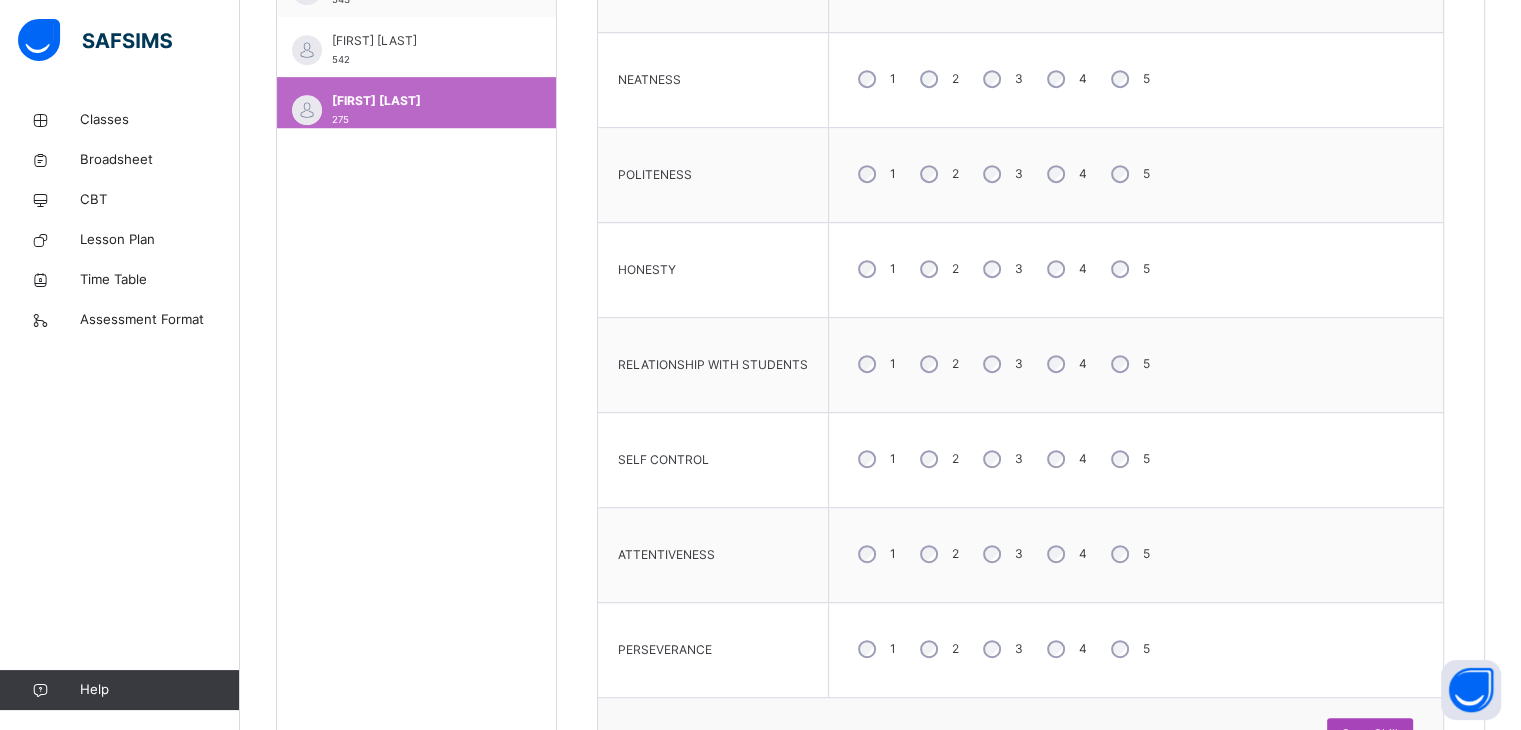 click on "Save Skill" at bounding box center (1370, 734) 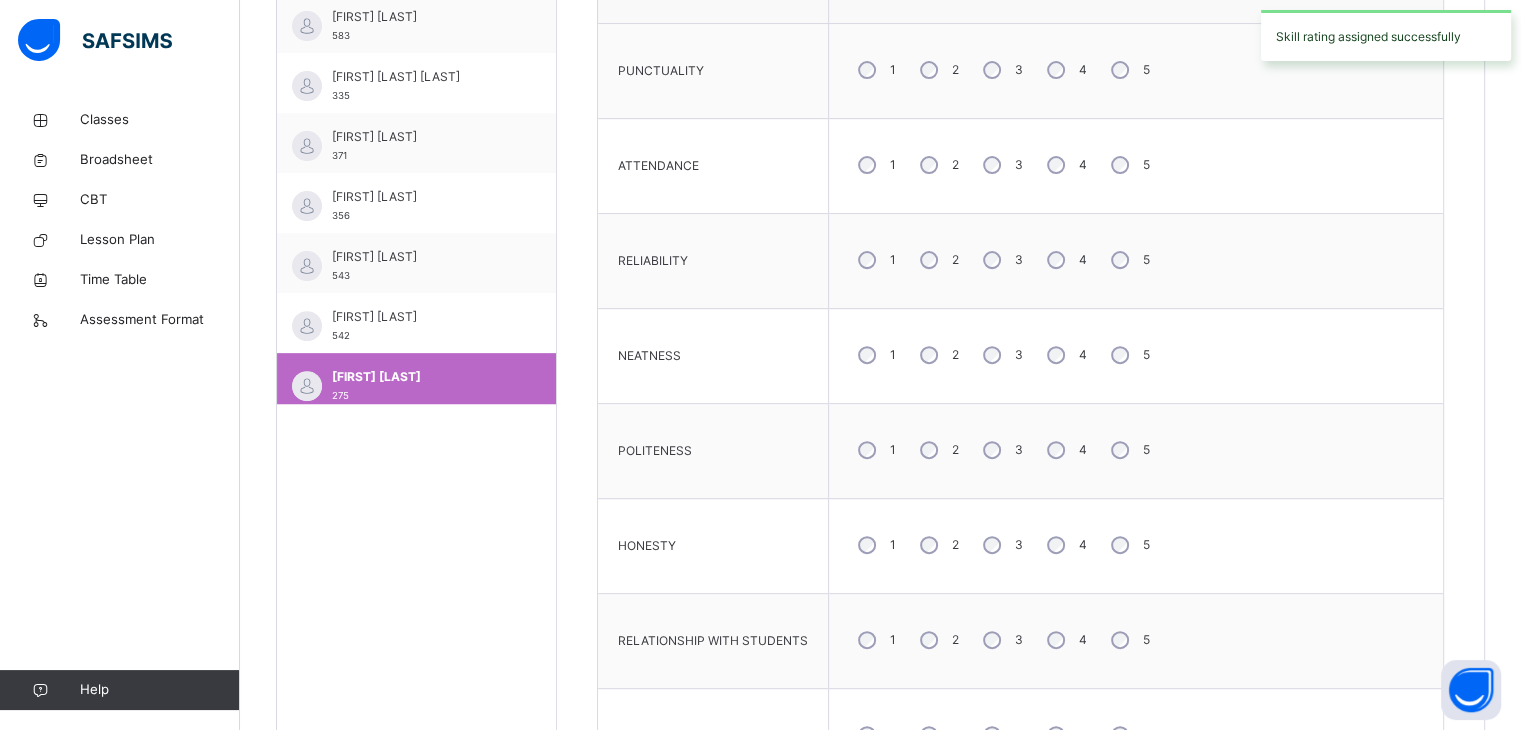 scroll, scrollTop: 679, scrollLeft: 0, axis: vertical 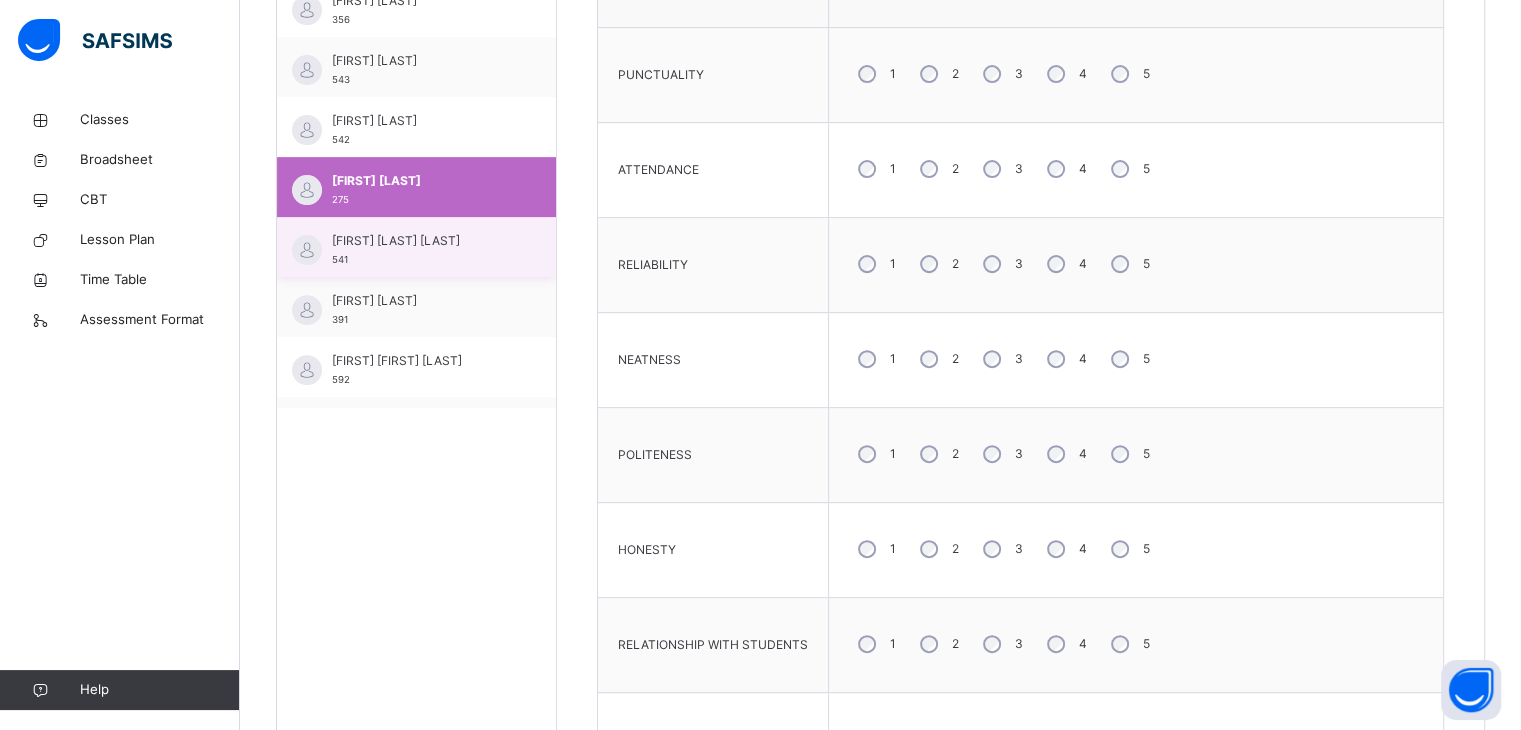 click on "[FIRST] [LAST] [LAST]" at bounding box center (421, 241) 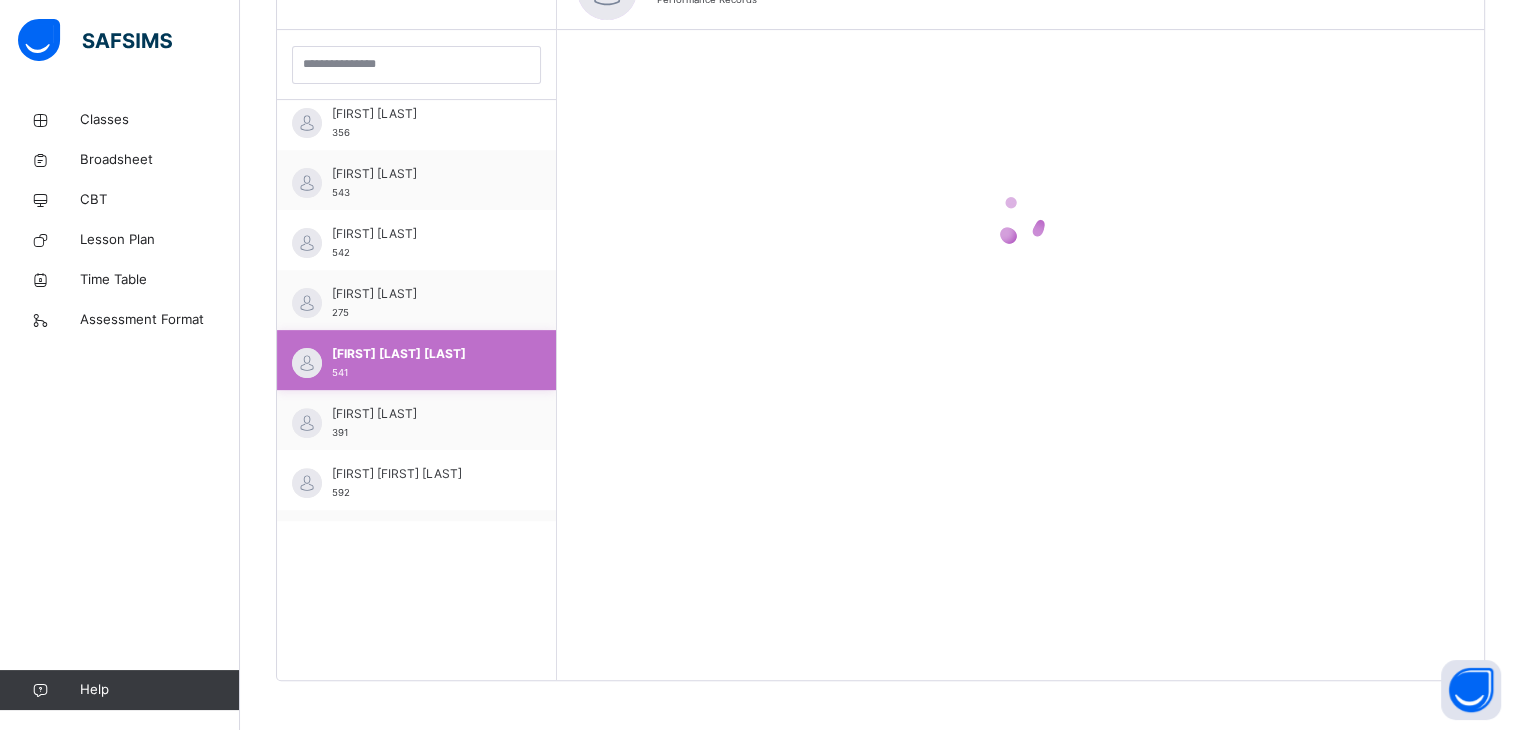 scroll, scrollTop: 679, scrollLeft: 0, axis: vertical 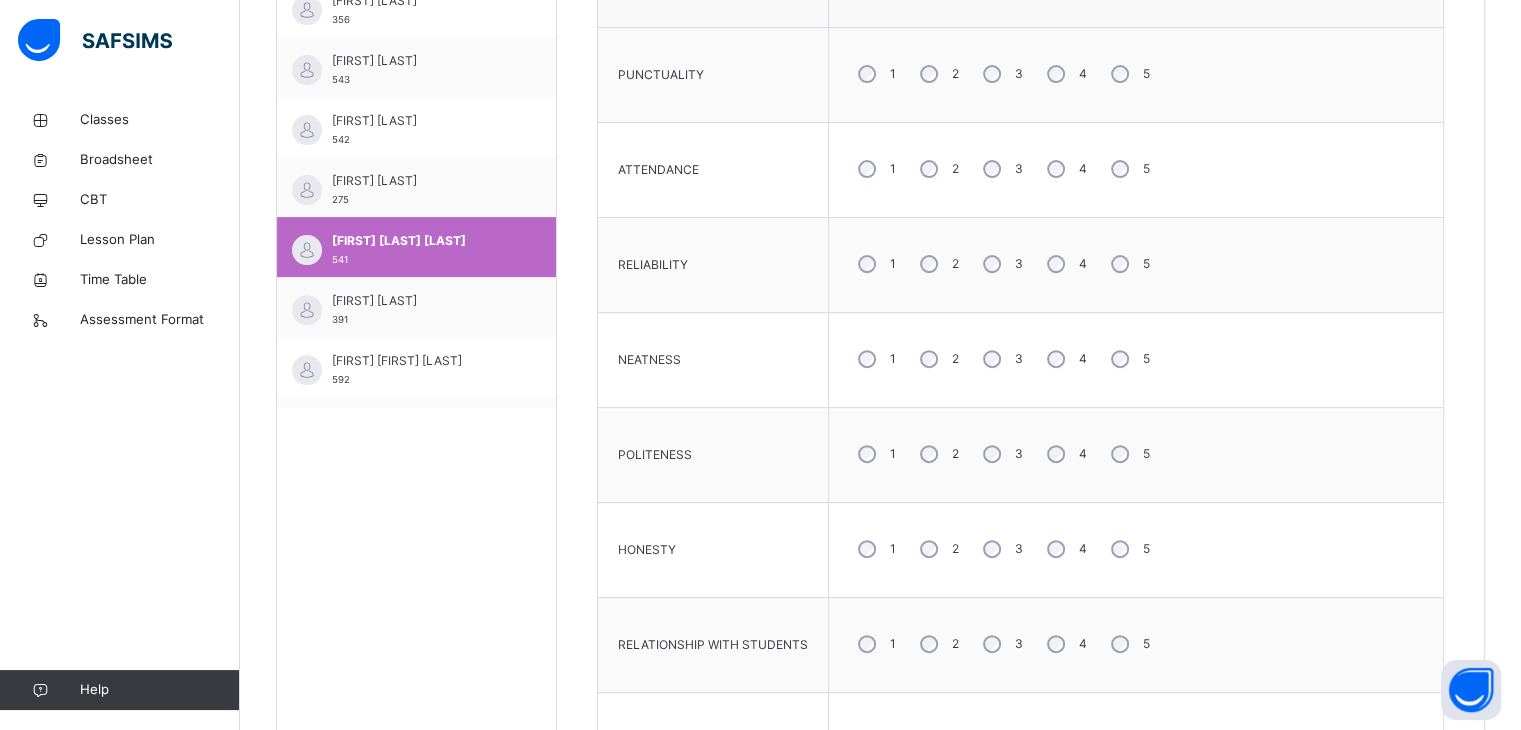 click on "5" at bounding box center [1128, 74] 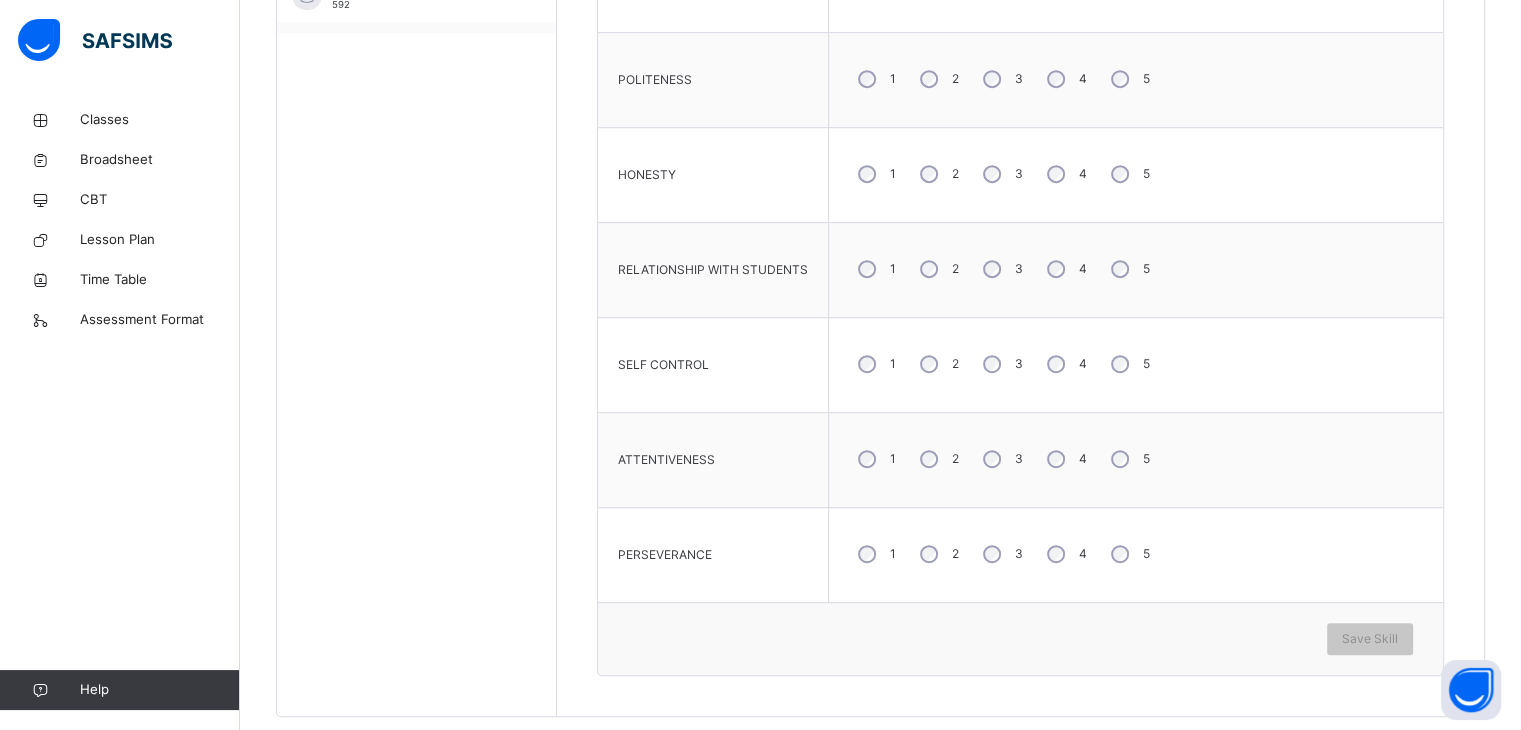 scroll, scrollTop: 1088, scrollLeft: 0, axis: vertical 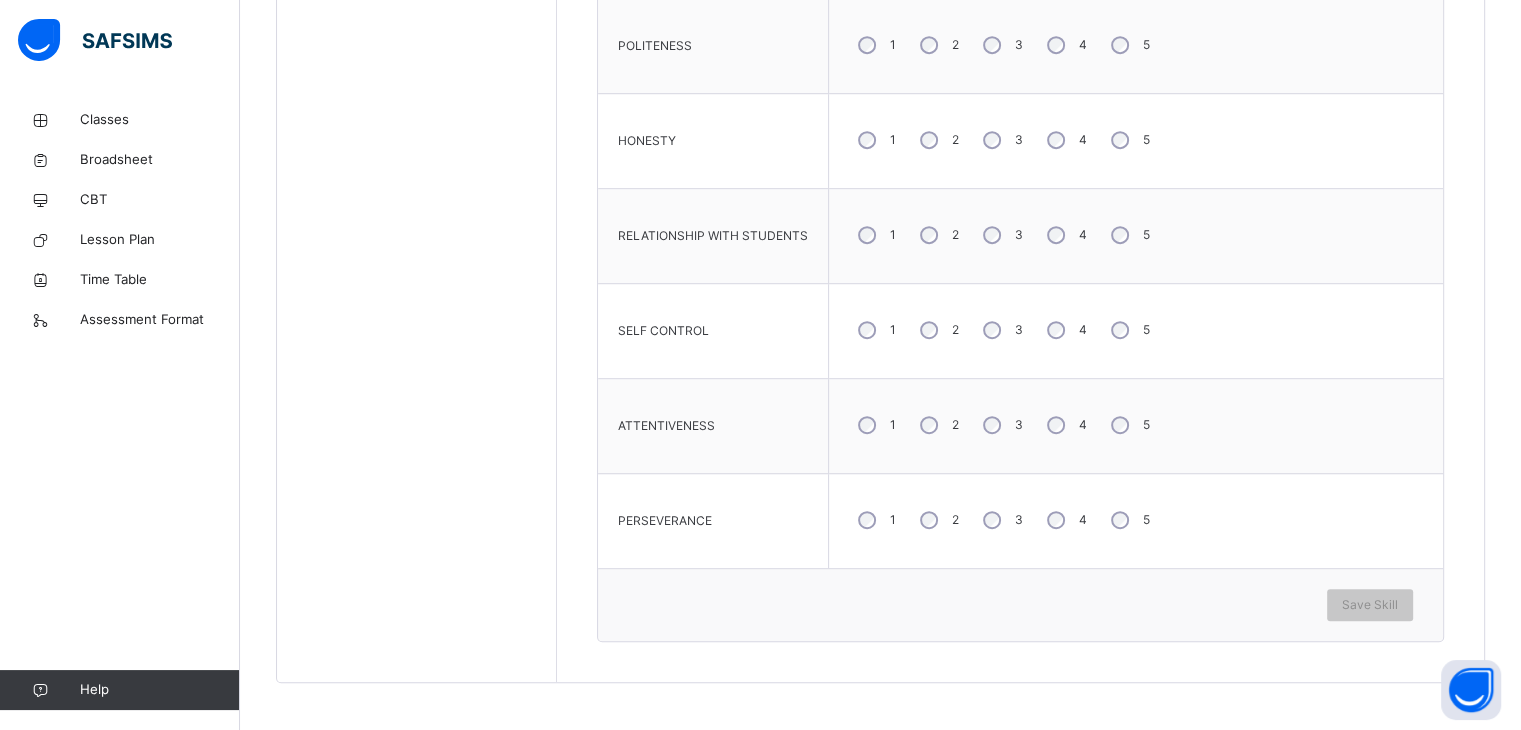 click on "4" at bounding box center (1065, 425) 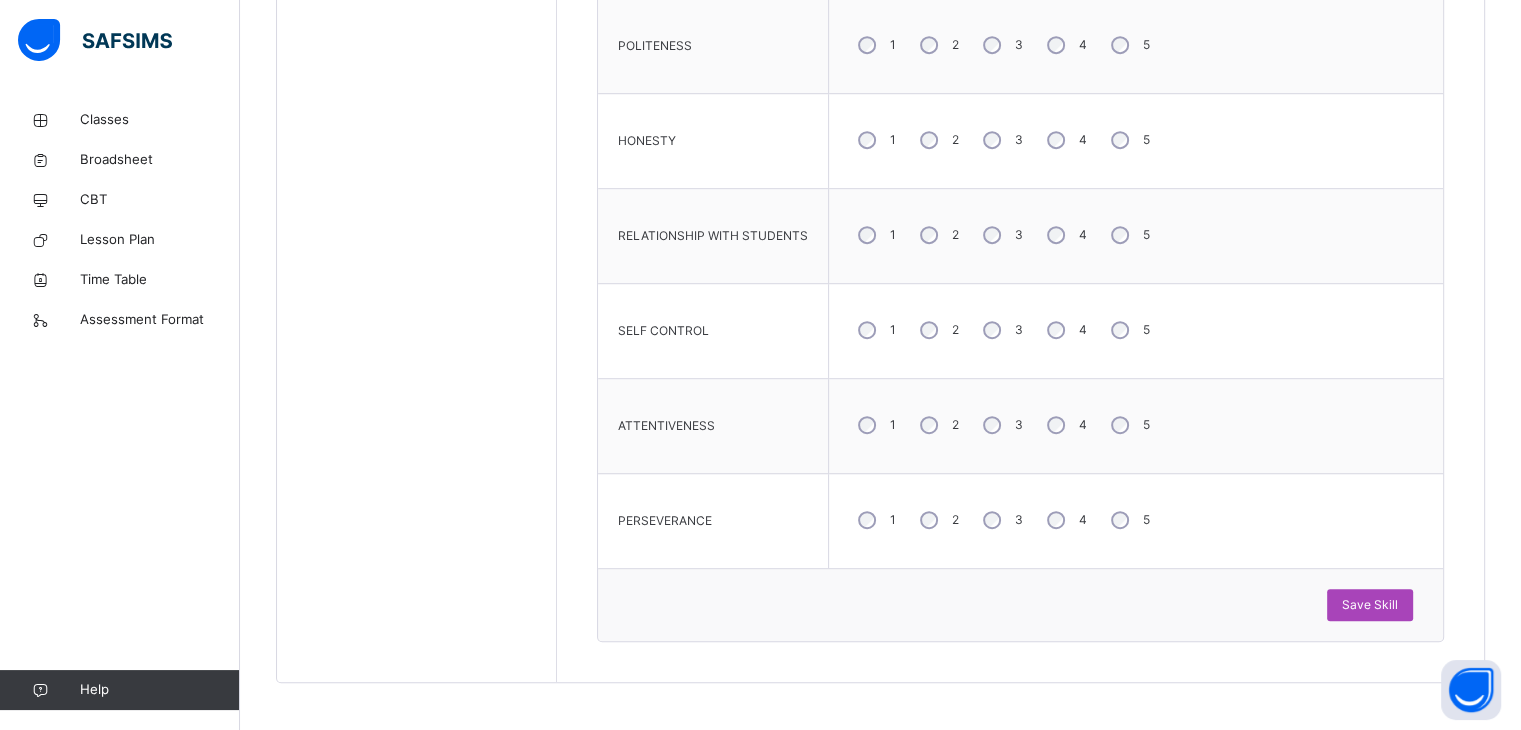 click on "Save Skill" at bounding box center [1370, 605] 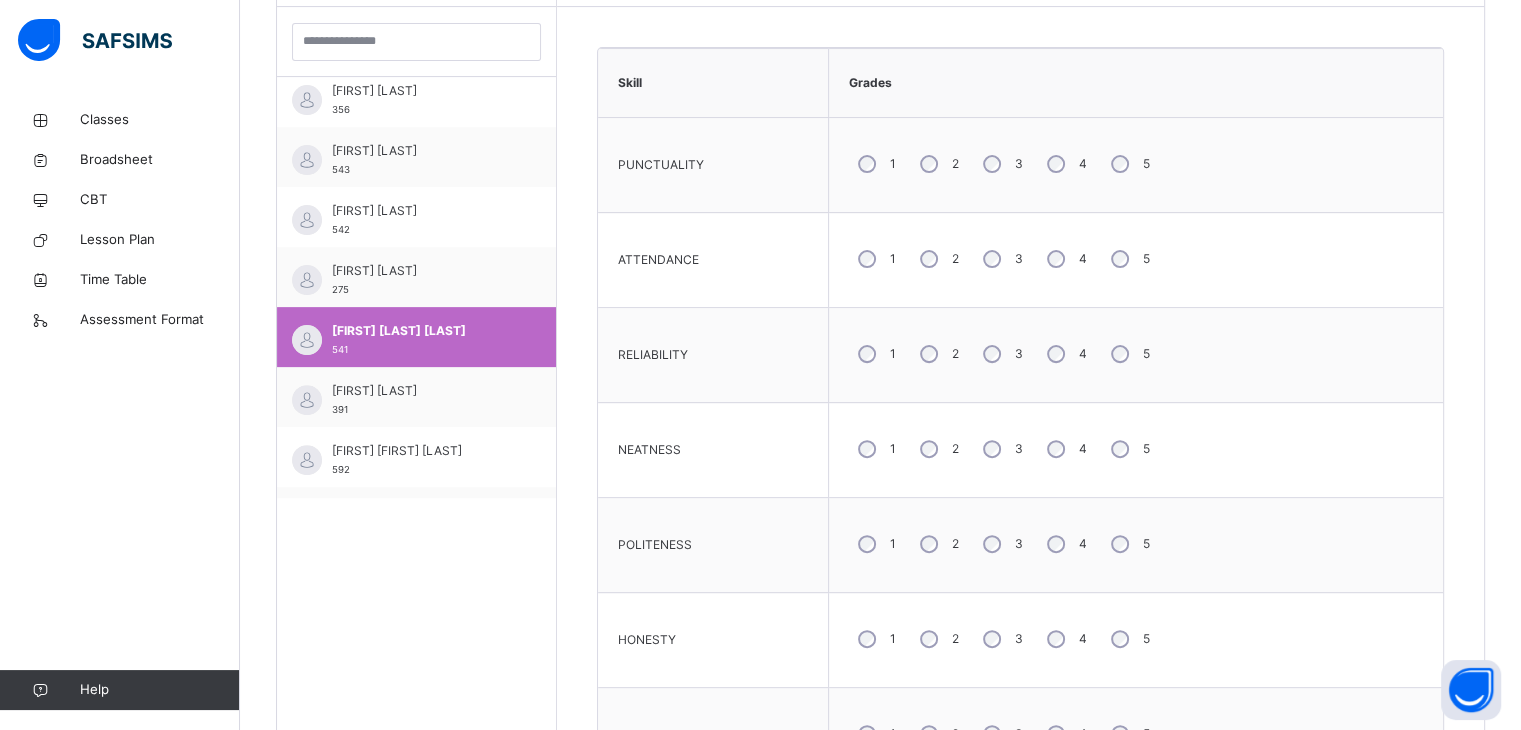 scroll, scrollTop: 564, scrollLeft: 0, axis: vertical 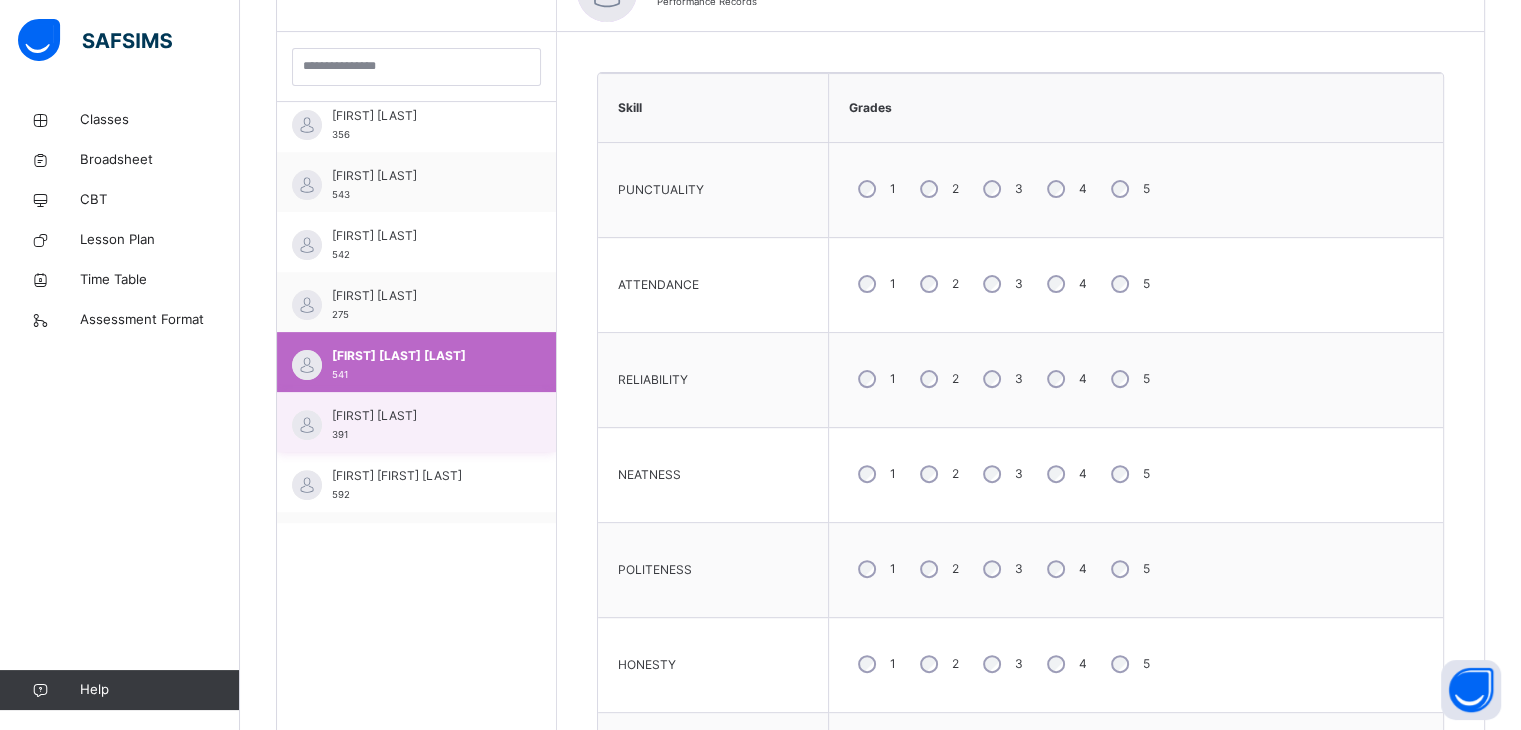 click on "[FIRST] [LAST]" at bounding box center (421, 416) 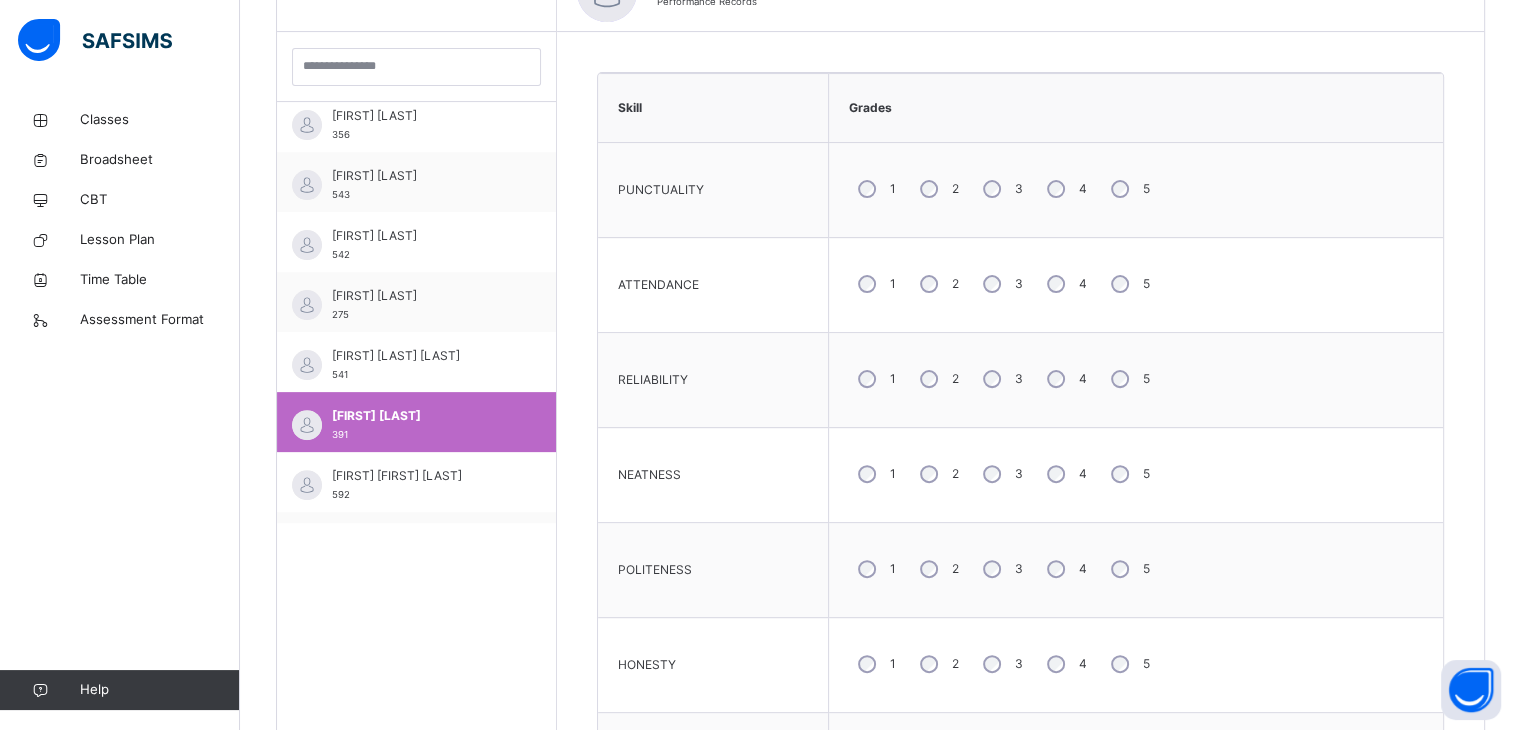 click on "5" at bounding box center (1128, 189) 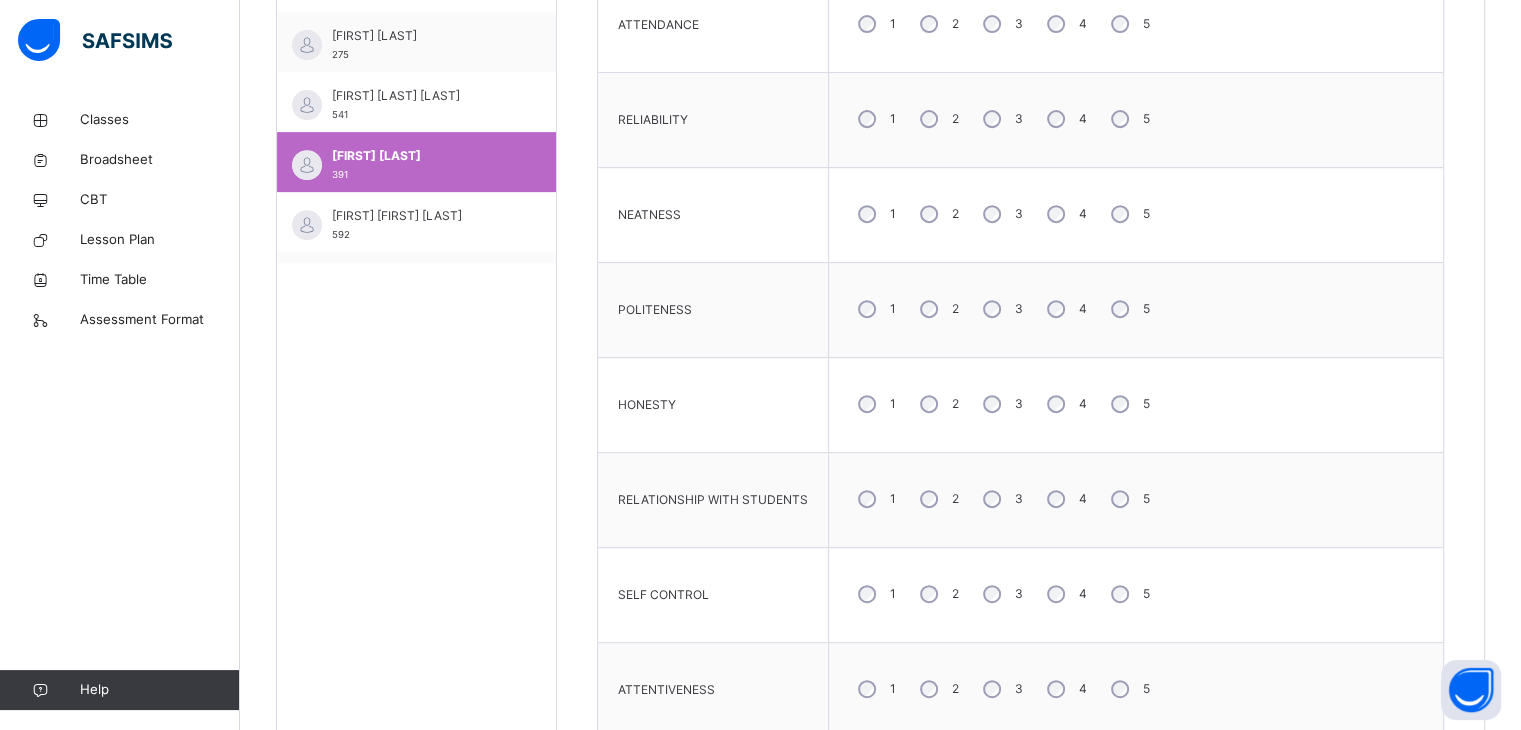 scroll, scrollTop: 845, scrollLeft: 0, axis: vertical 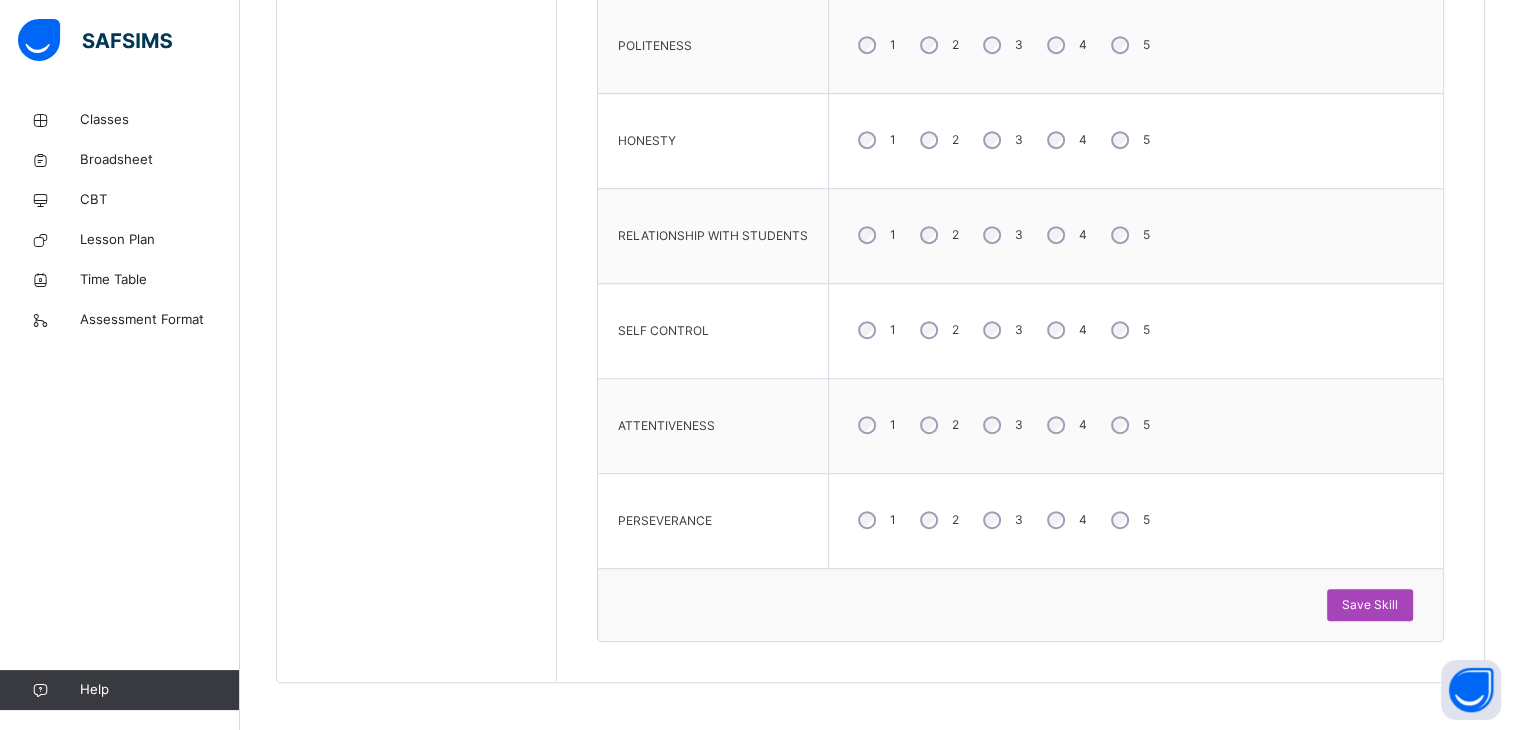 click on "Save Skill" at bounding box center [1370, 605] 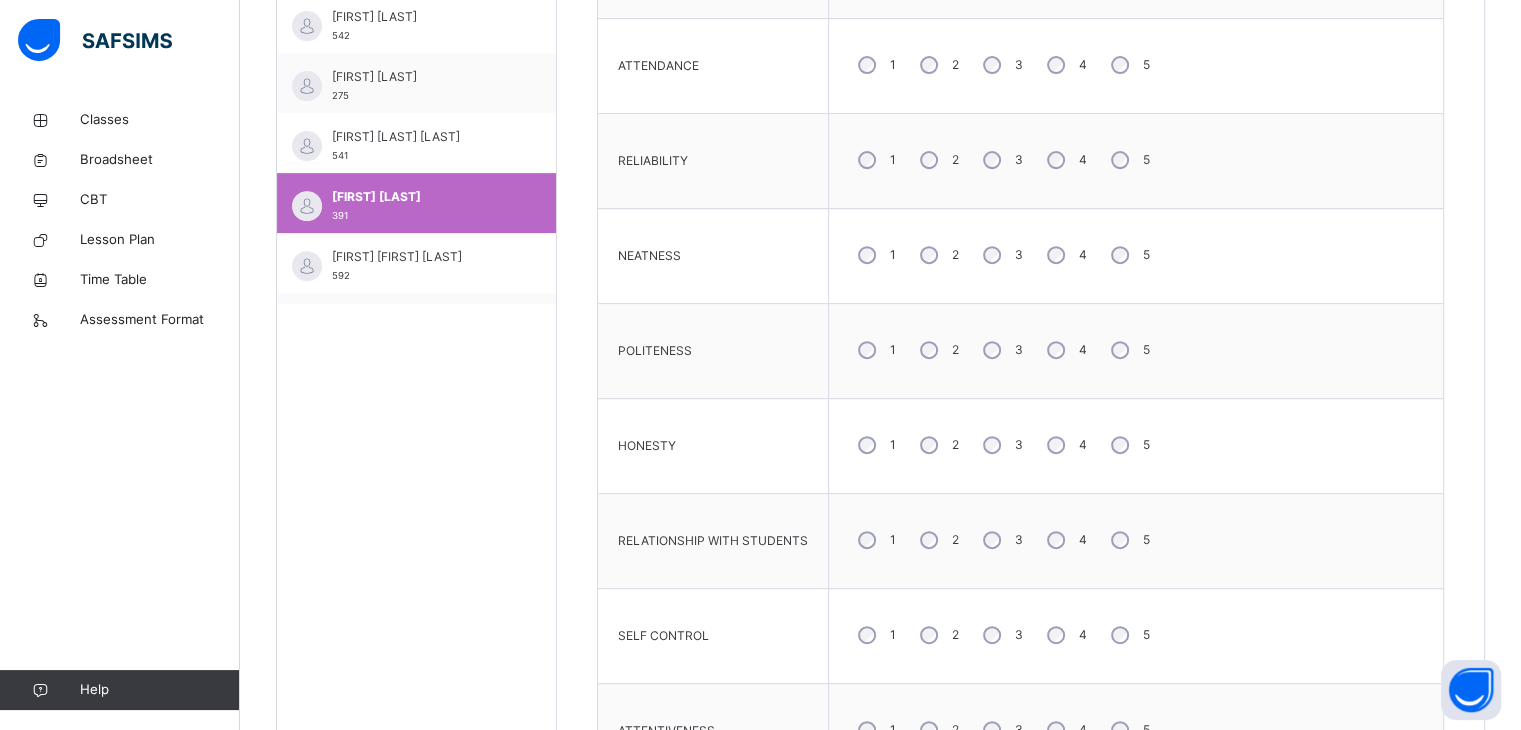 scroll, scrollTop: 780, scrollLeft: 0, axis: vertical 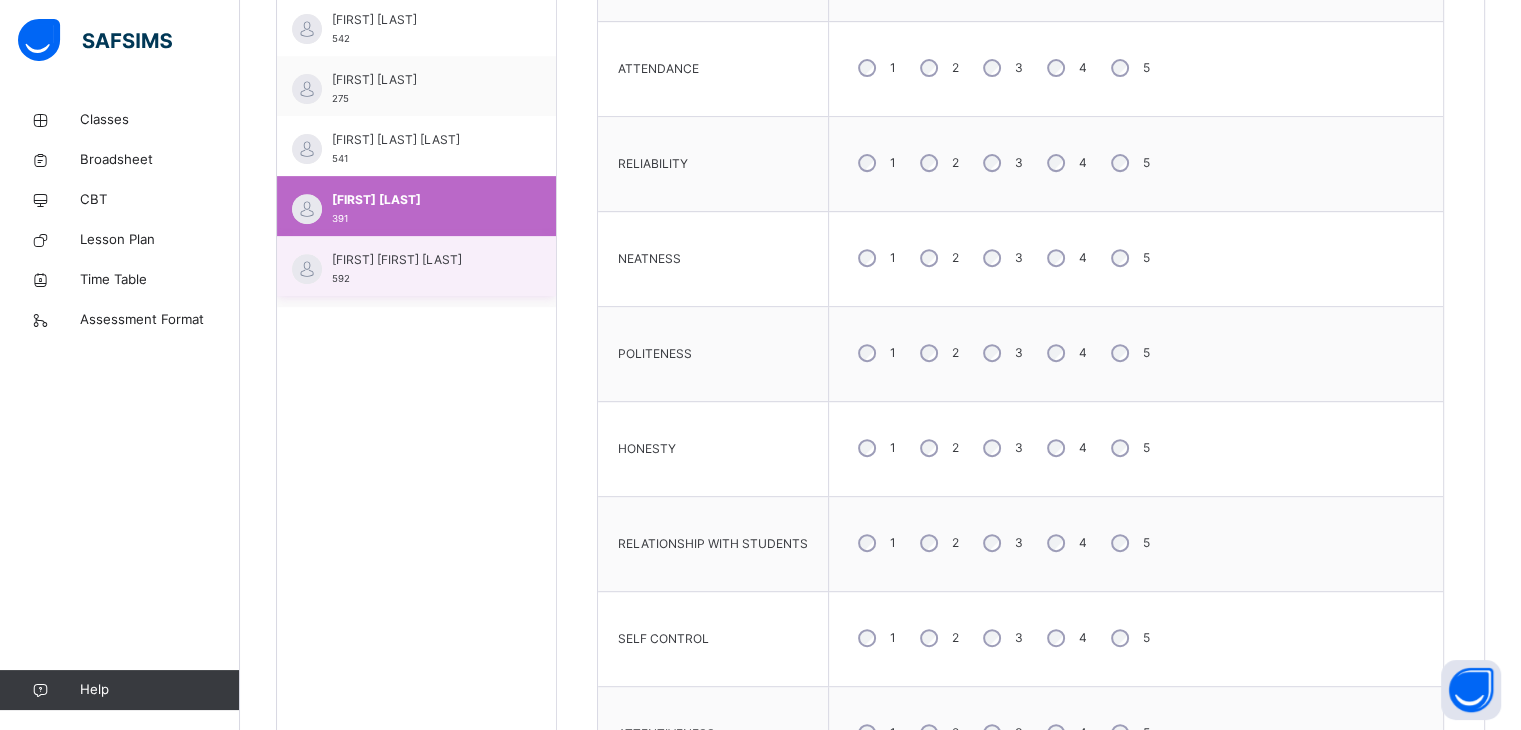 click on "[FIRST] [FIRST] [NUMBER]" at bounding box center (421, 269) 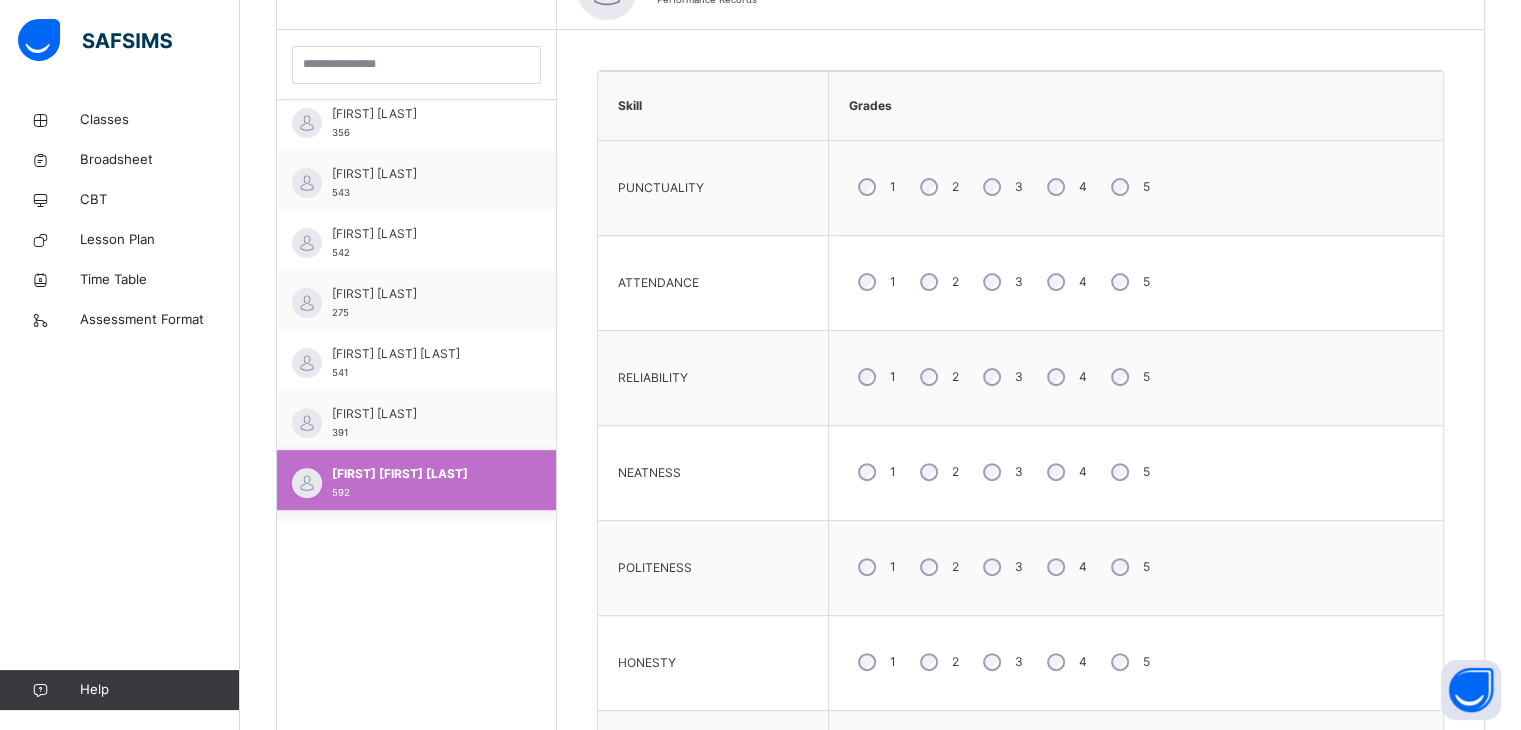 scroll, scrollTop: 780, scrollLeft: 0, axis: vertical 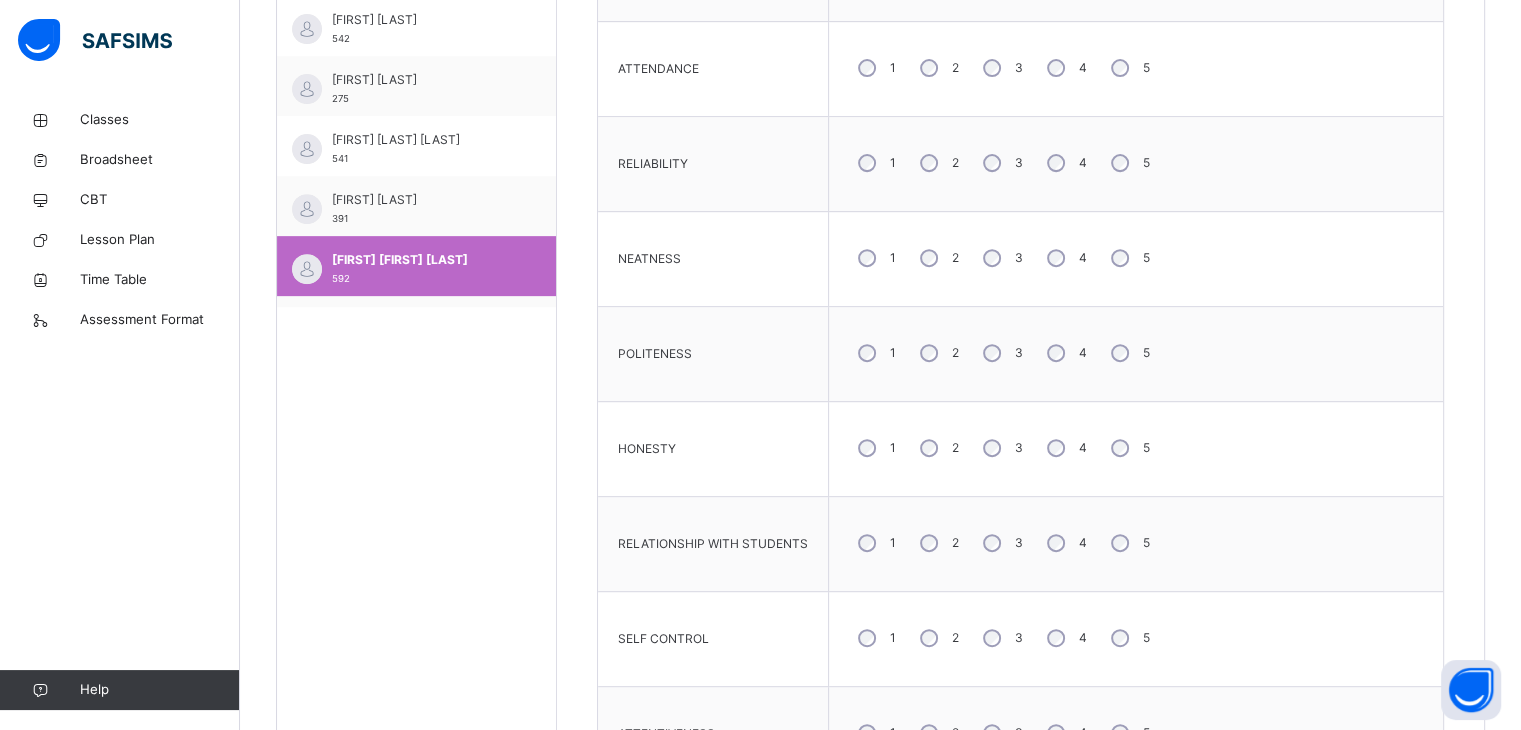 click on "5" at bounding box center (1128, 353) 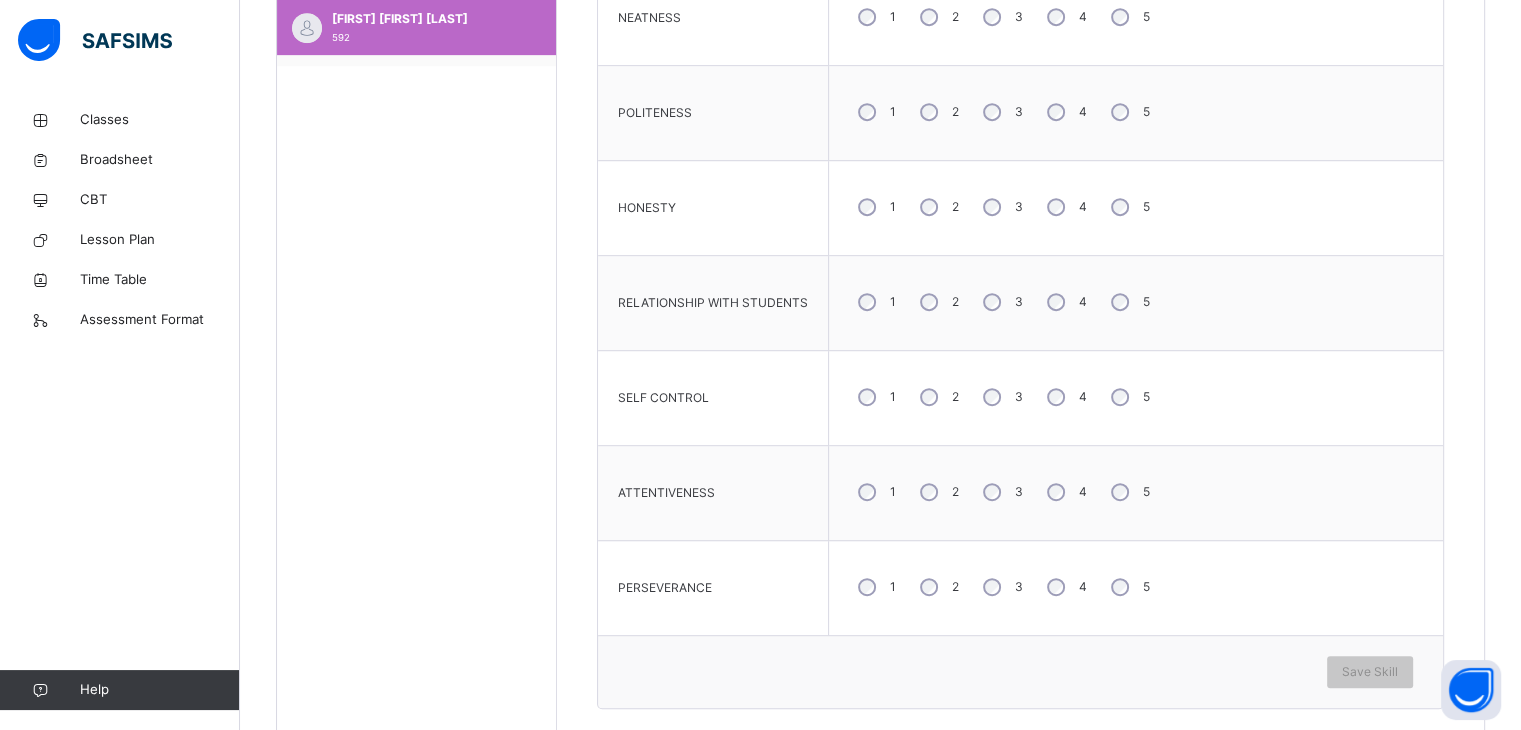 scroll, scrollTop: 1026, scrollLeft: 0, axis: vertical 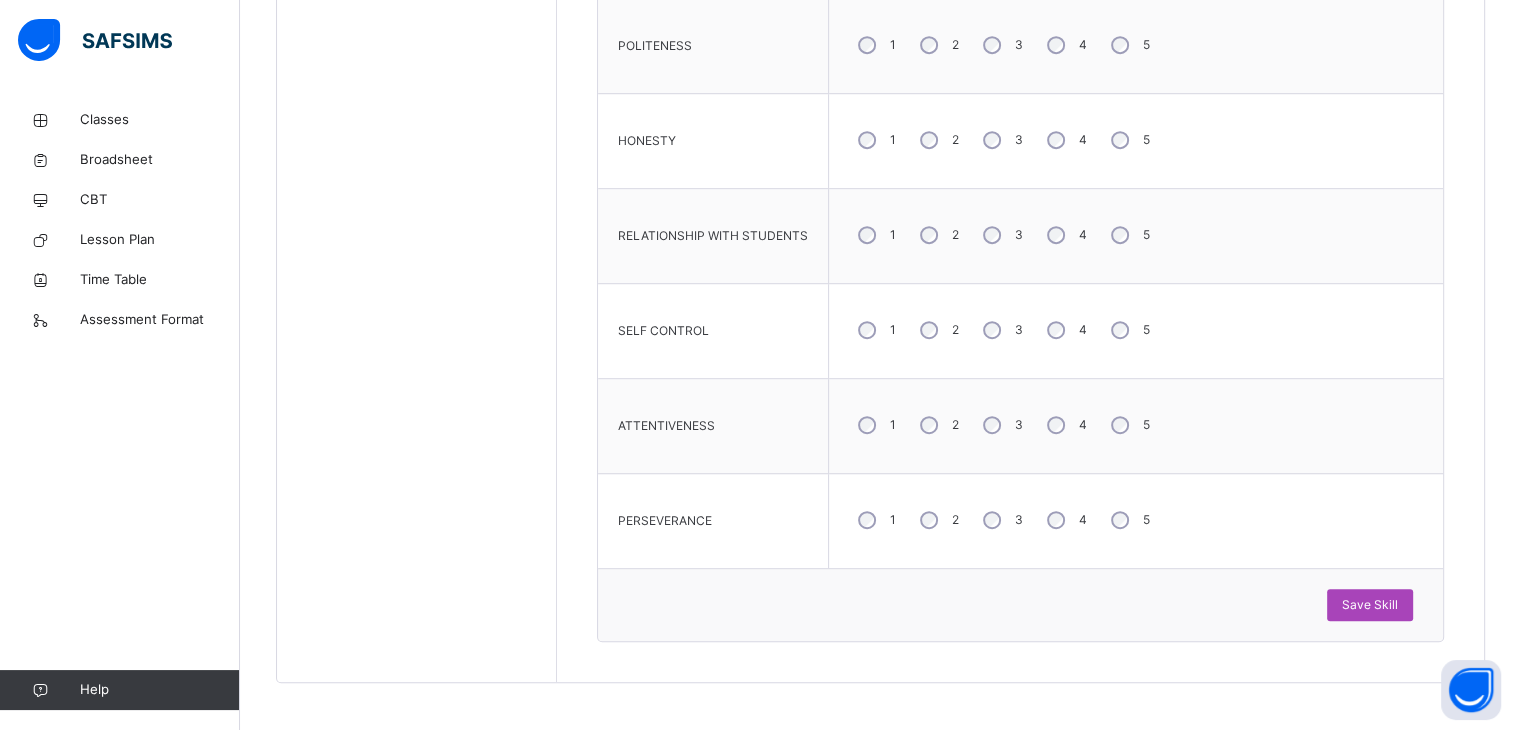 click on "Save Skill" at bounding box center (1370, 605) 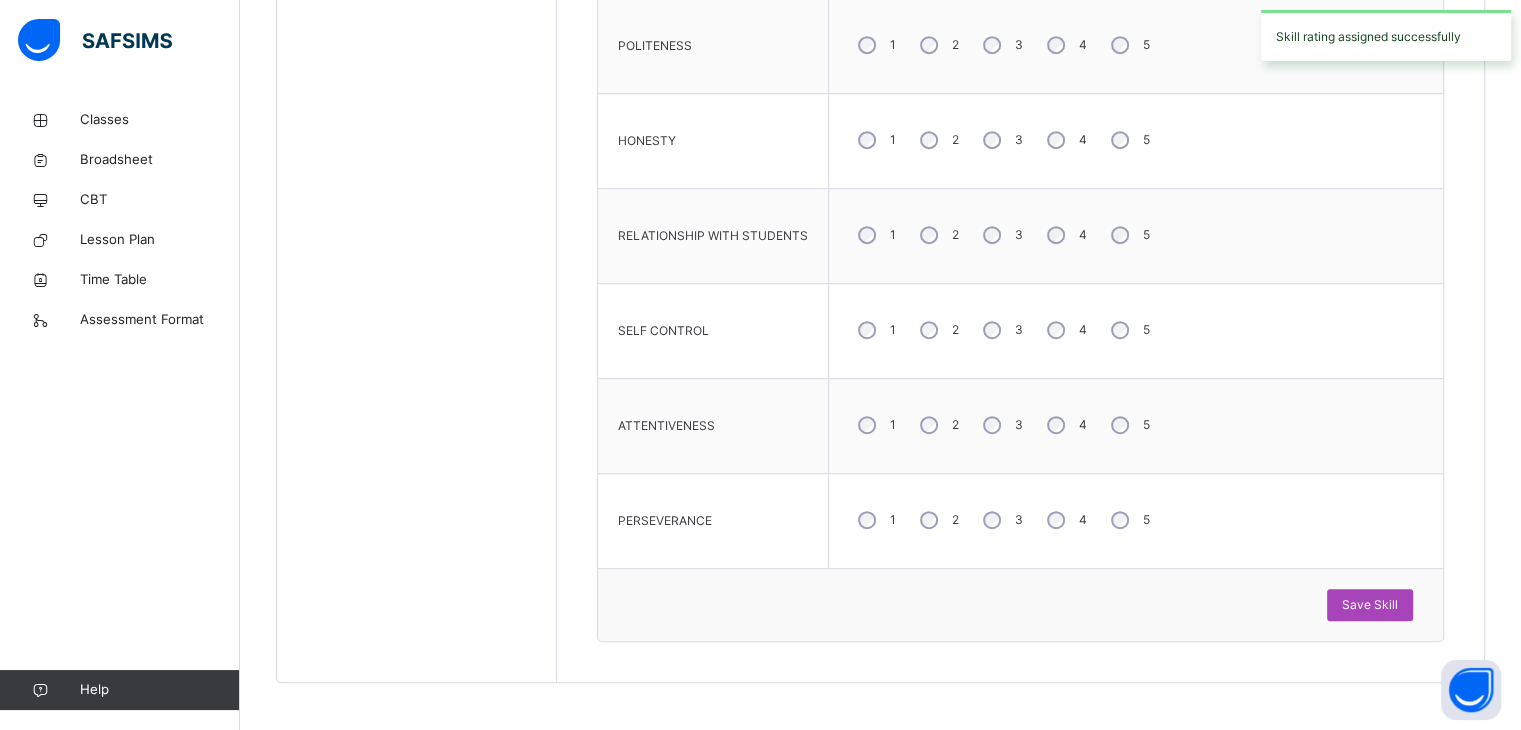 click on "Save Skill" at bounding box center [1370, 605] 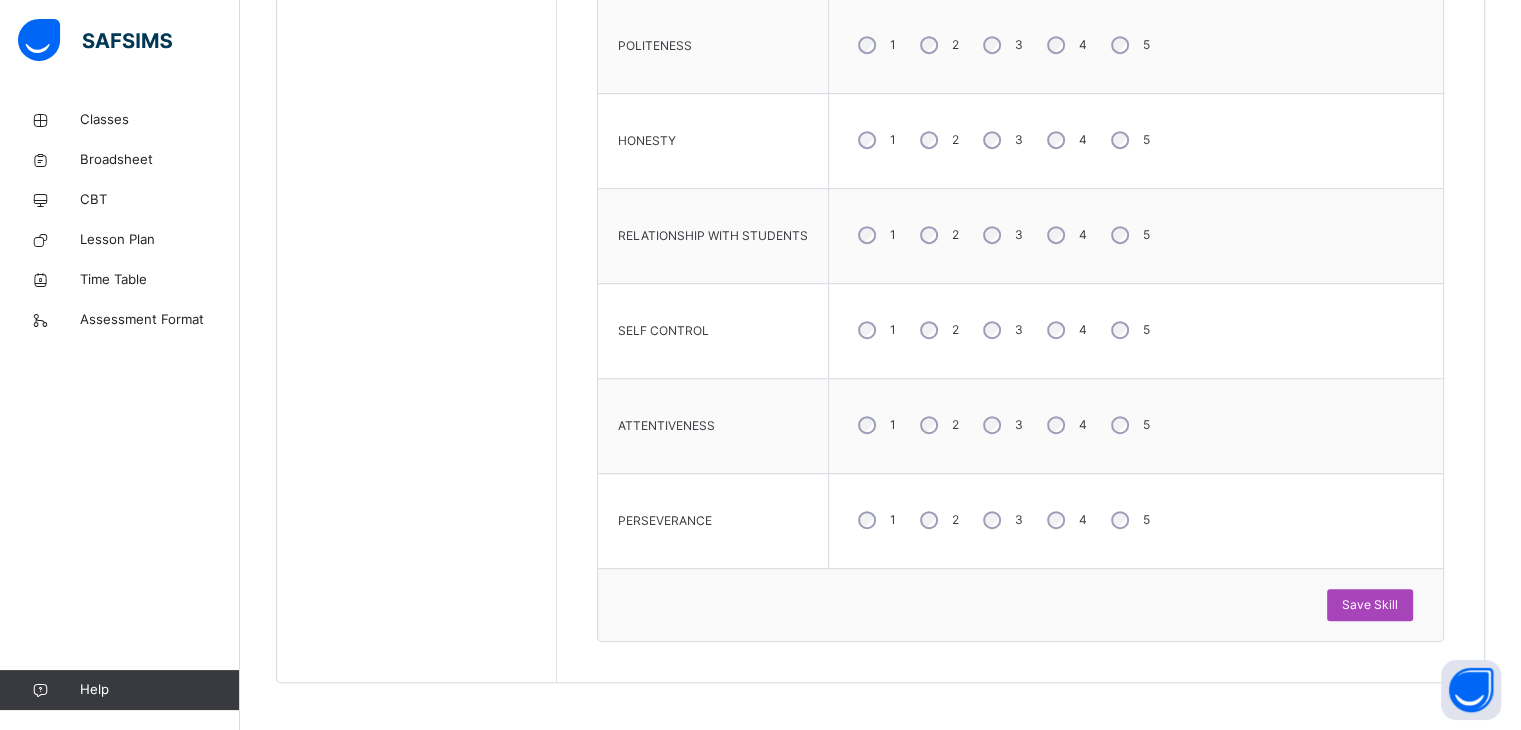 click on "Save Skill" at bounding box center [1370, 605] 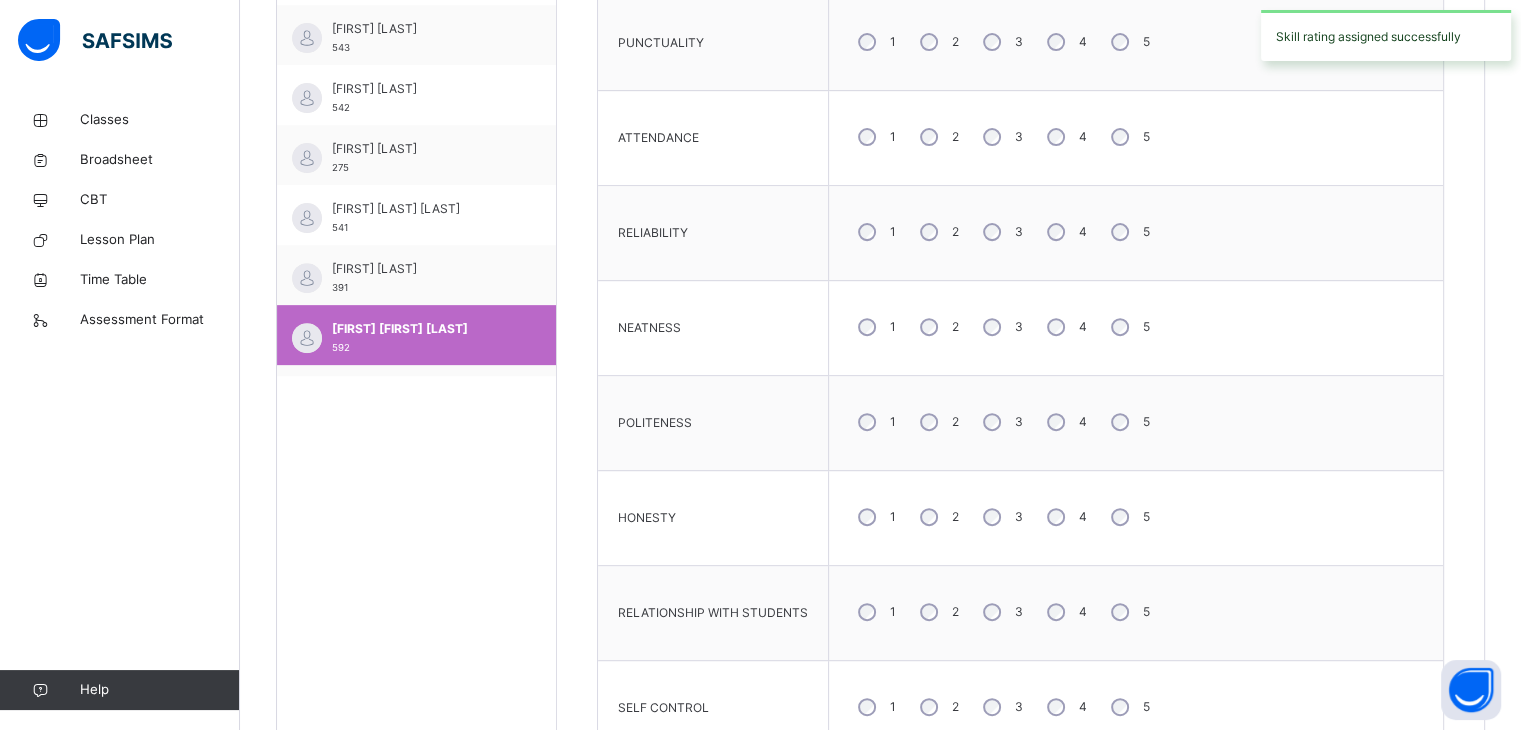 scroll, scrollTop: 720, scrollLeft: 0, axis: vertical 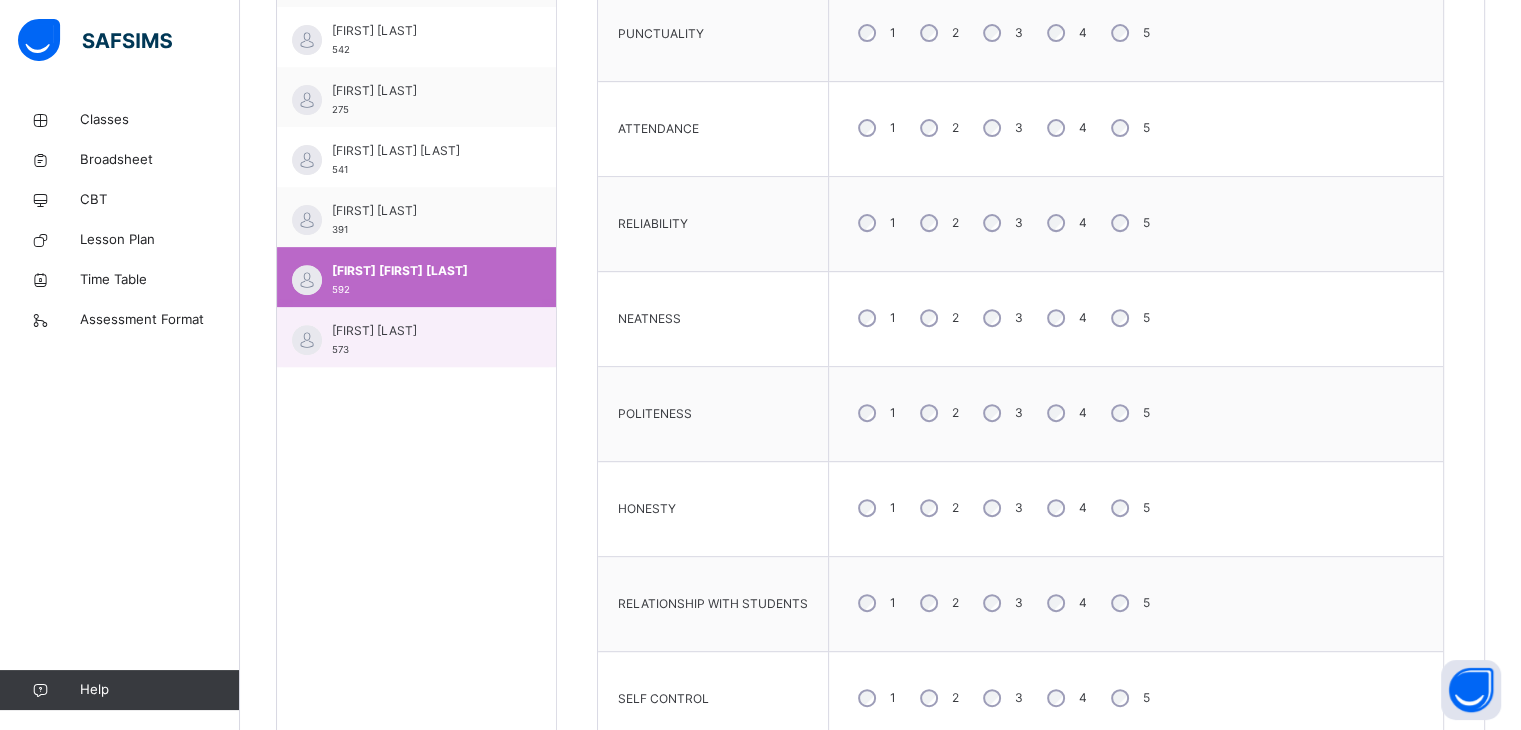 click on "[FIRST] [LAST]" at bounding box center (421, 331) 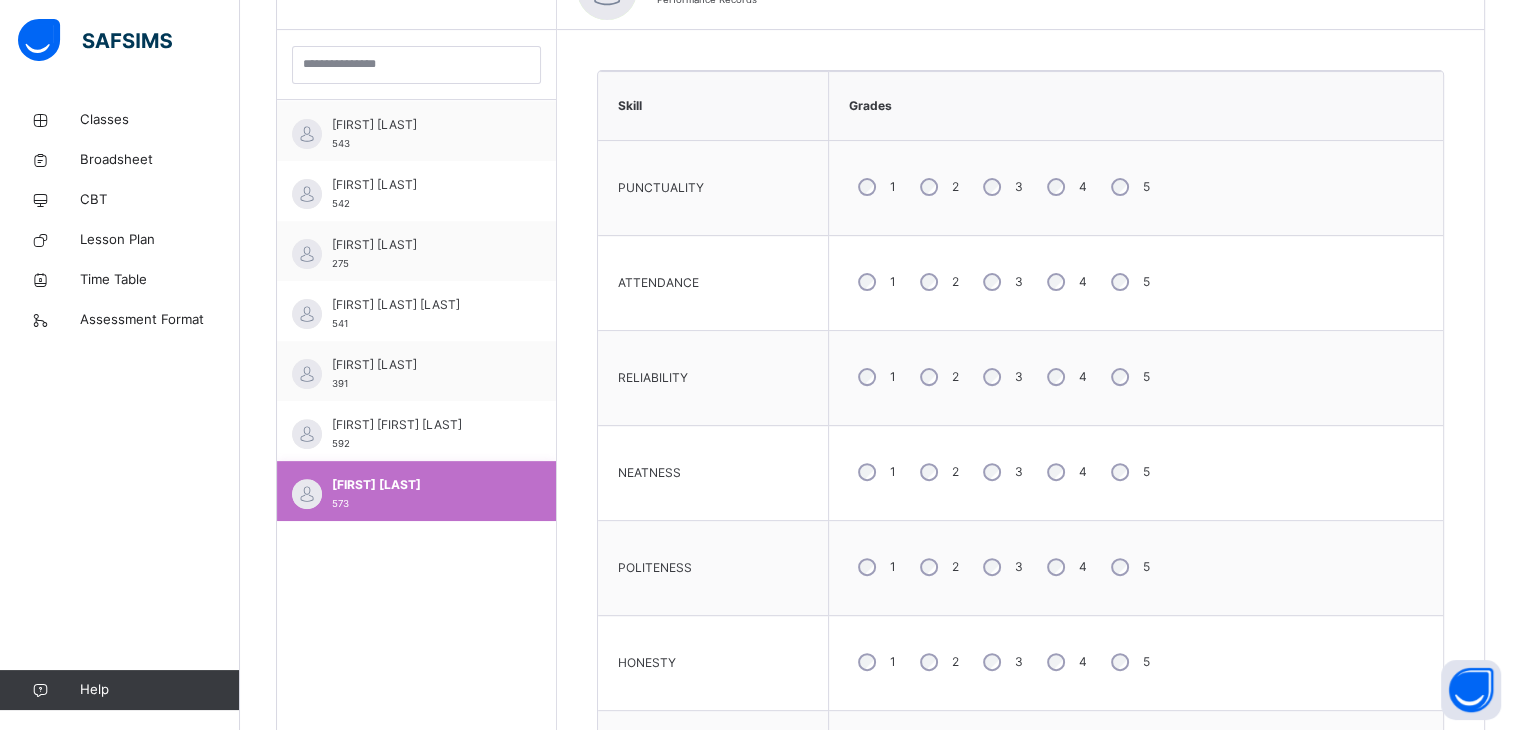 scroll, scrollTop: 720, scrollLeft: 0, axis: vertical 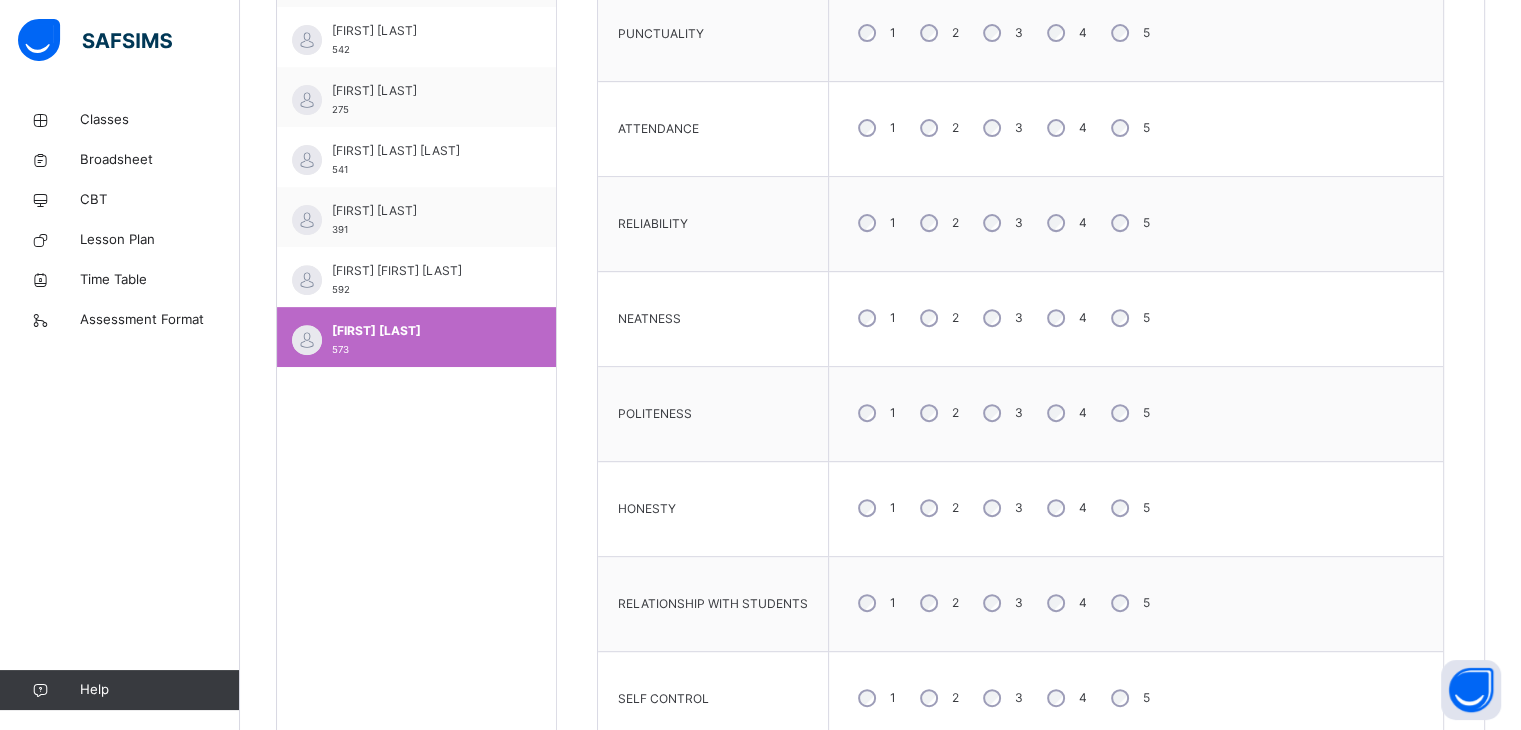 click on "4" at bounding box center [1065, 33] 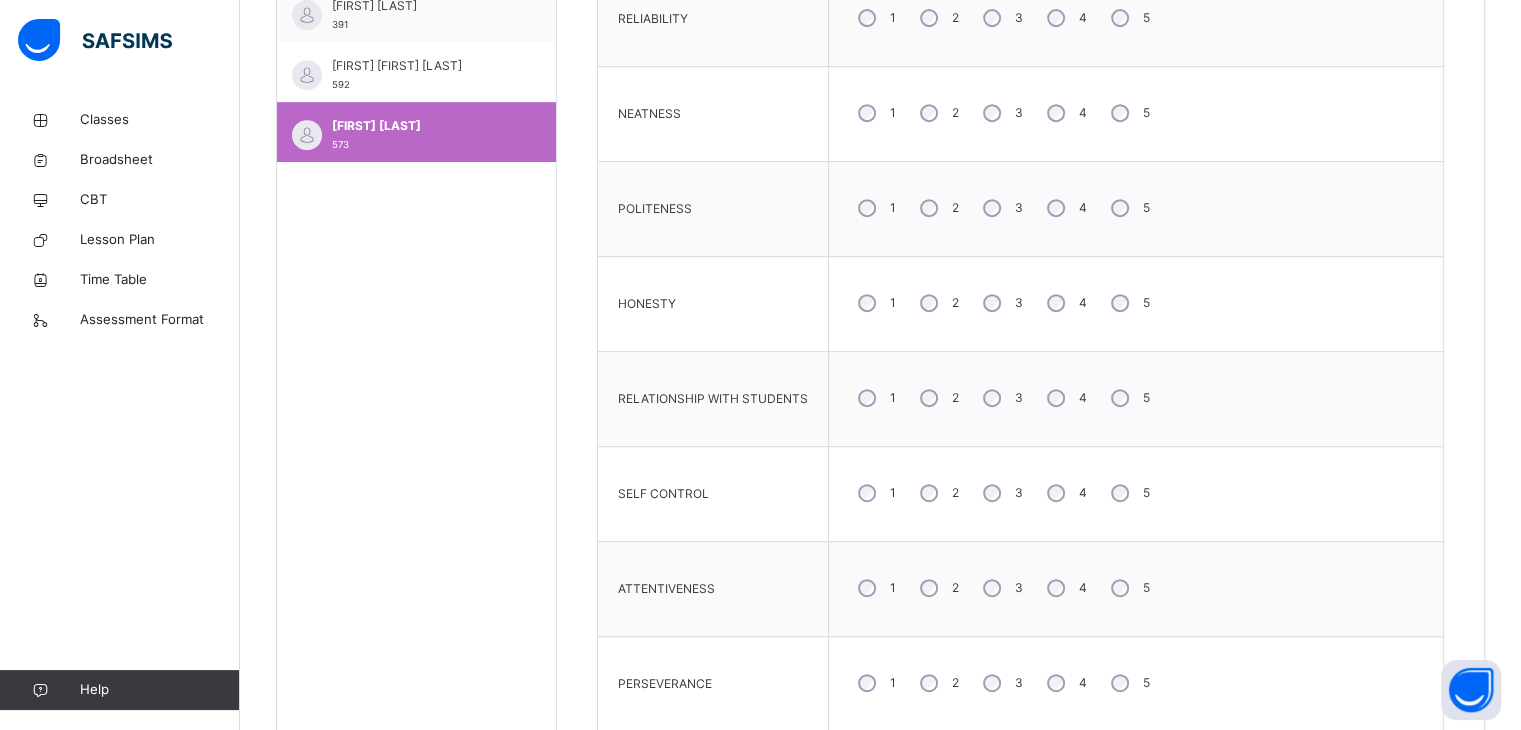 scroll, scrollTop: 927, scrollLeft: 0, axis: vertical 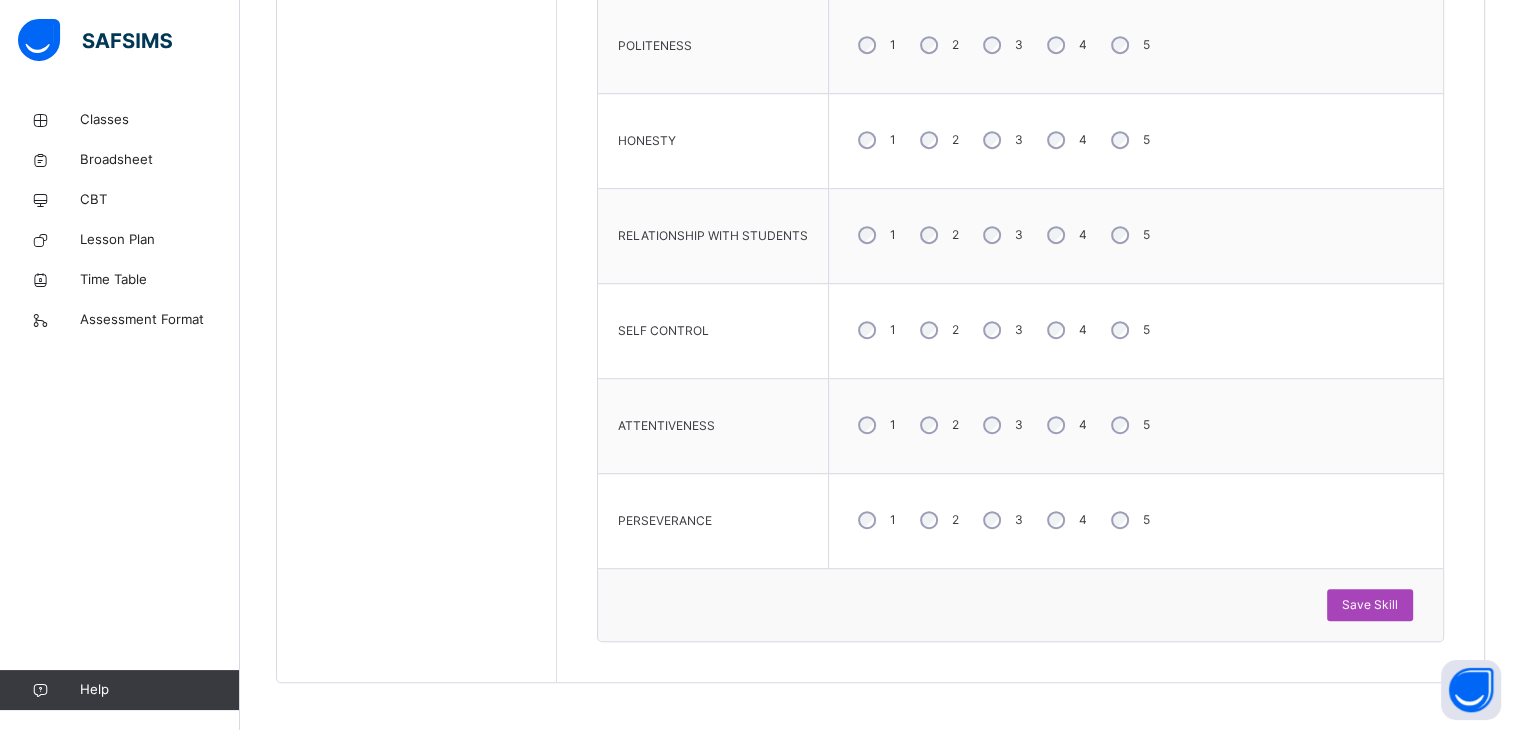 click on "Save Skill" at bounding box center (1370, 605) 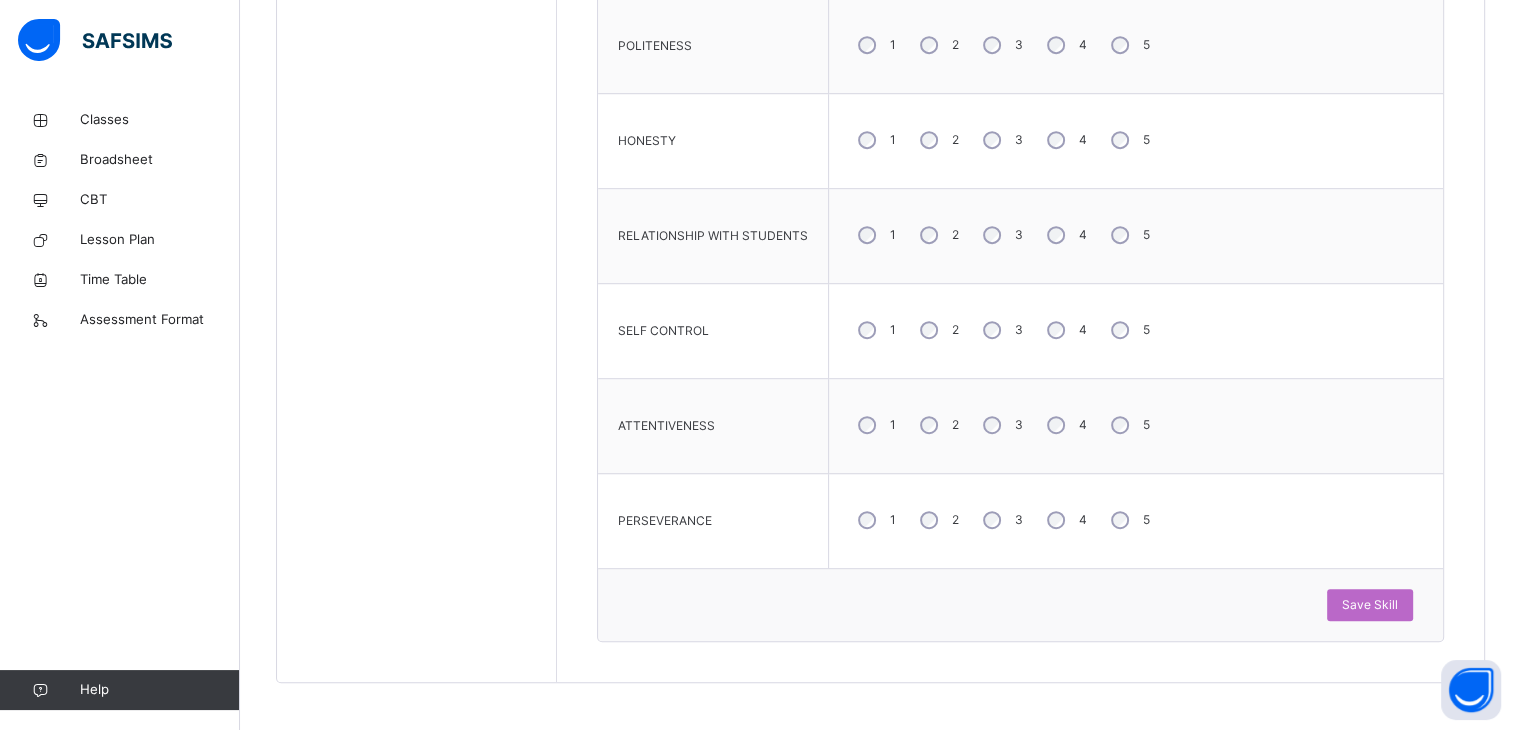 click on "Back  / DAOS Grd4  DAOS Grd4  DAOS Grade 4 3rd Term 2024-2025 Class Members Subjects Results Skills Attendance Timetable Form Teacher Skills More Options   22  Students in class DownloadPdf Report Excel Report View subject profile Daltha Academy Date: [DATE], [TIME] Class Members Class:  DAOS Grd4  Total no. of Students:  22 Term:  3rd Term Session:  2024-2025 S/NO Admission No. Last Name First Name Other Name 1 511 [LAST] [FIRST] [FIRST] 2 501 [LAST] [LAST] [FIRST] [FIRST] 3 485 [LAST] [FIRST] [LAST] 4 680 [LAST] [FIRST] [FIRST] 5 650 [LAST] [FIRST] [FIRST] 6 317 [LAST] [FIRST] [LAST] 7 236 [FIRST] [LAST] [FIRST] [LAST] 8 507 [LAST] [FIRST] [LAST] [LAST] 9 684 [LAST] [FIRST] [LAST] [LAST] 10 690 [LAST] [FIRST] [LAST] [LAST] 11 360 [LAST] [FIRST] [LAST] [LAST] 12 583 [LAST] [FIRST] [FIRST] [LAST] 13 335 [LAST] [FIRST] [LAST] [LAST] 14 371 [LAST] [FIRST] [LAST] [LAST] 15 356 [LAST] [FIRST] [LAST] [LAST] 16 543 [LAST] [FIRST] [LAST] [LAST] 17 542 [LAST] [FIRST] [LAST] [LAST] 18 275 [LAST] [FIRST] [FIRST] [LAST] 19 541 [LAST] [FIRST] [LAST] [LAST]" at bounding box center [880, -128] 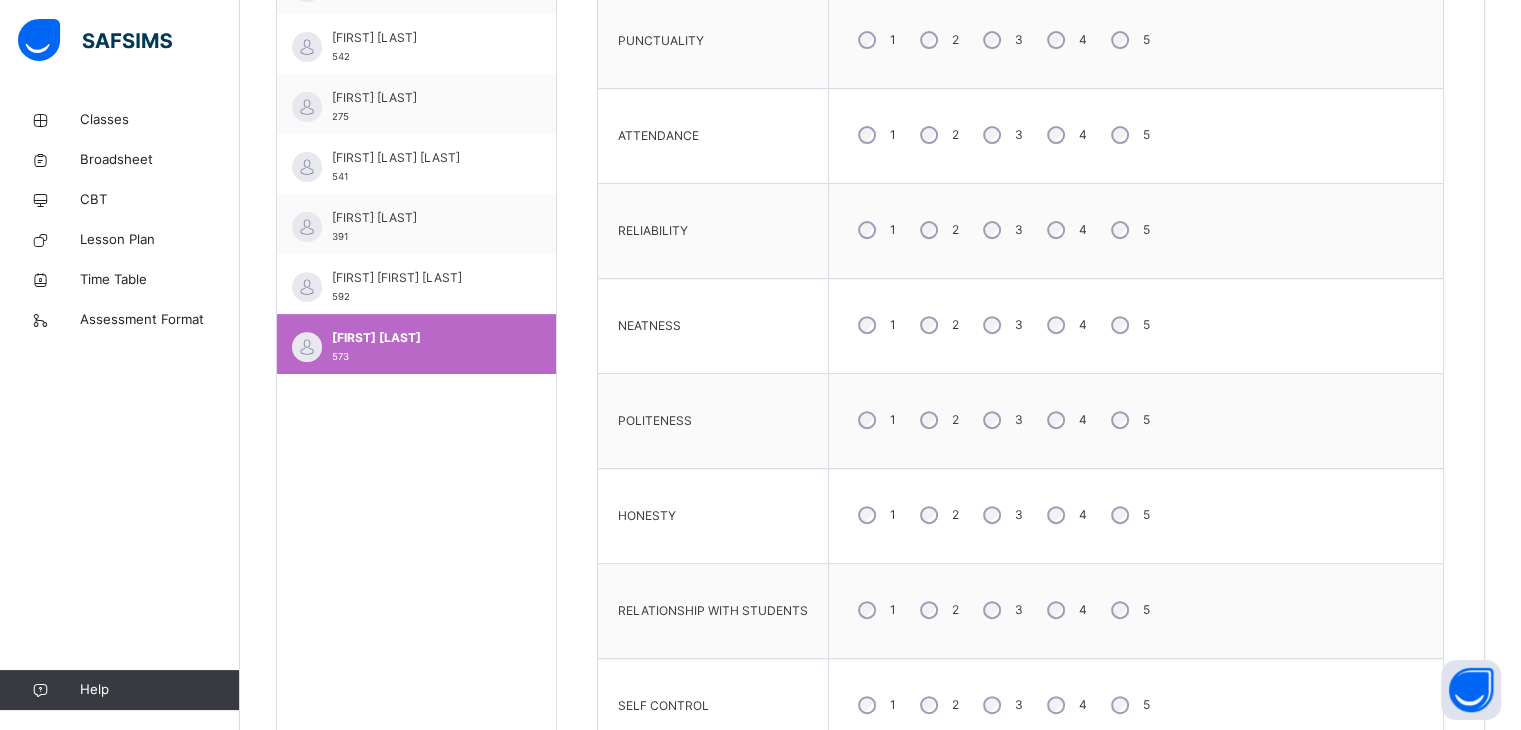 scroll, scrollTop: 656, scrollLeft: 0, axis: vertical 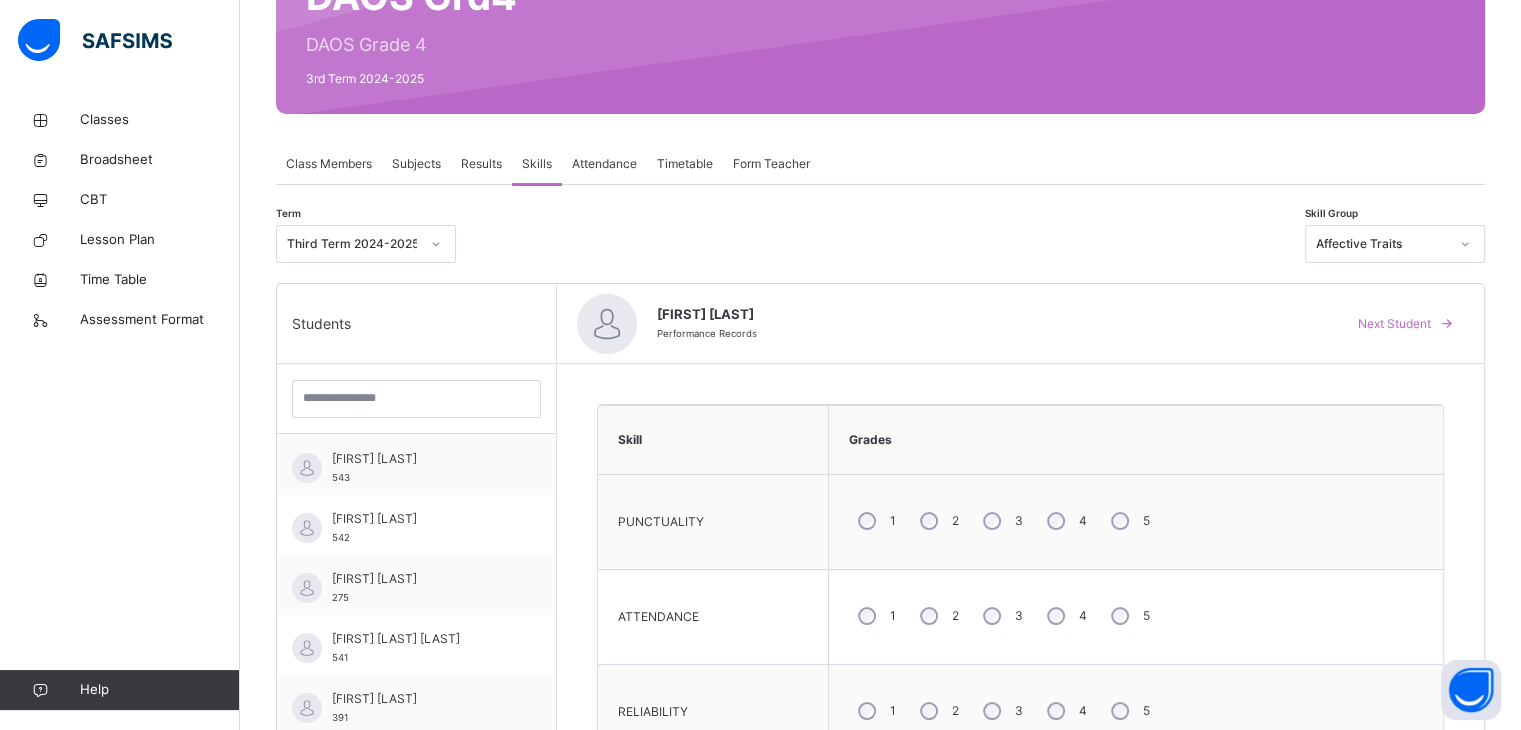 click on "Timetable" at bounding box center (685, 164) 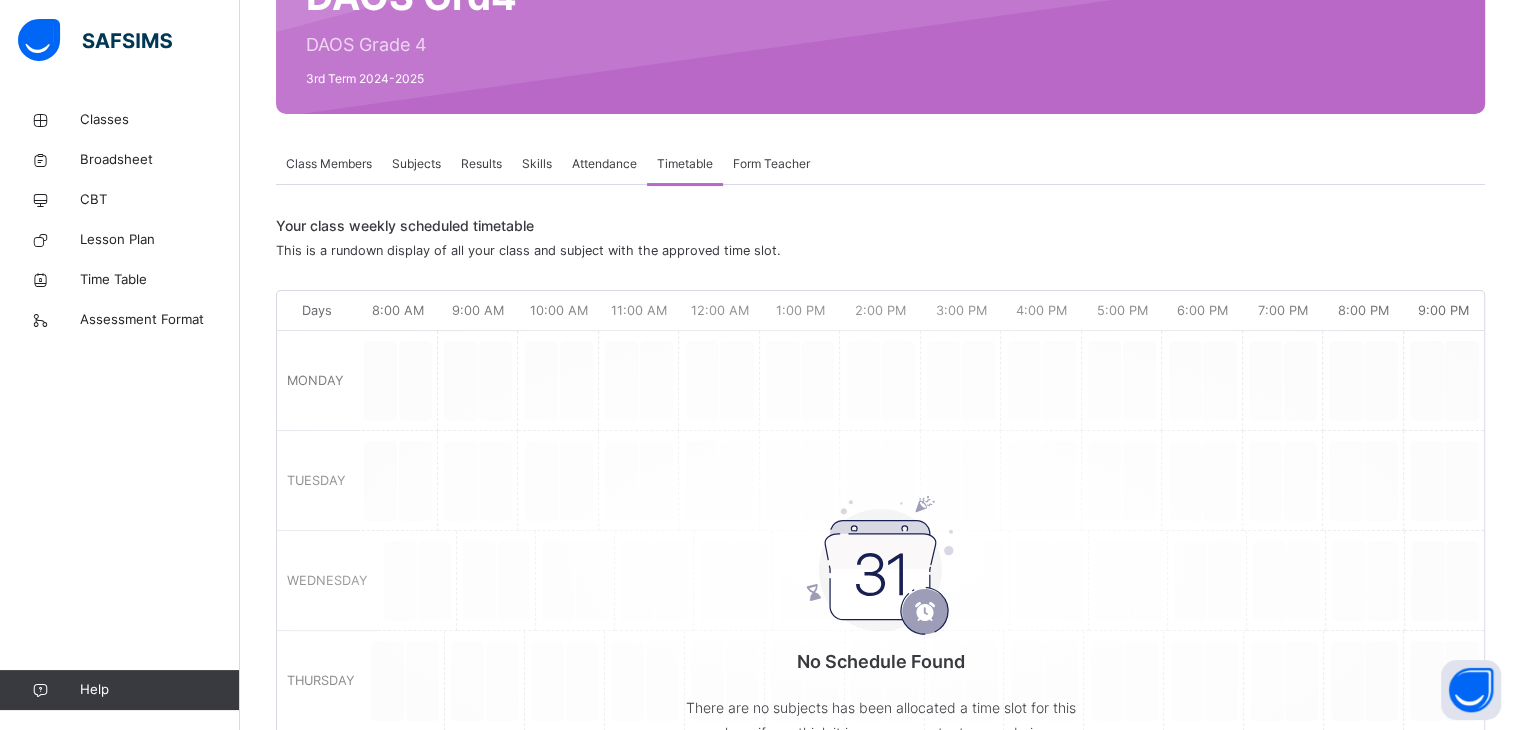 click on "Form Teacher" at bounding box center (771, 164) 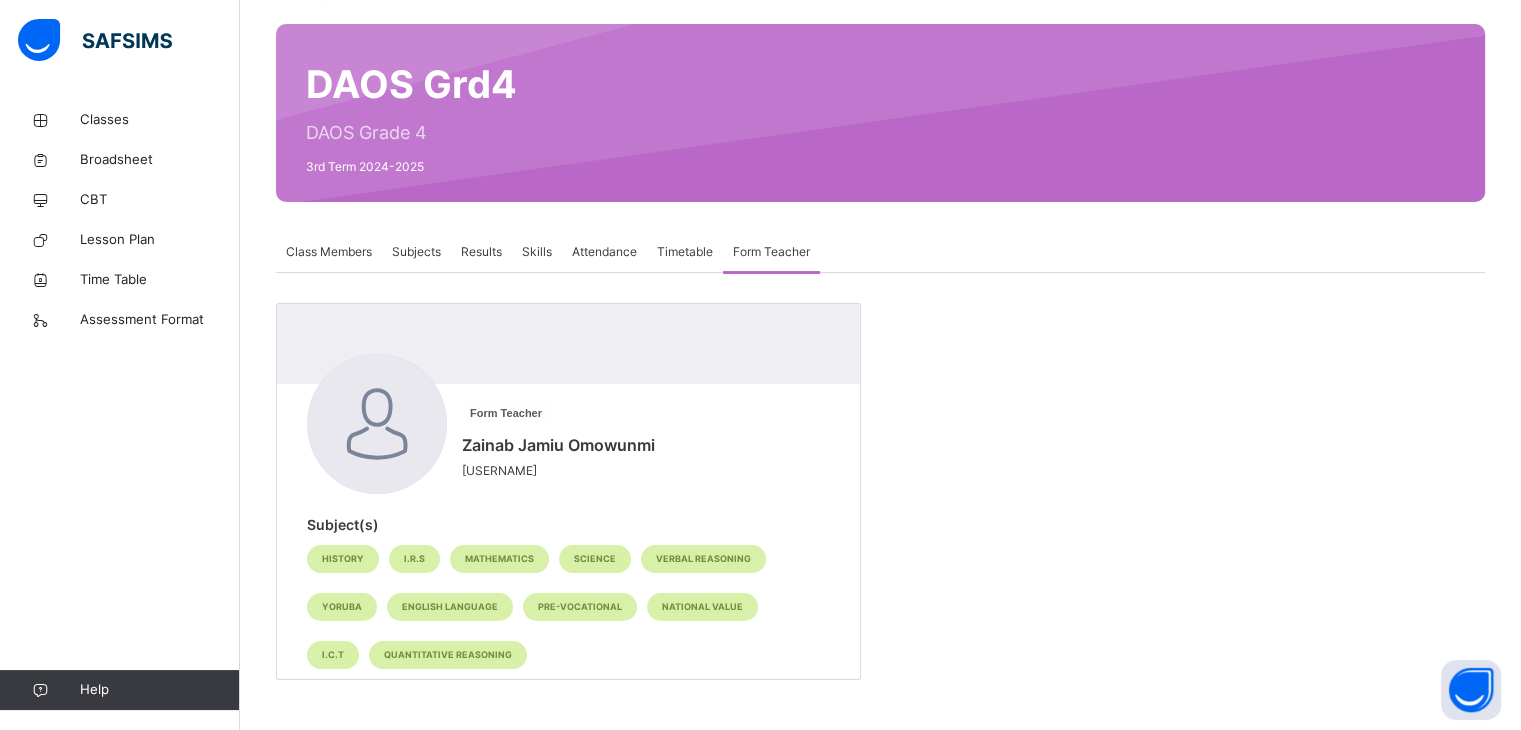 scroll, scrollTop: 144, scrollLeft: 0, axis: vertical 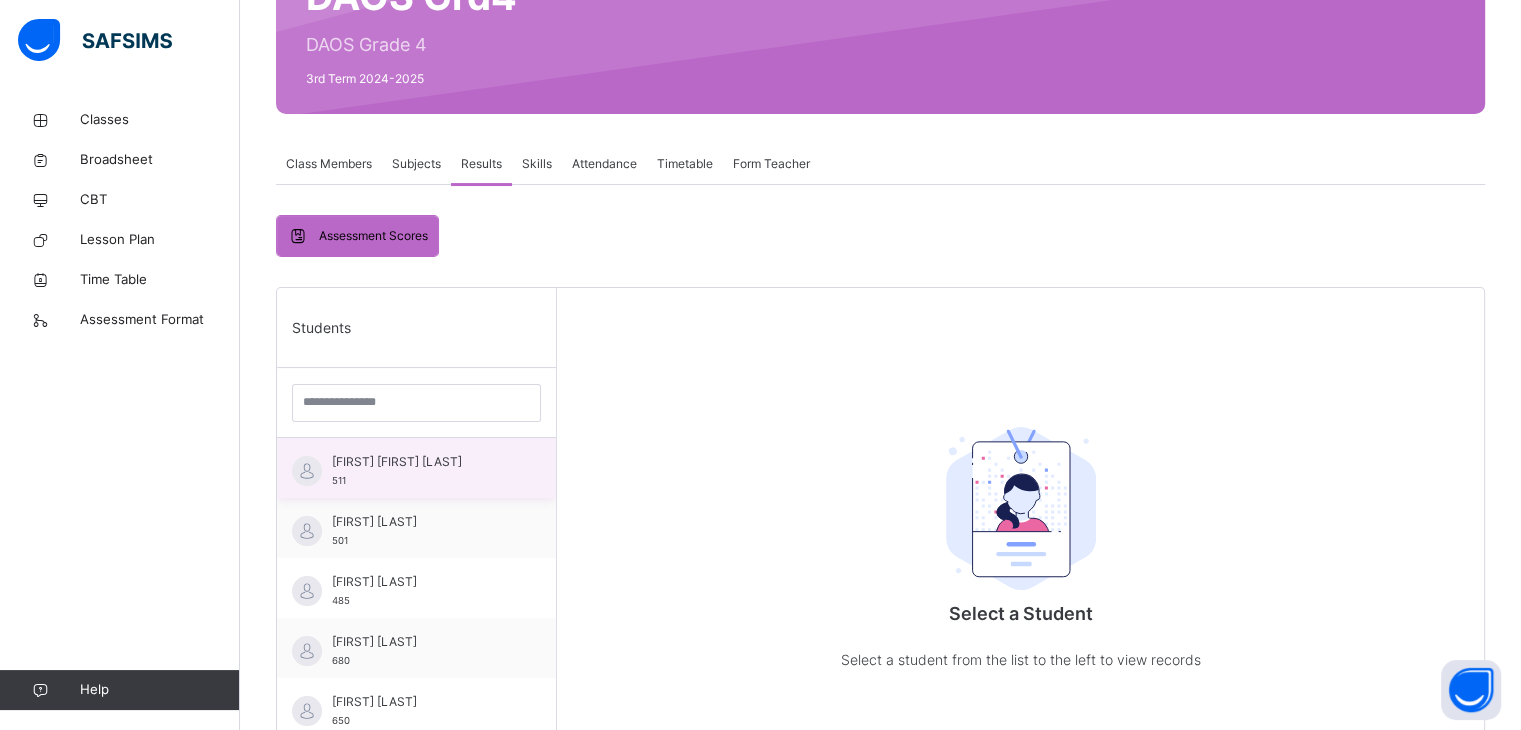 click on "[FIRST] [FIRST] [LAST]" at bounding box center [421, 462] 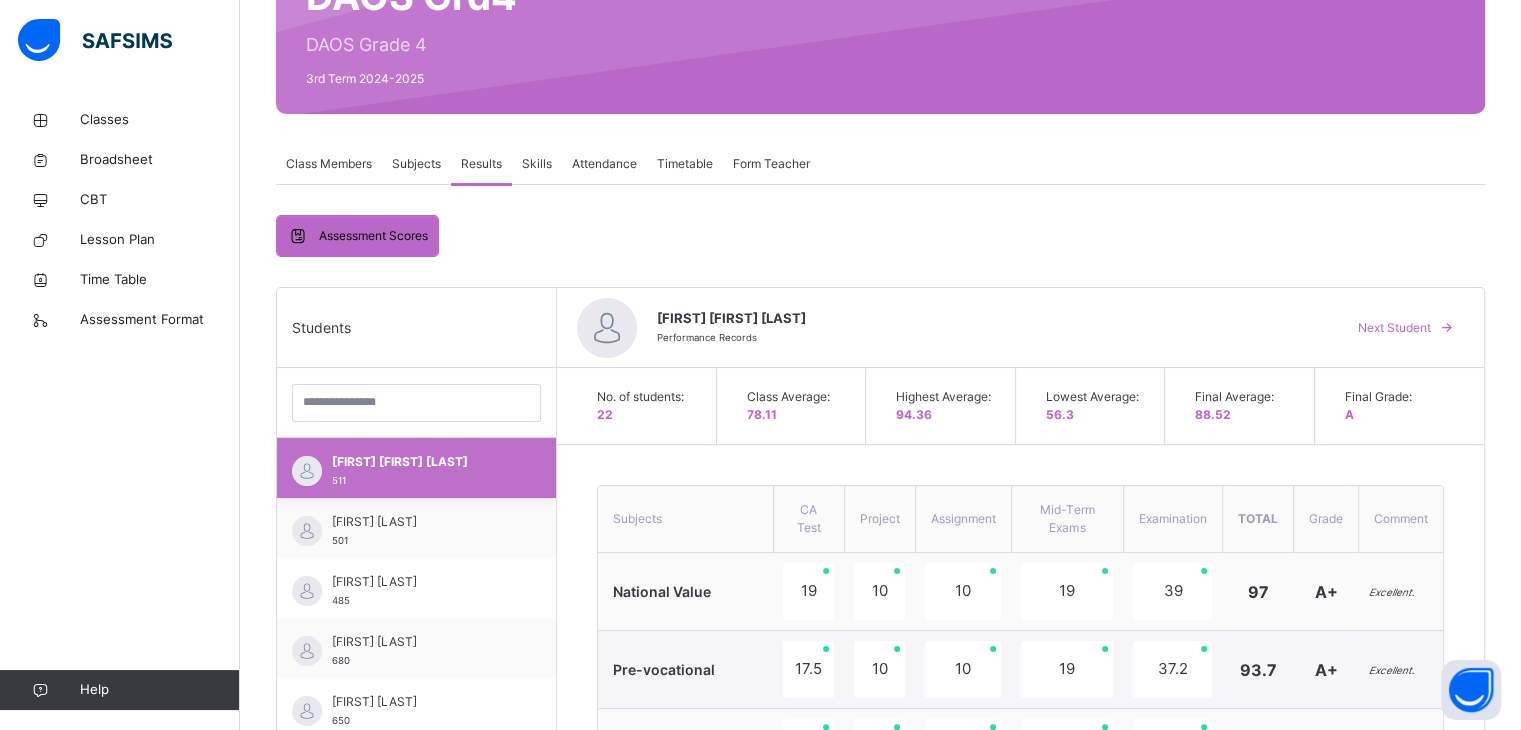 click on "[FIRST] [FIRST] [LAST]" at bounding box center (421, 462) 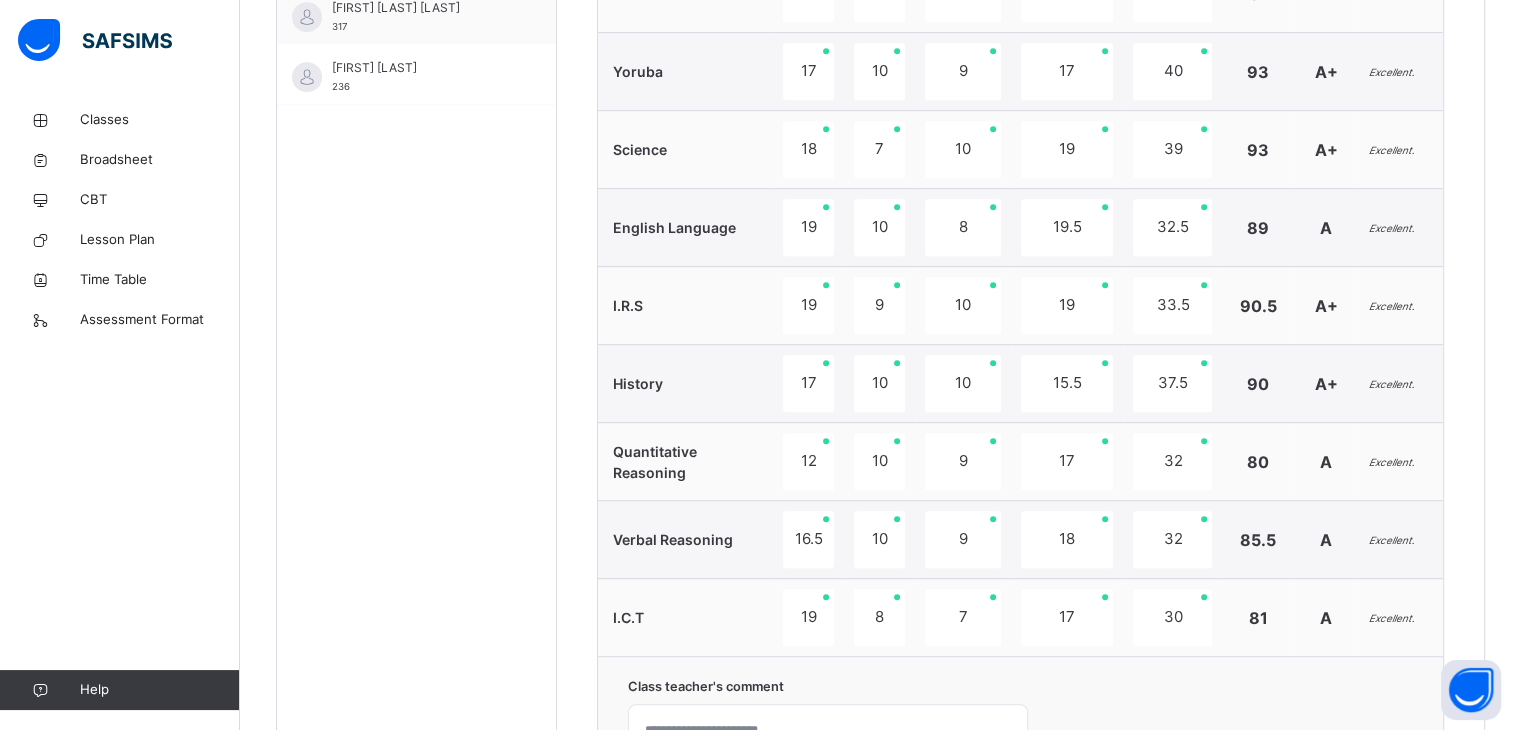 scroll, scrollTop: 1017, scrollLeft: 0, axis: vertical 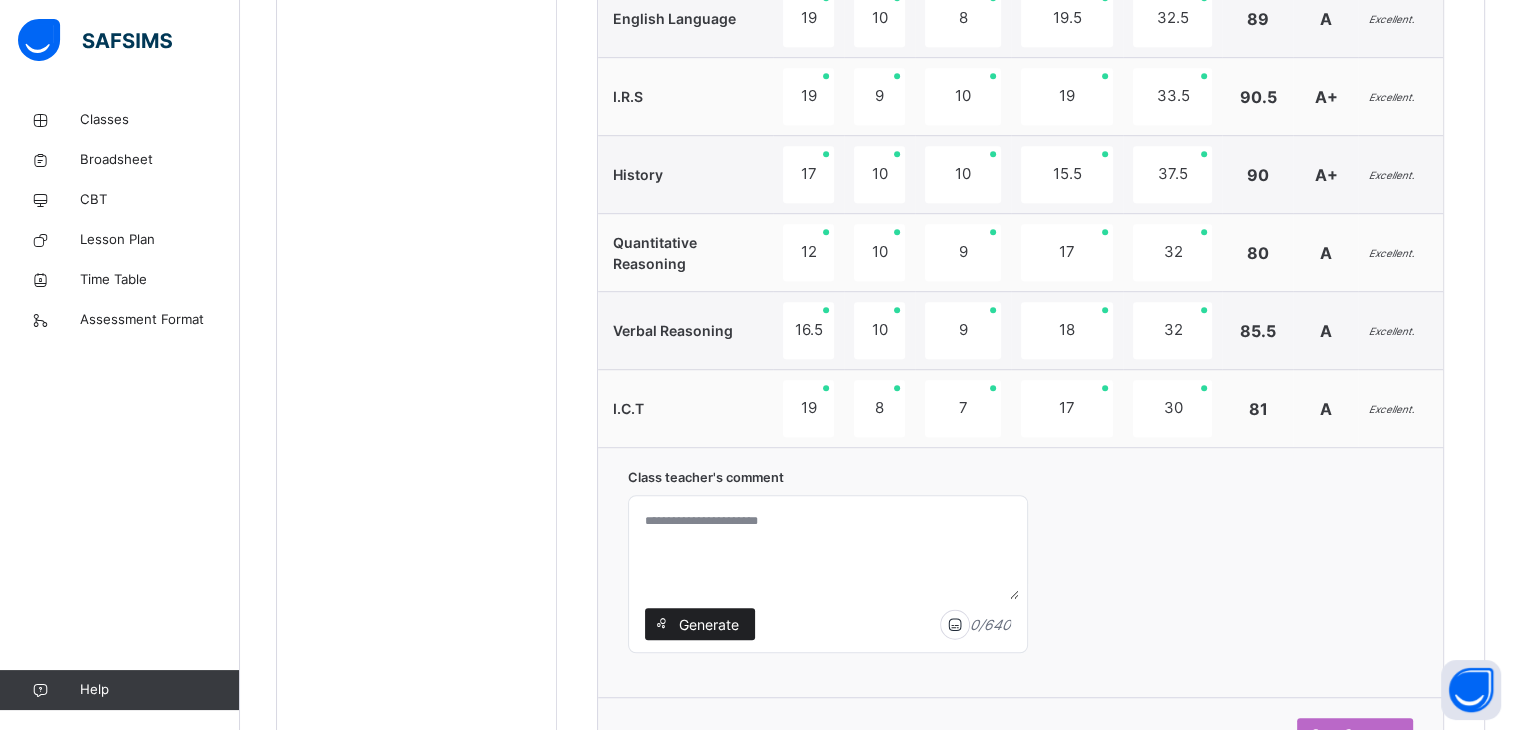 click on "Generate" at bounding box center (708, 624) 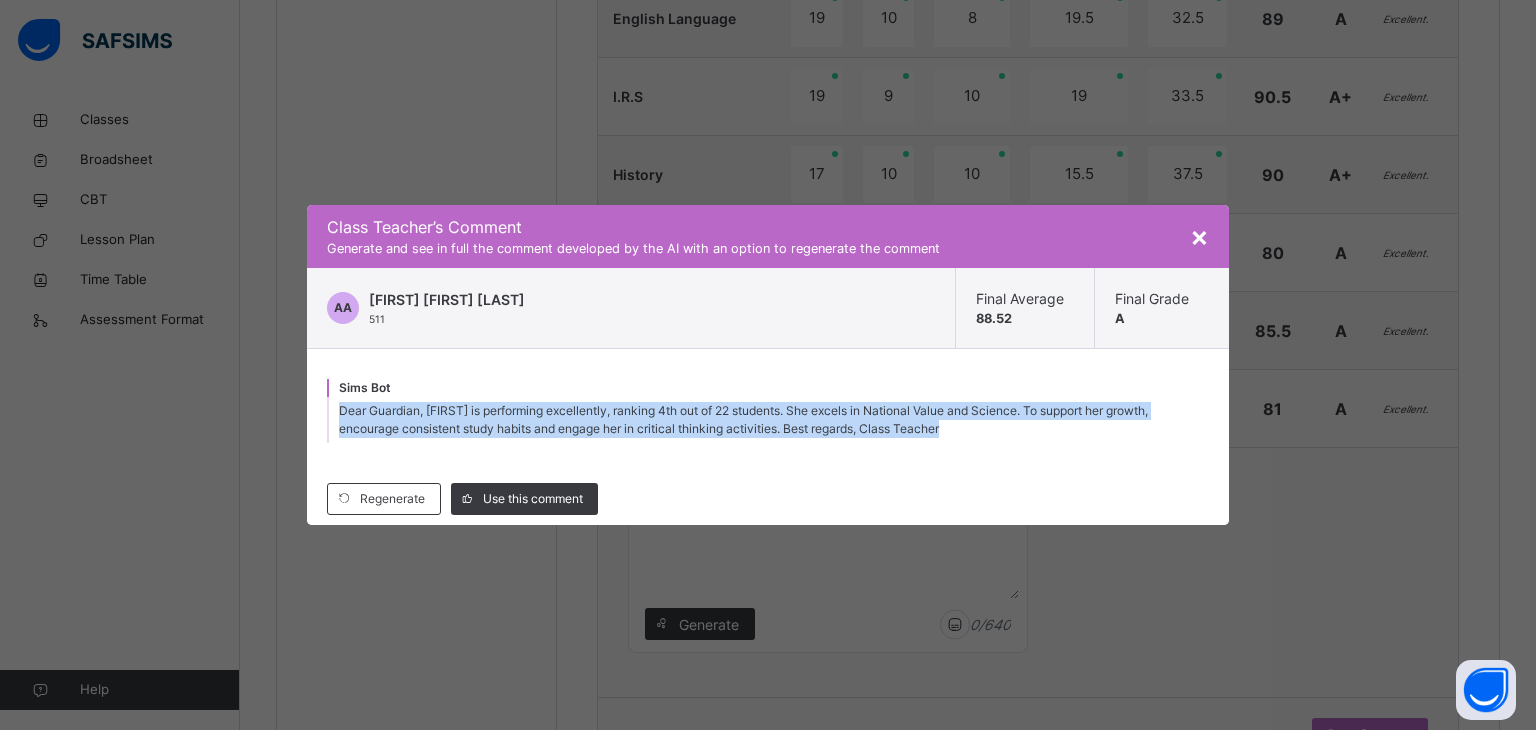 drag, startPoint x: 339, startPoint y: 405, endPoint x: 1016, endPoint y: 434, distance: 677.62085 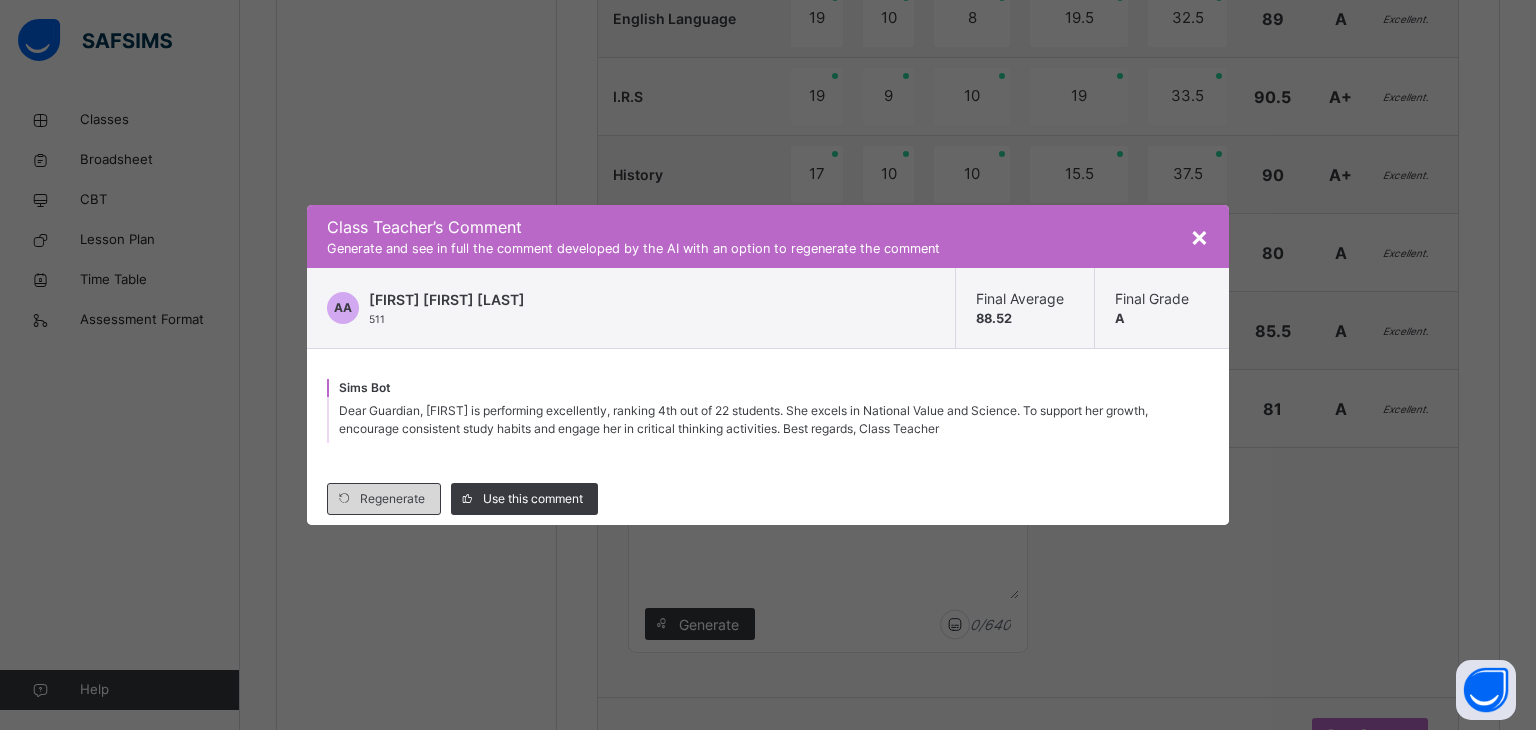 click on "Regenerate" at bounding box center [392, 499] 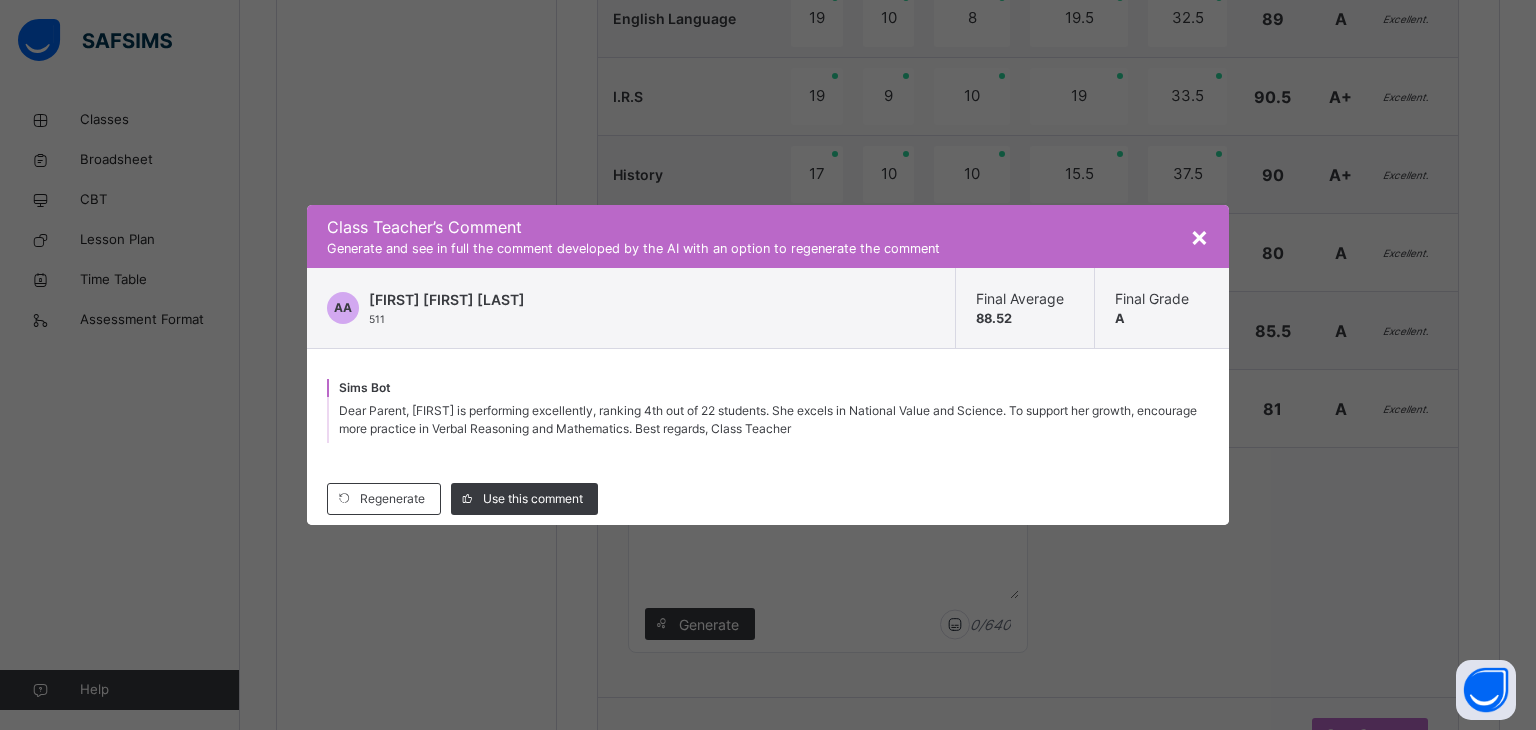 click on "×   Class Teacher ’s Comment Generate and see in full the comment developed by the AI with an option to regenerate the comment AA [FIRST] [LAST] [LAST] 511 Final Average 88.52 Final Grade A Sims Bot Dear Parent,
[FIRST] is performing excellently, ranking 4th out of 22 students. She excels in National Value and Science. To support her growth, encourage more practice in Verbal Reasoning and Mathematics.
Best regards,
Class Teacher   Regenerate     Use this comment" at bounding box center [768, 365] 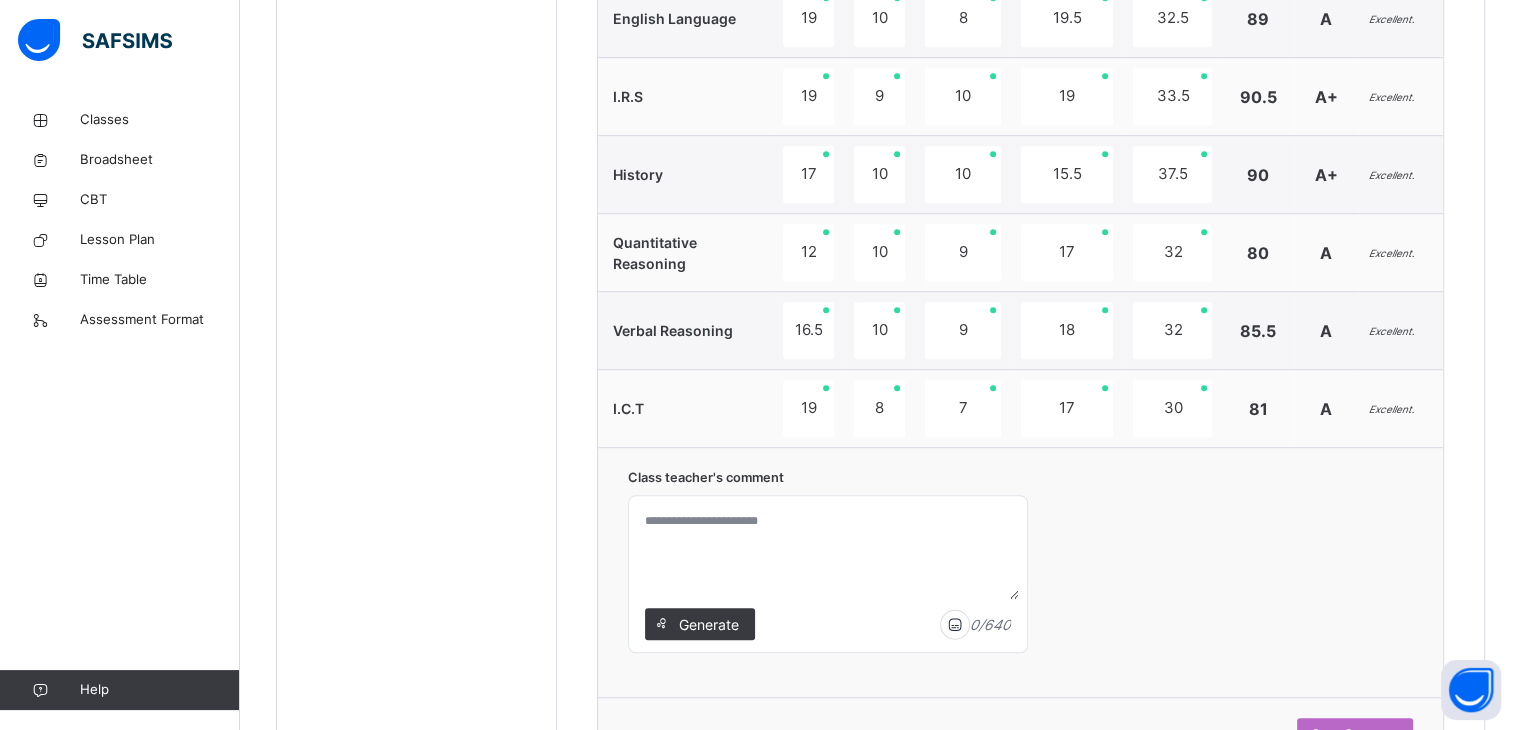 click at bounding box center [828, 551] 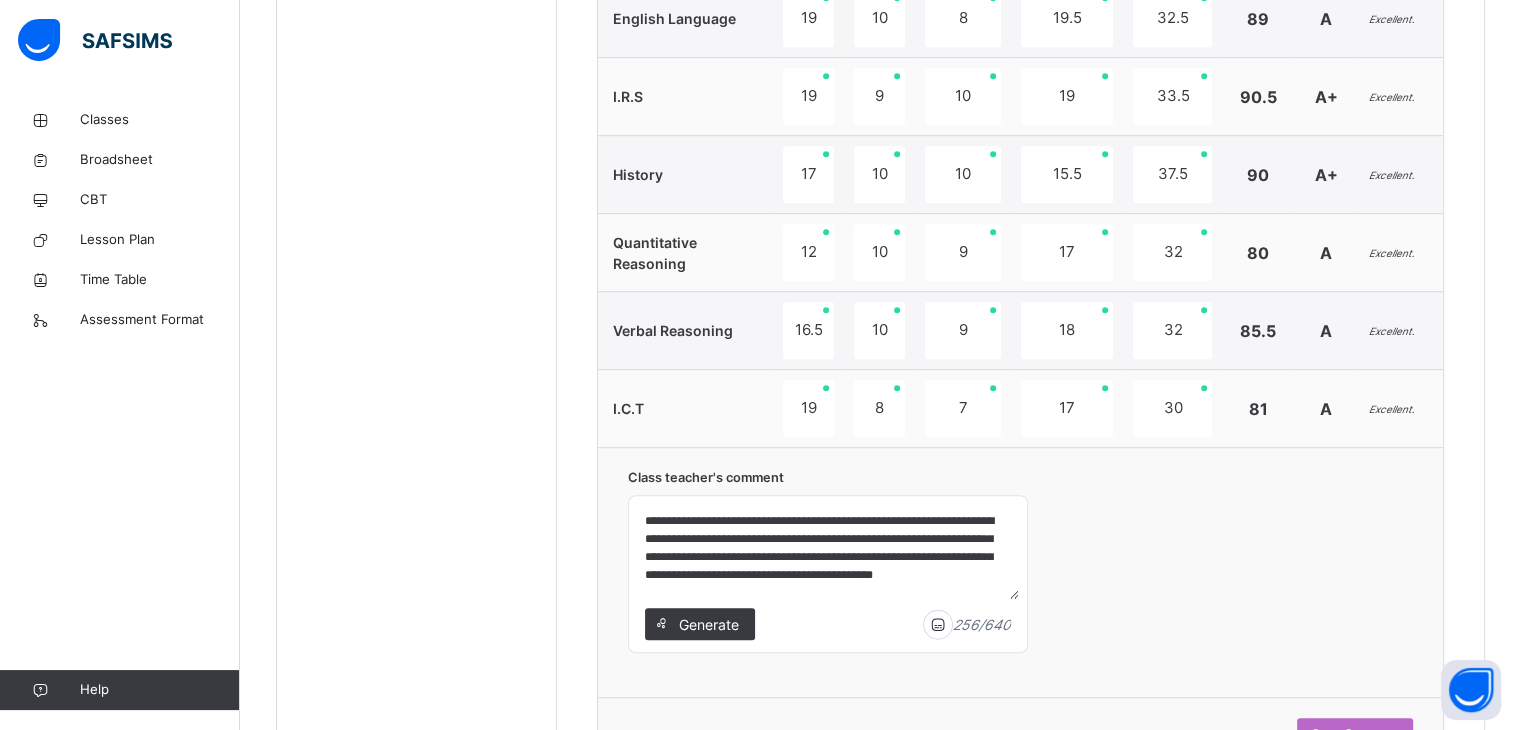 scroll, scrollTop: 1, scrollLeft: 0, axis: vertical 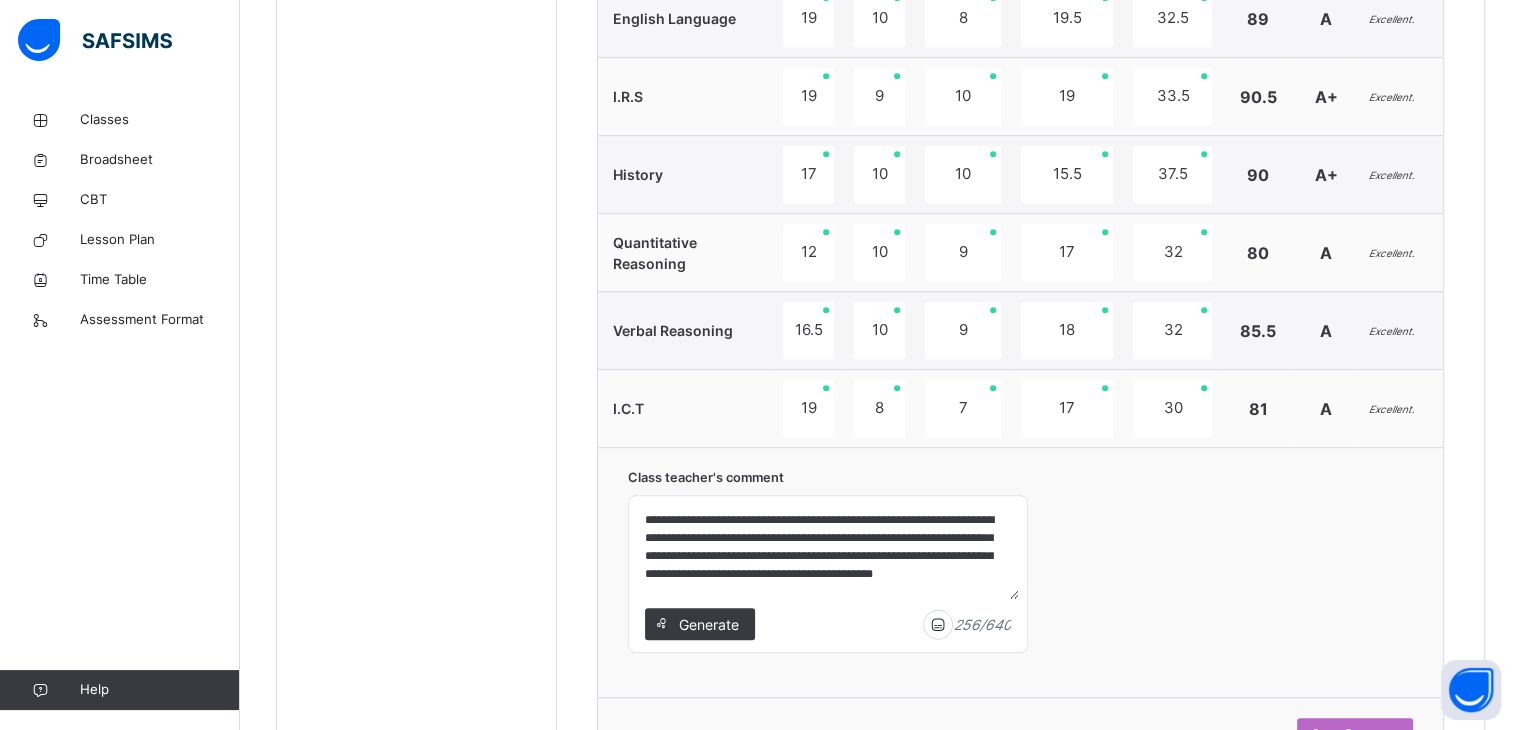 click on "**********" at bounding box center [828, 551] 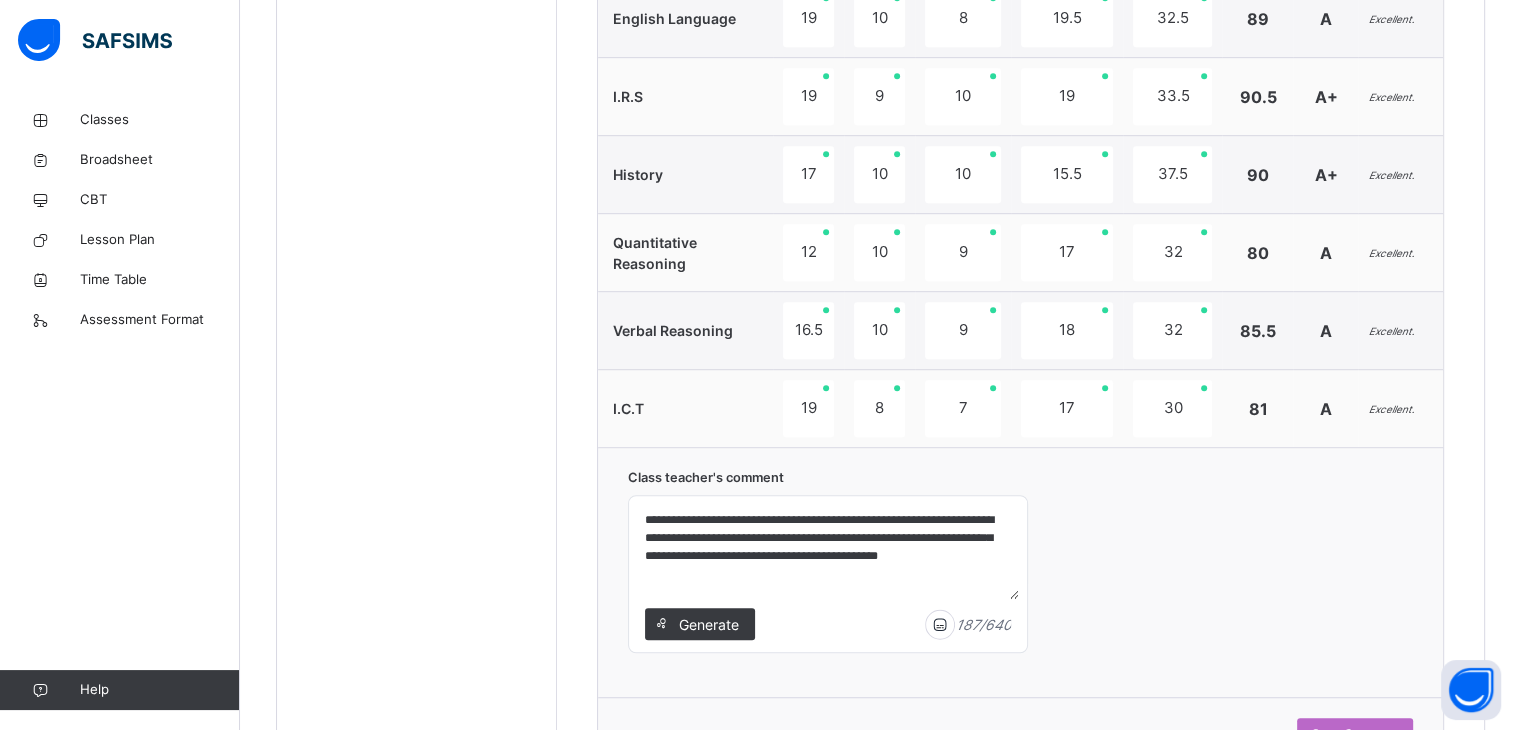 click on "**********" at bounding box center [828, 551] 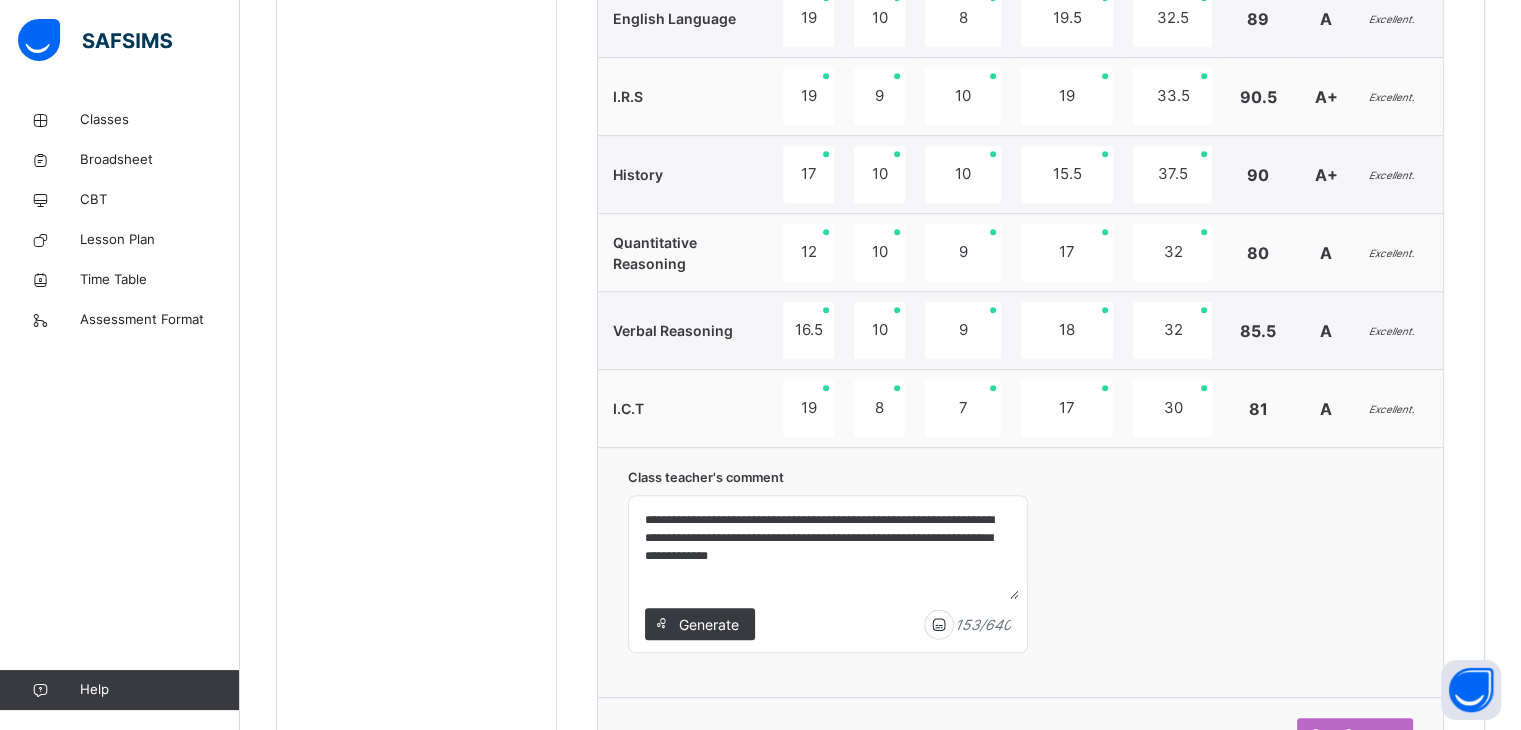 click on "**********" at bounding box center [828, 551] 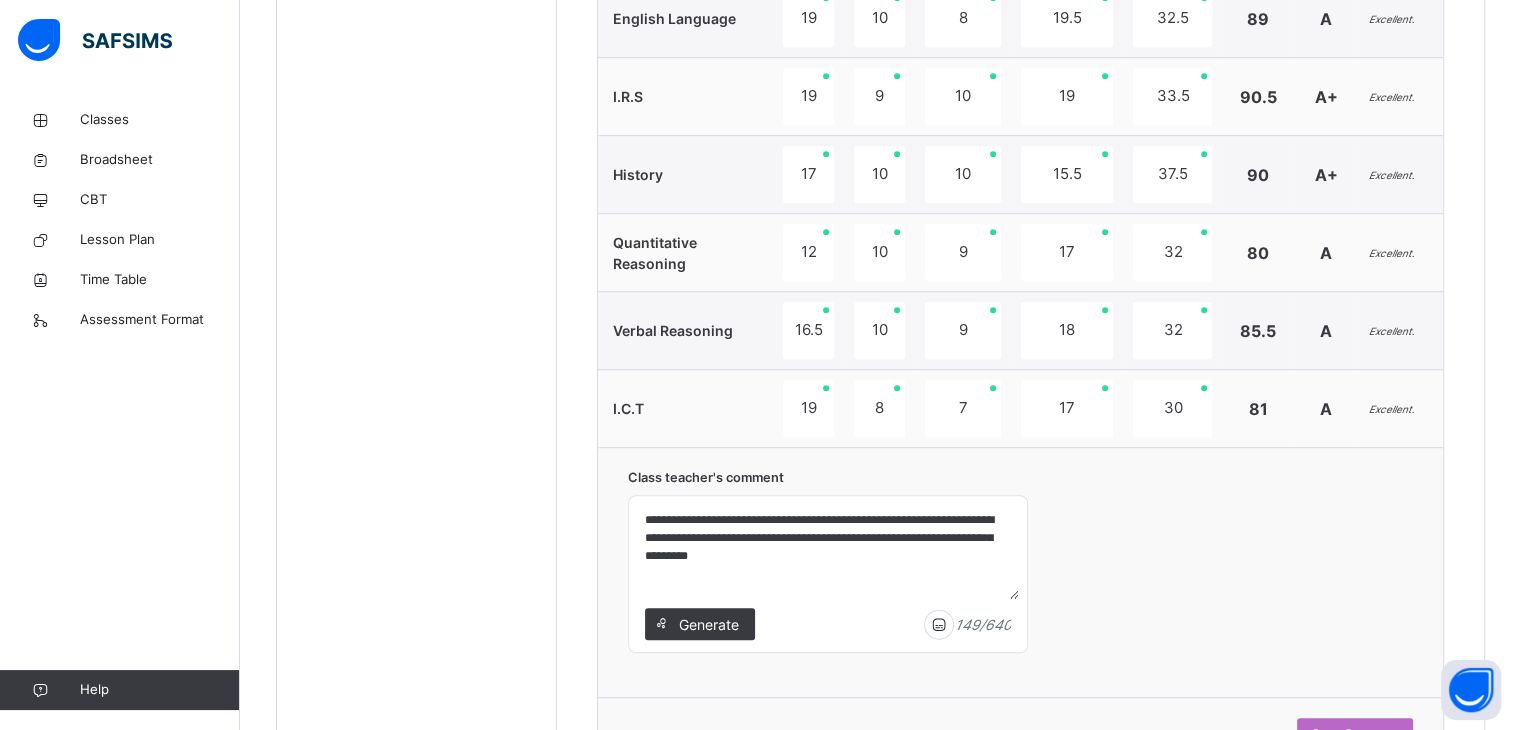 click on "**********" at bounding box center [828, 551] 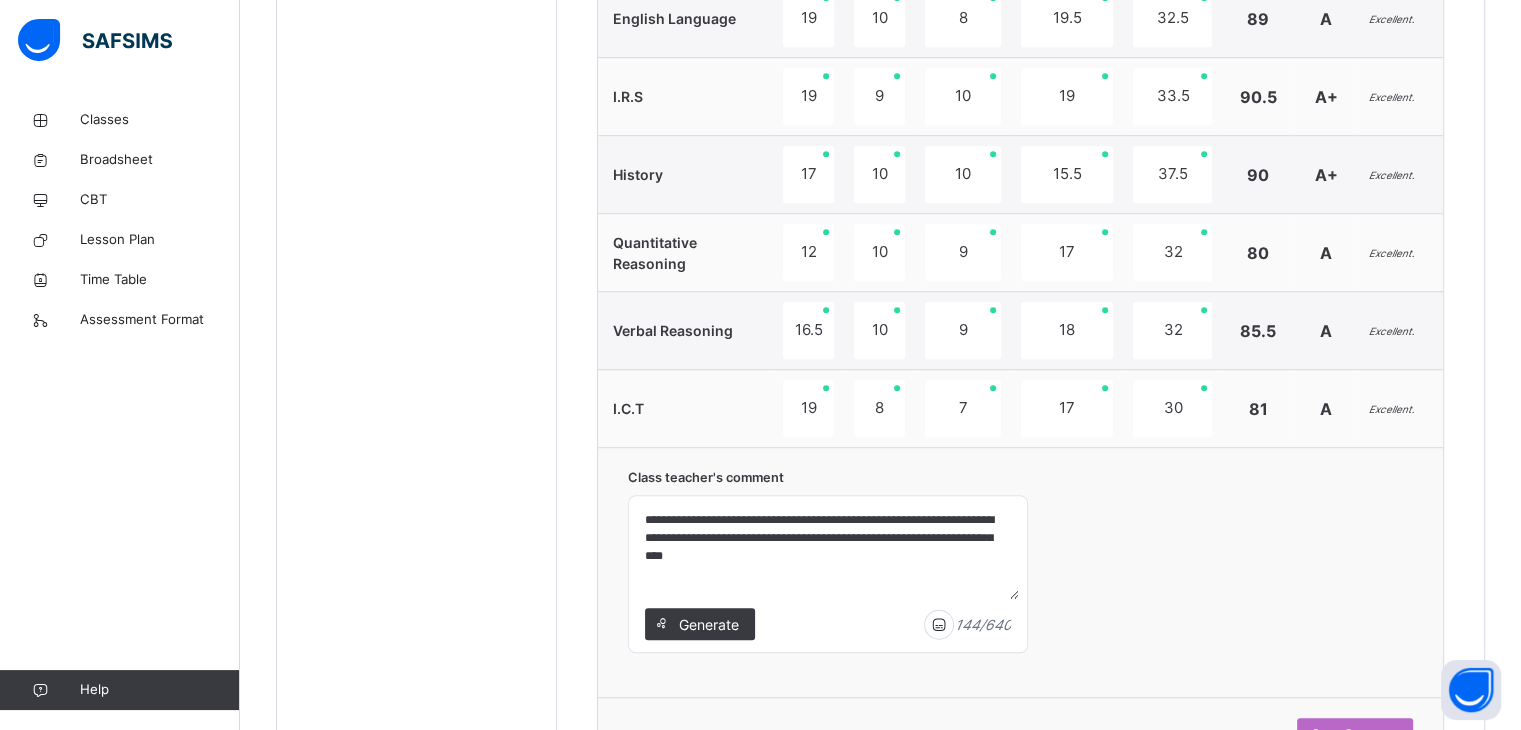 click on "**********" at bounding box center (828, 551) 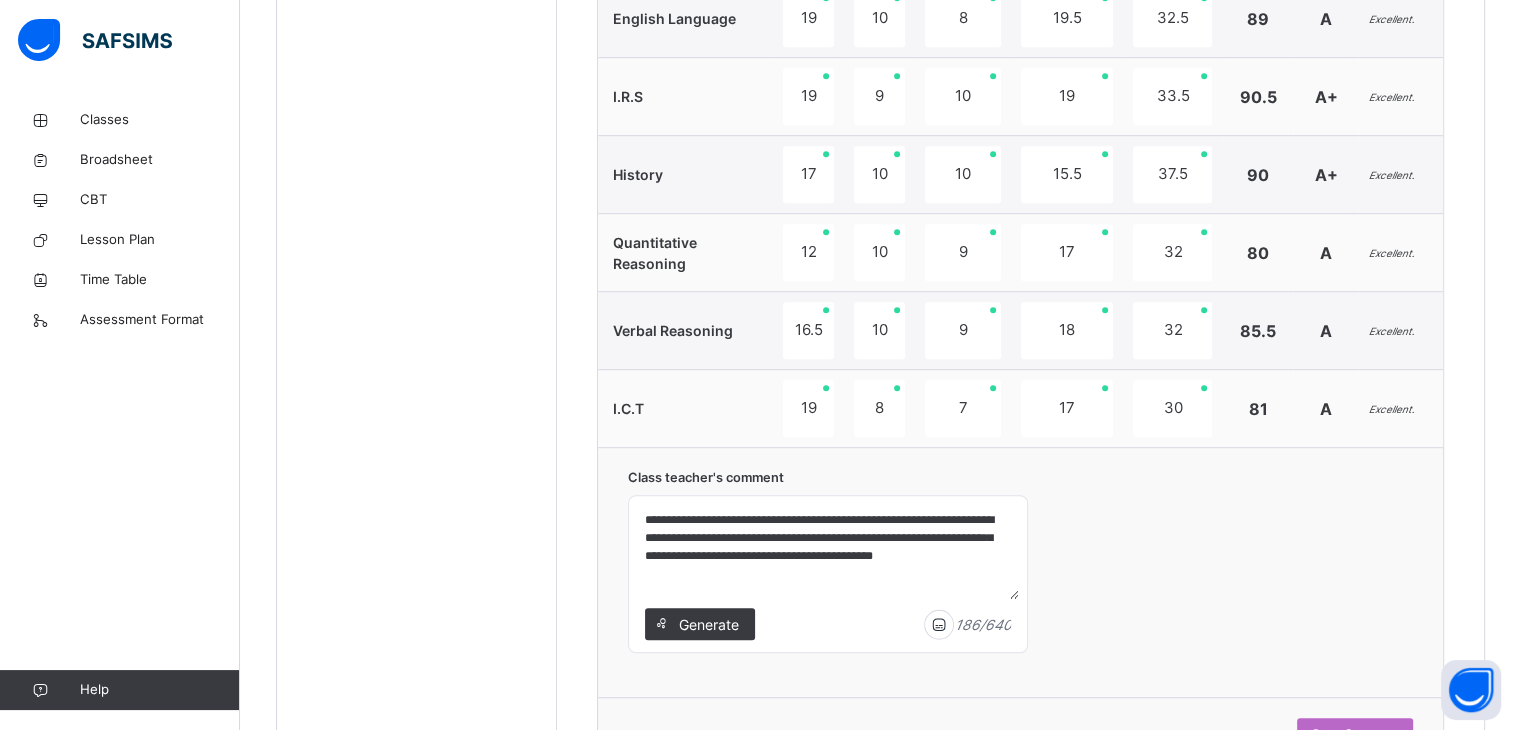 click on "**********" at bounding box center [828, 551] 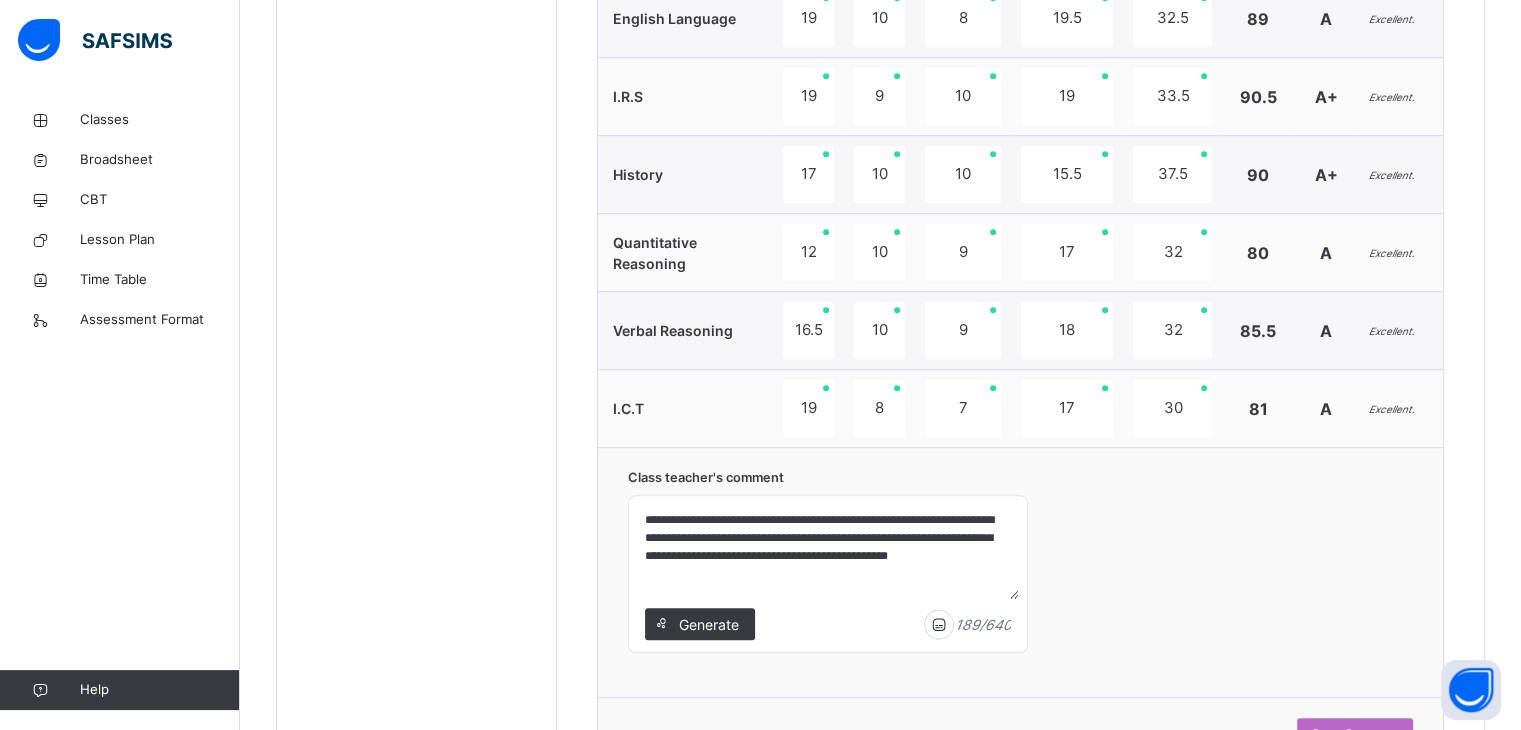 click on "Save Comment" at bounding box center (1020, 733) 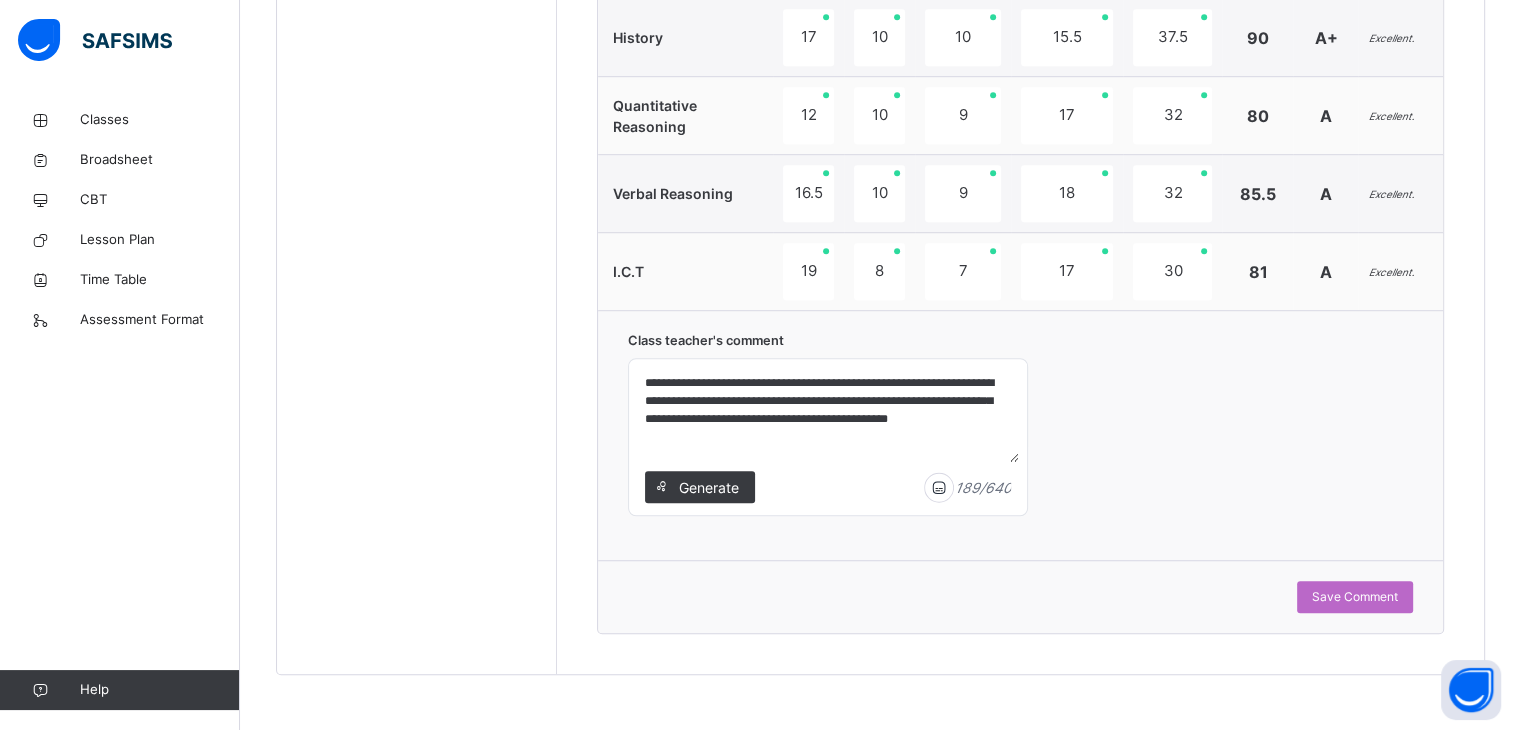 scroll, scrollTop: 1333, scrollLeft: 0, axis: vertical 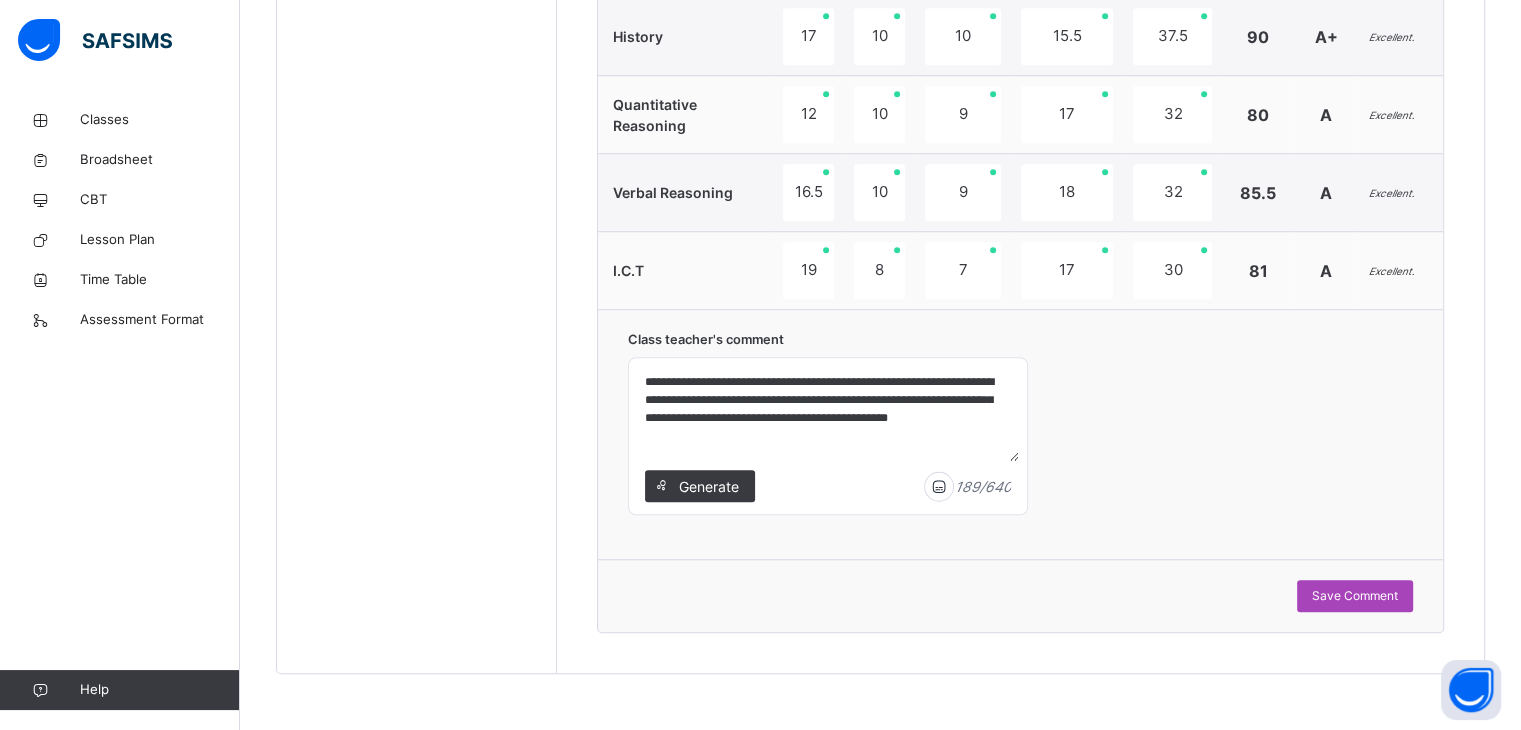 click on "Save Comment" at bounding box center [1355, 596] 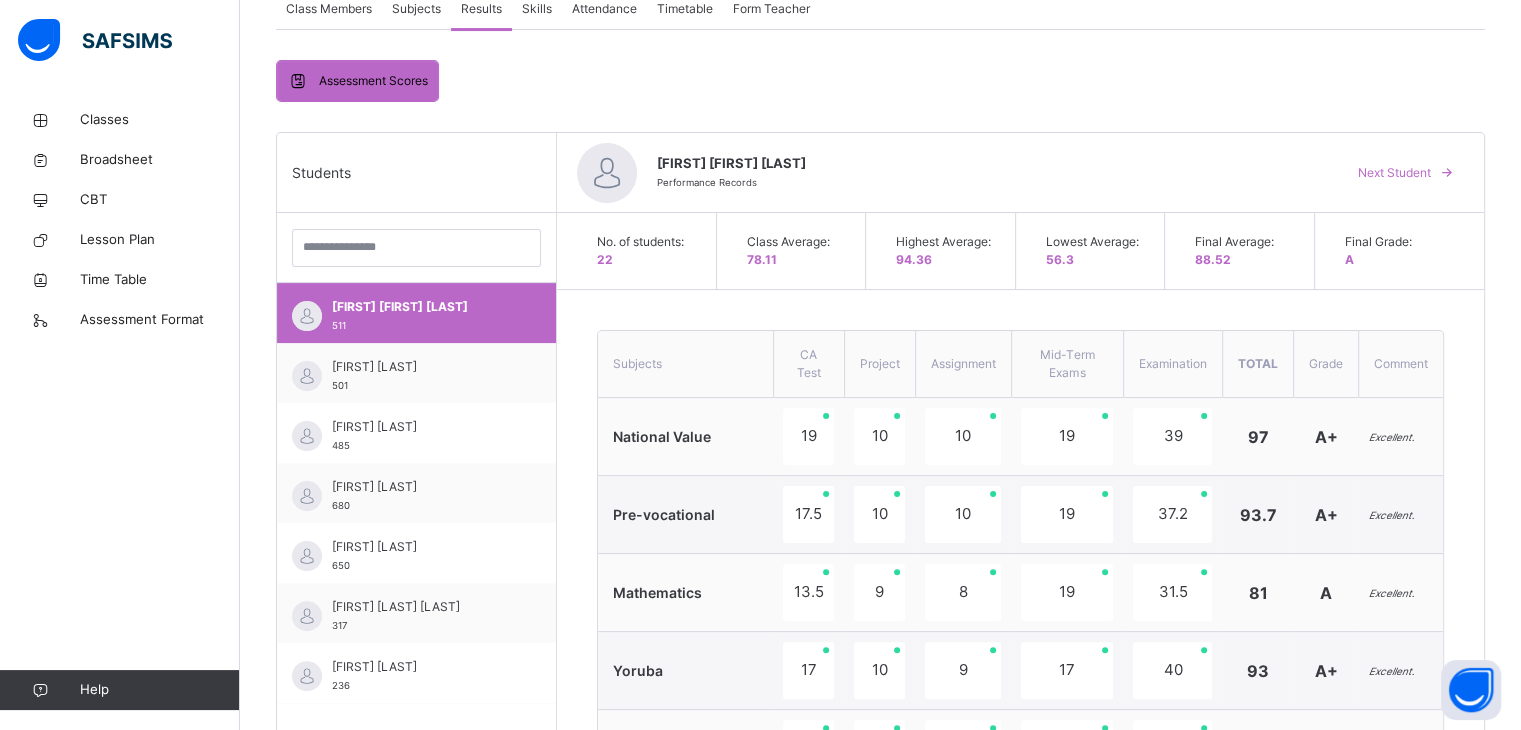 scroll, scrollTop: 389, scrollLeft: 0, axis: vertical 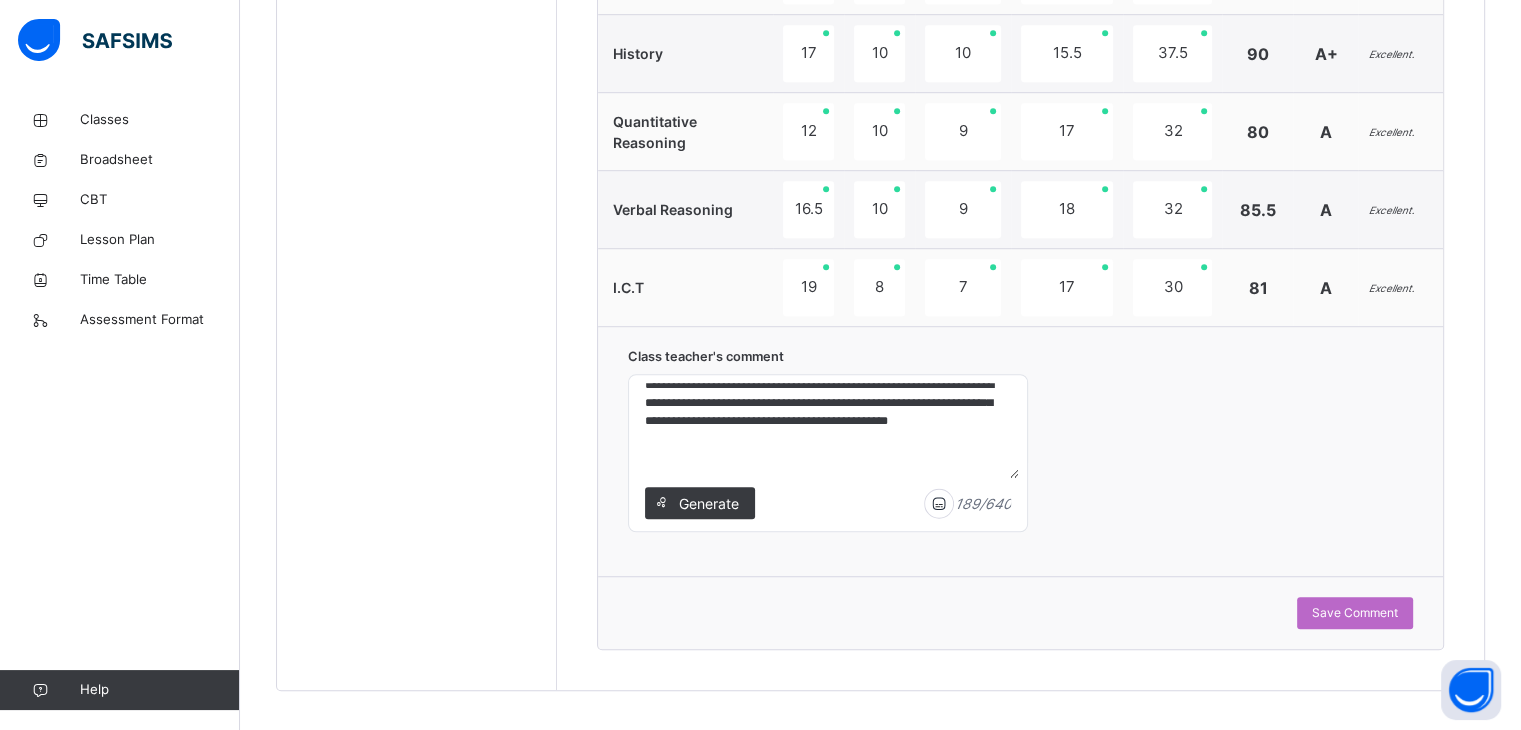 drag, startPoint x: 638, startPoint y: 389, endPoint x: 688, endPoint y: 441, distance: 72.138756 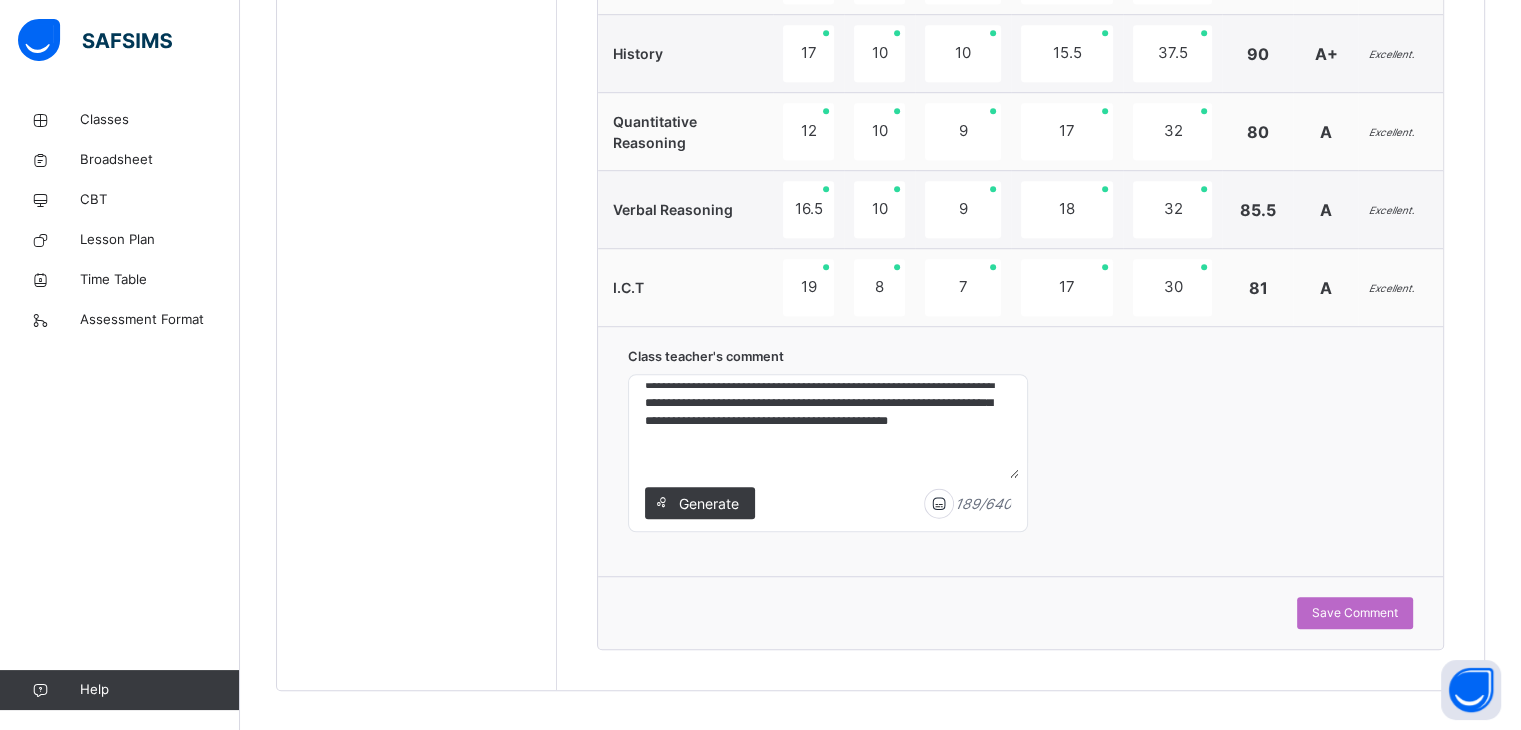 click on "**********" at bounding box center (828, 430) 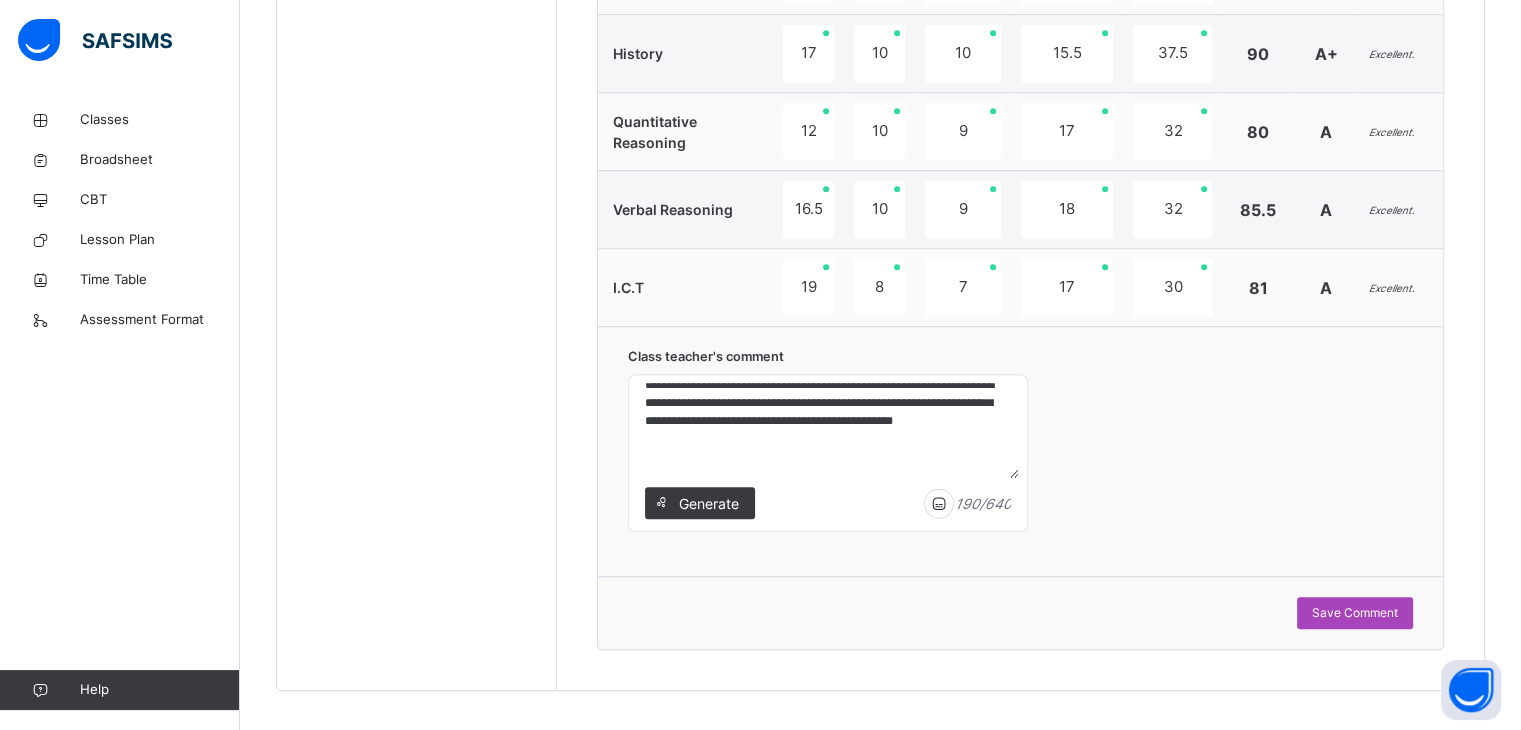 click on "Save Comment" at bounding box center (1355, 613) 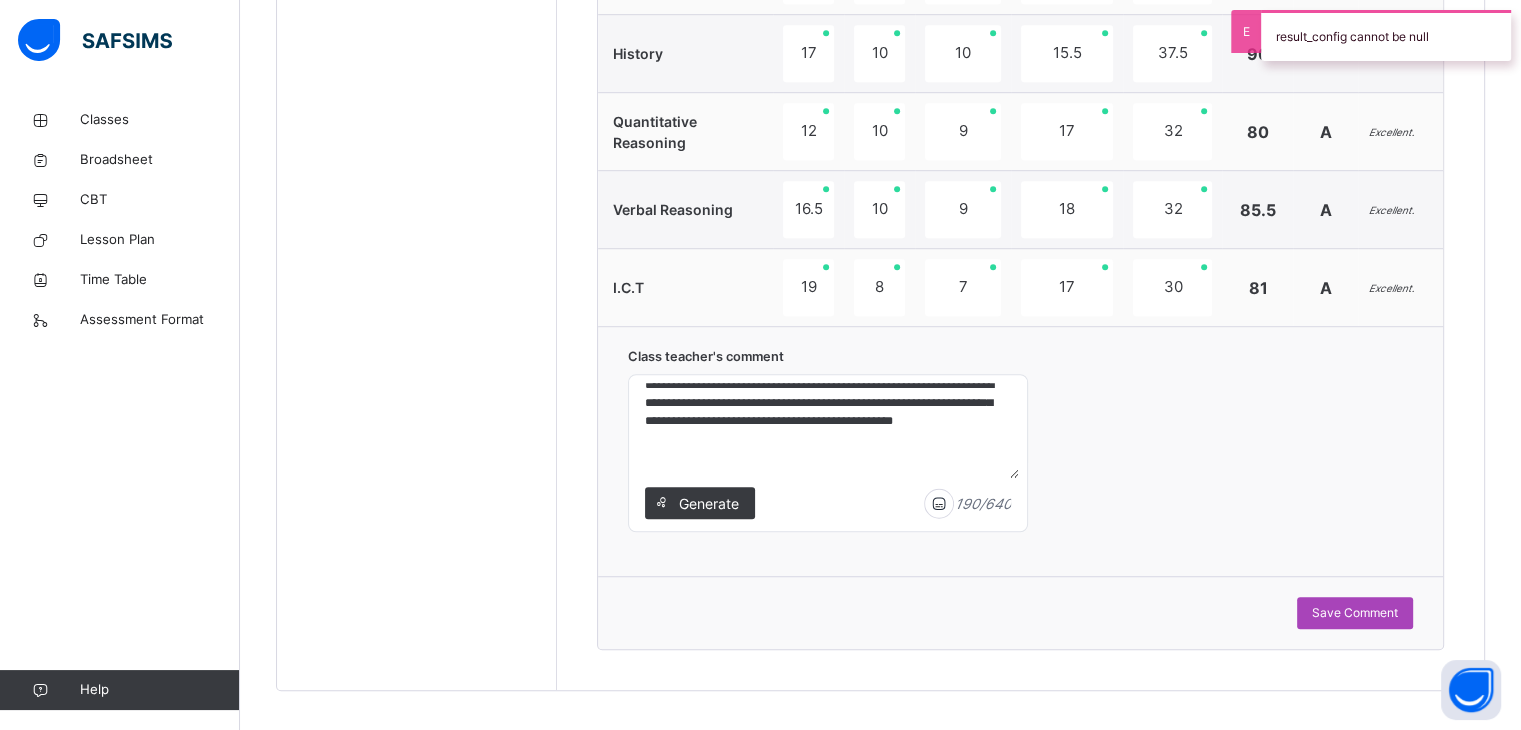 click on "Save Comment" at bounding box center (1355, 613) 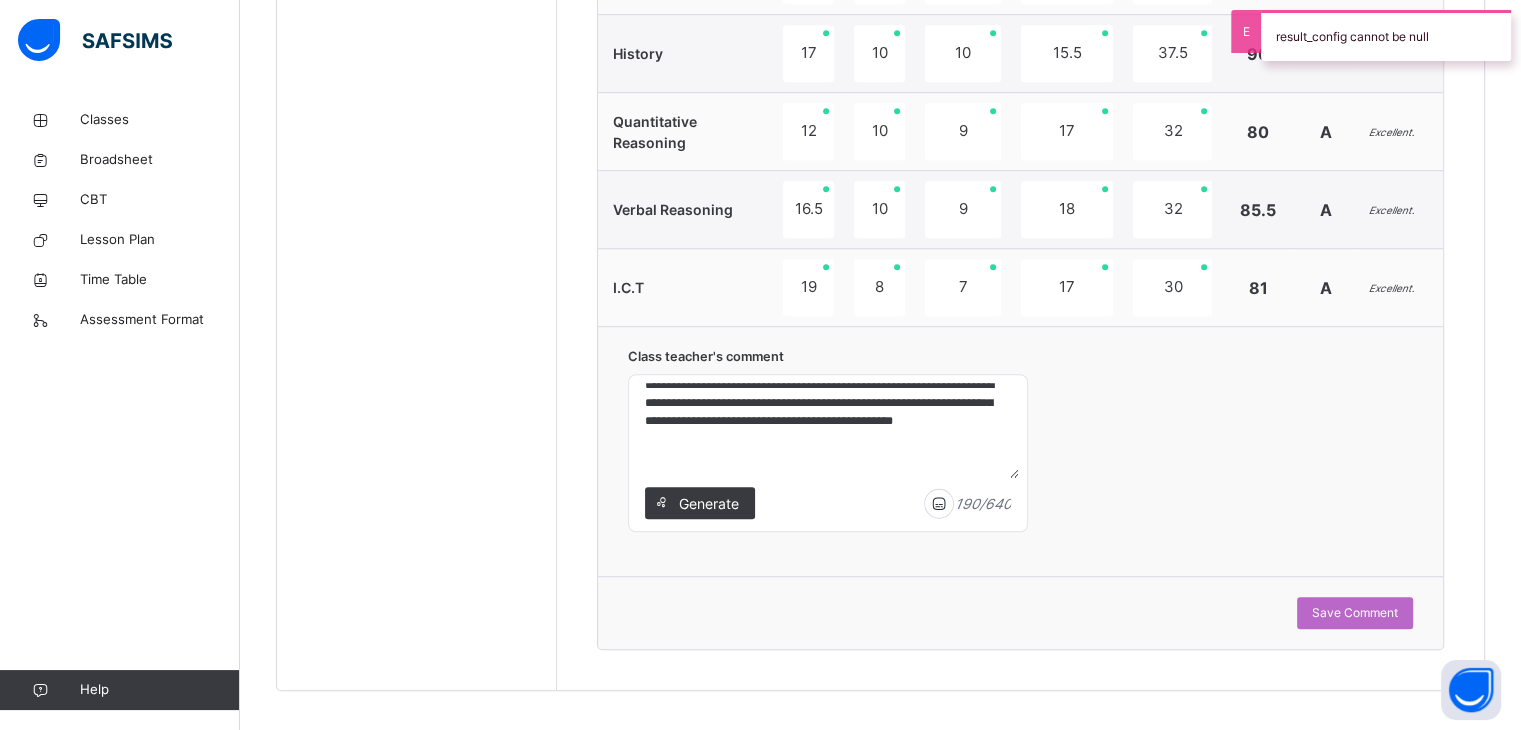 click at bounding box center [939, 503] 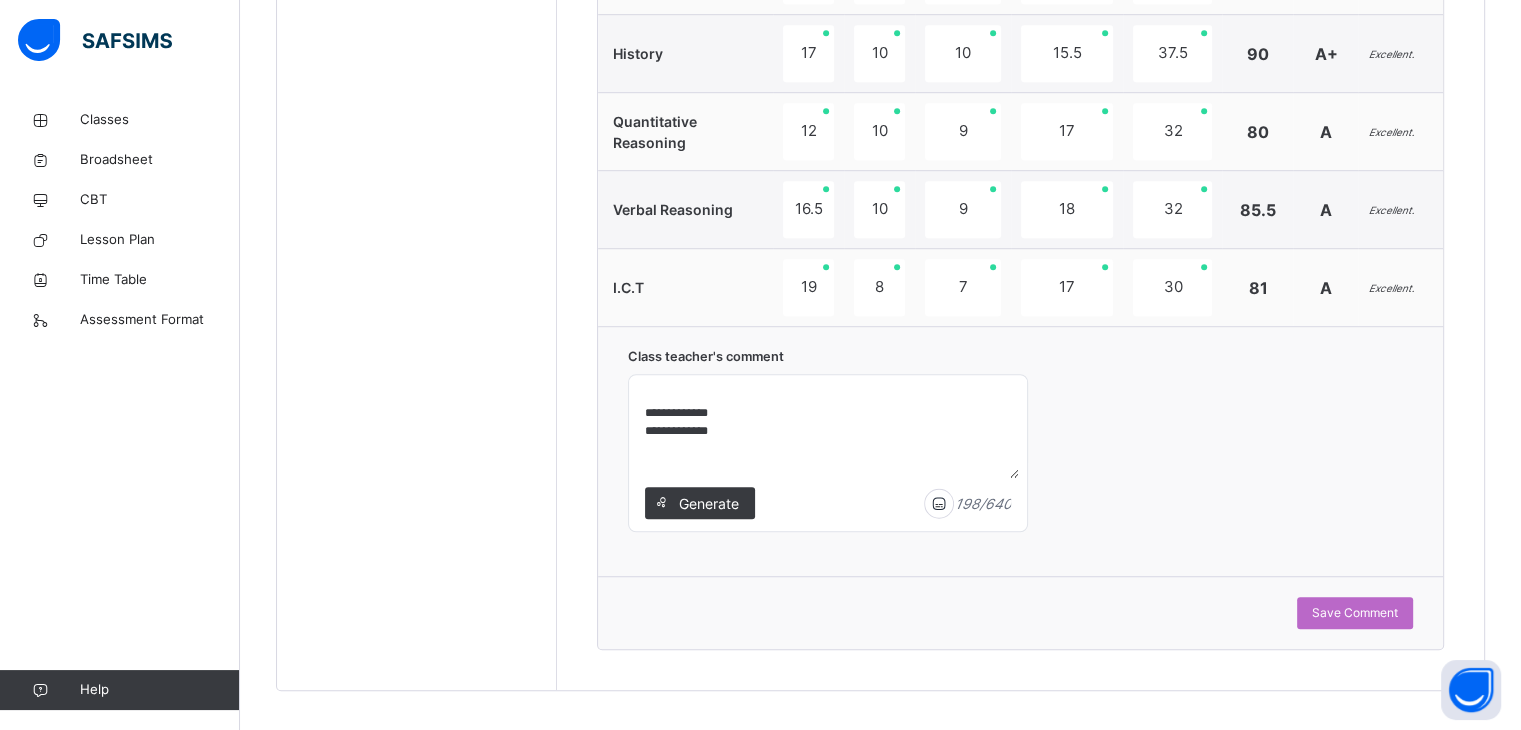scroll, scrollTop: 104, scrollLeft: 0, axis: vertical 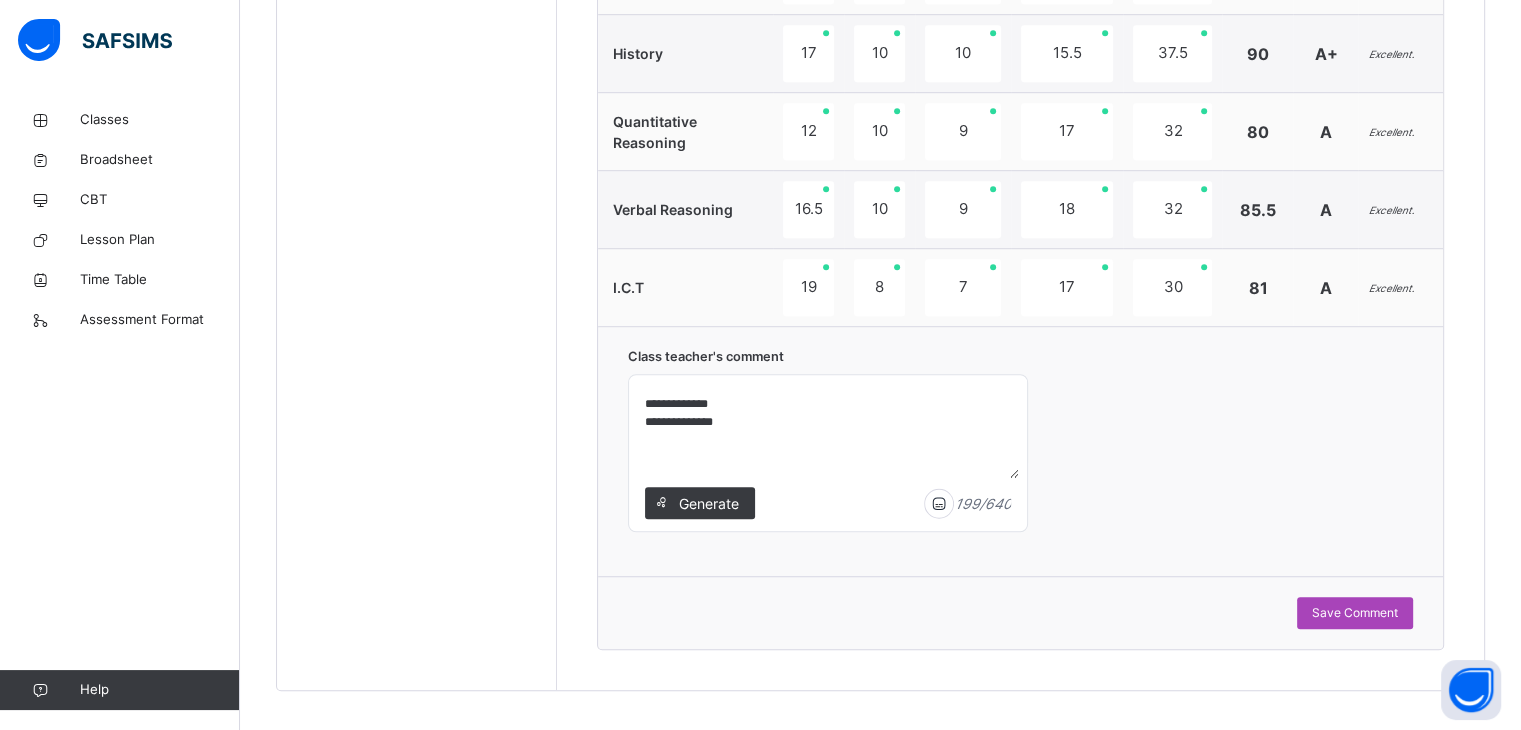 type on "**********" 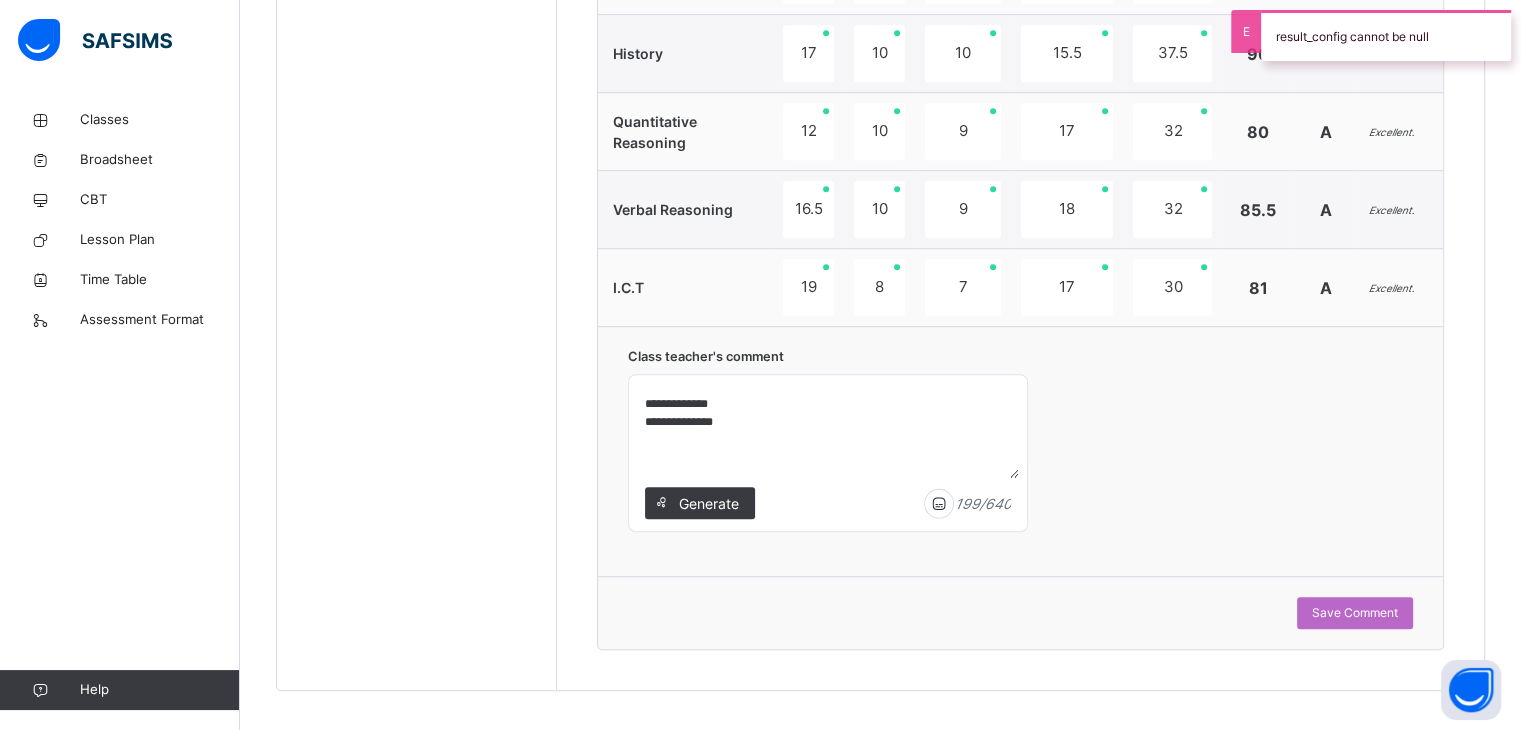 click on "**********" at bounding box center (1020, 451) 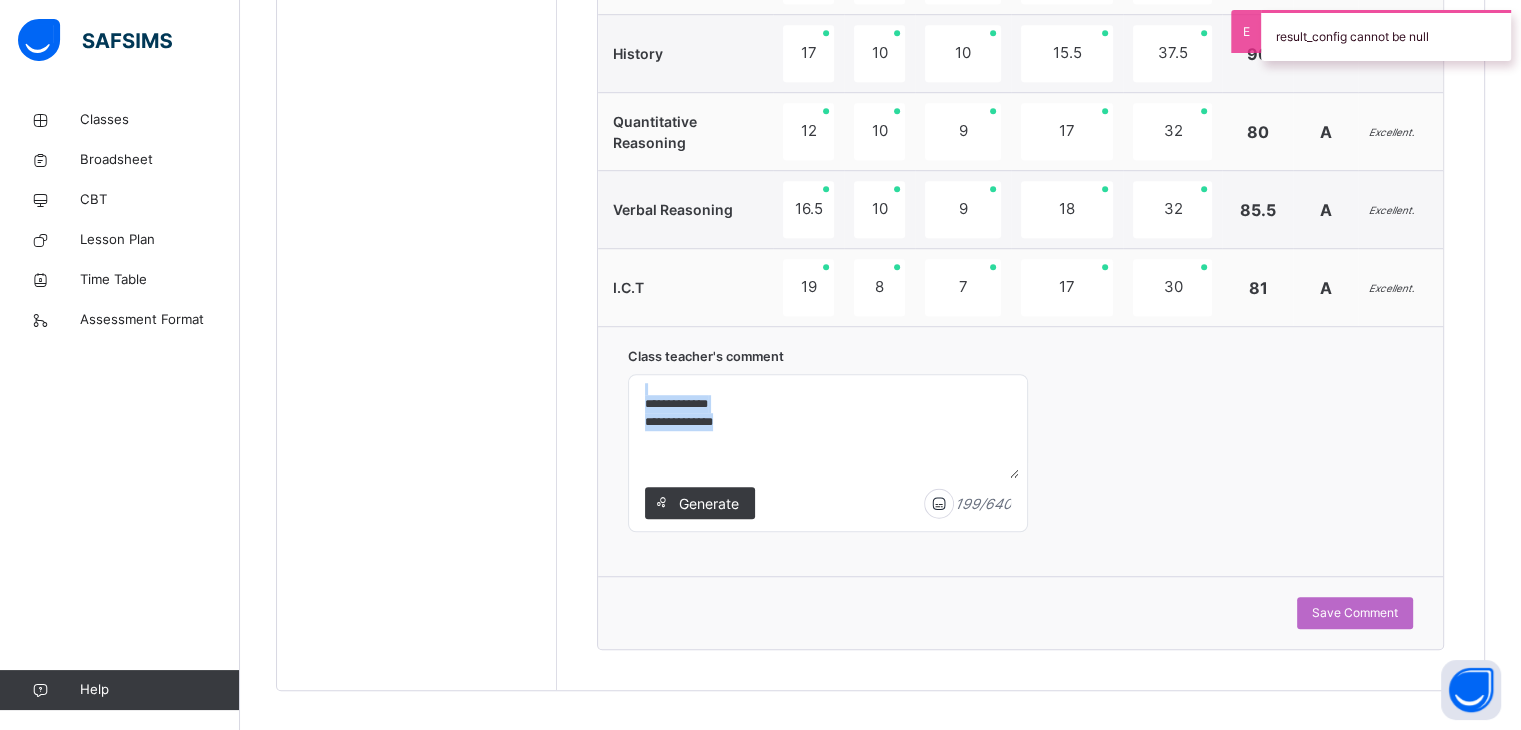 click on "**********" at bounding box center [1020, 451] 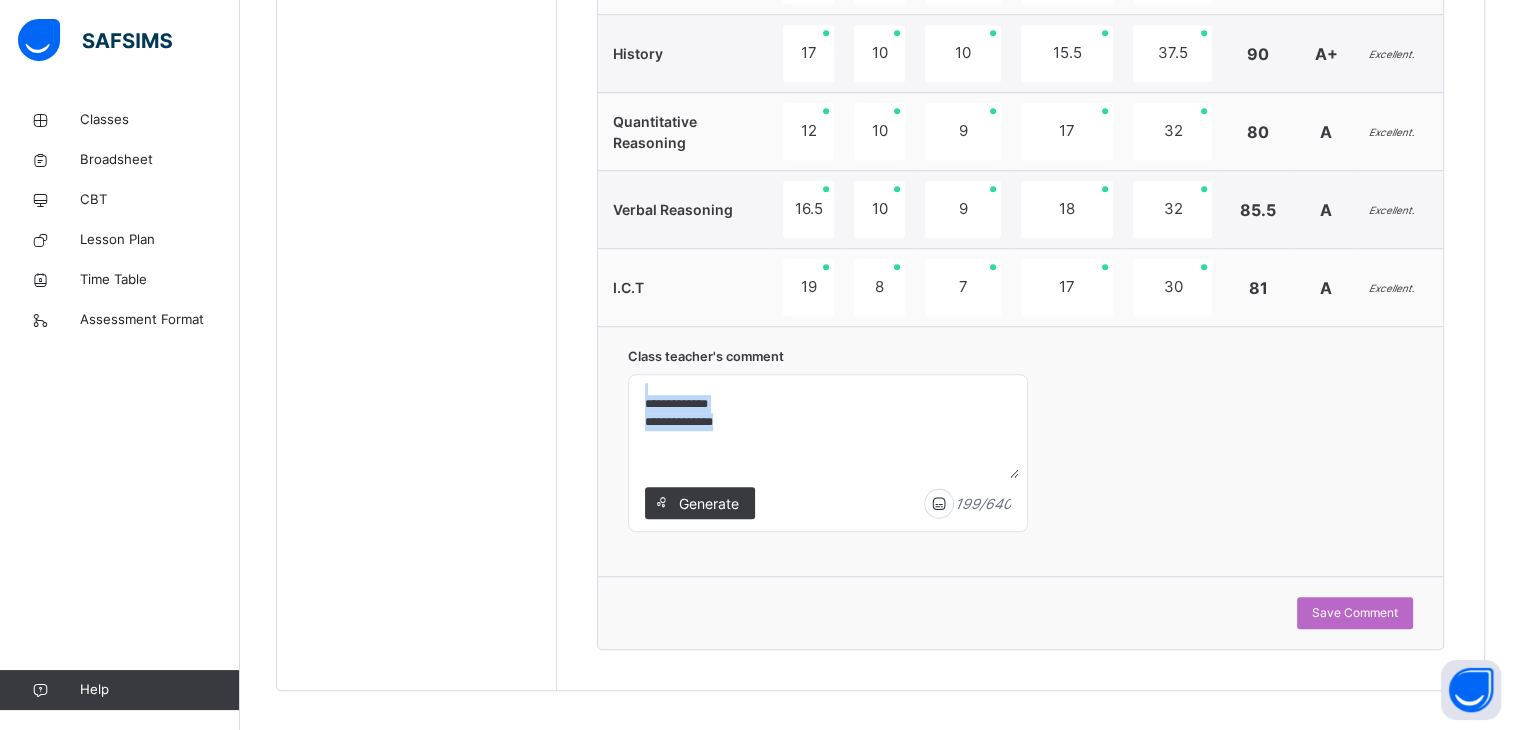 click on "**********" at bounding box center [1020, 451] 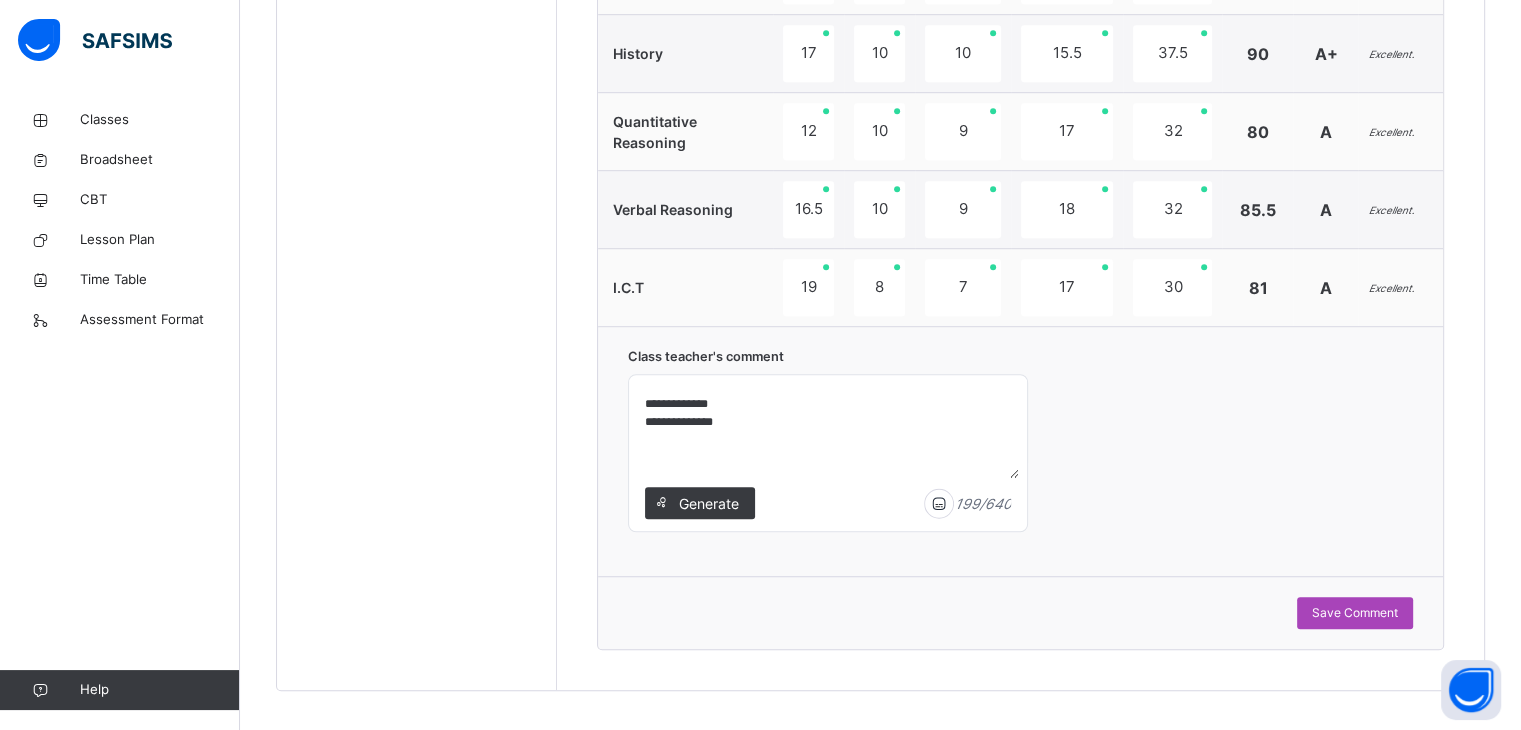 click on "Save Comment" at bounding box center [1355, 613] 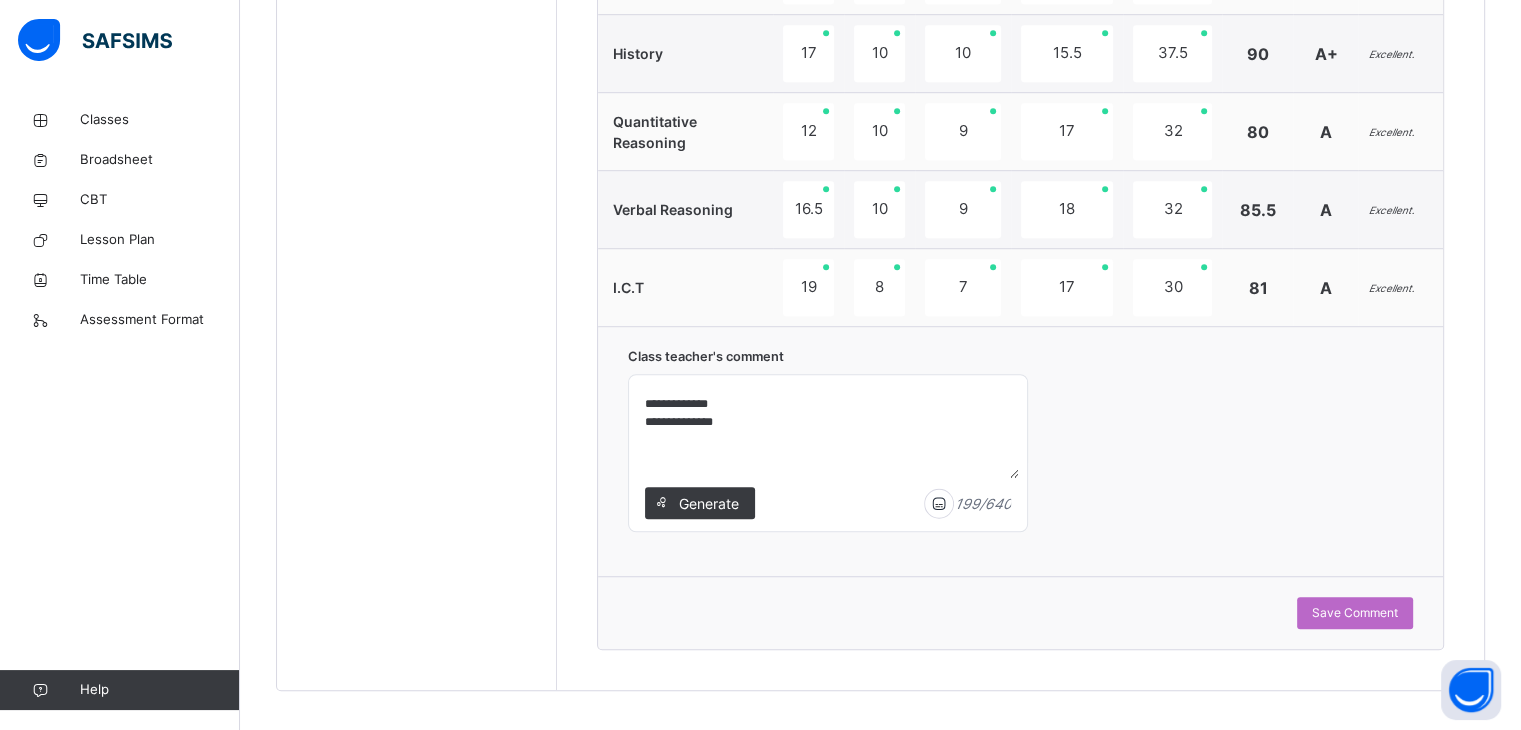 click on "**********" at bounding box center [828, 430] 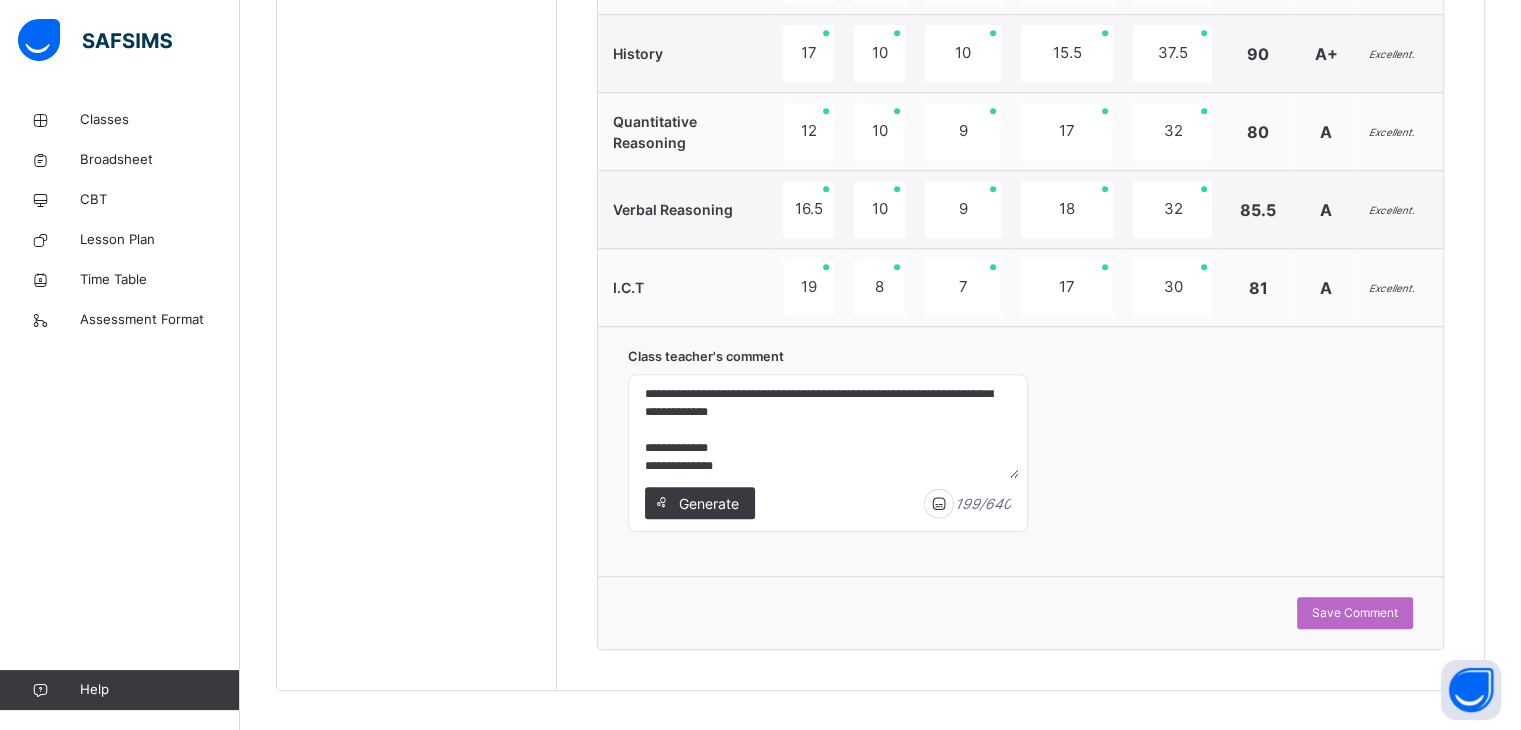 scroll, scrollTop: 104, scrollLeft: 0, axis: vertical 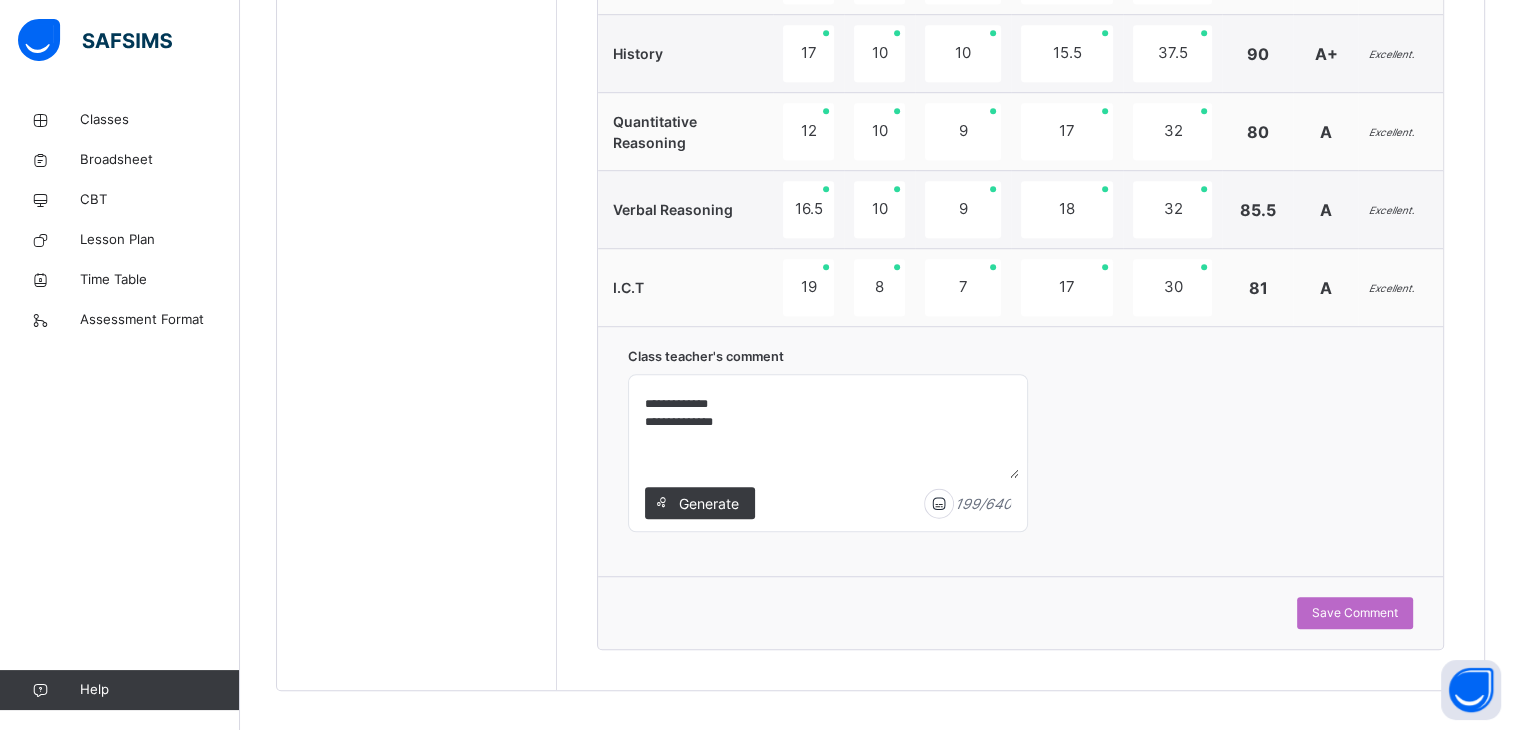 drag, startPoint x: 645, startPoint y: 389, endPoint x: 747, endPoint y: 471, distance: 130.87398 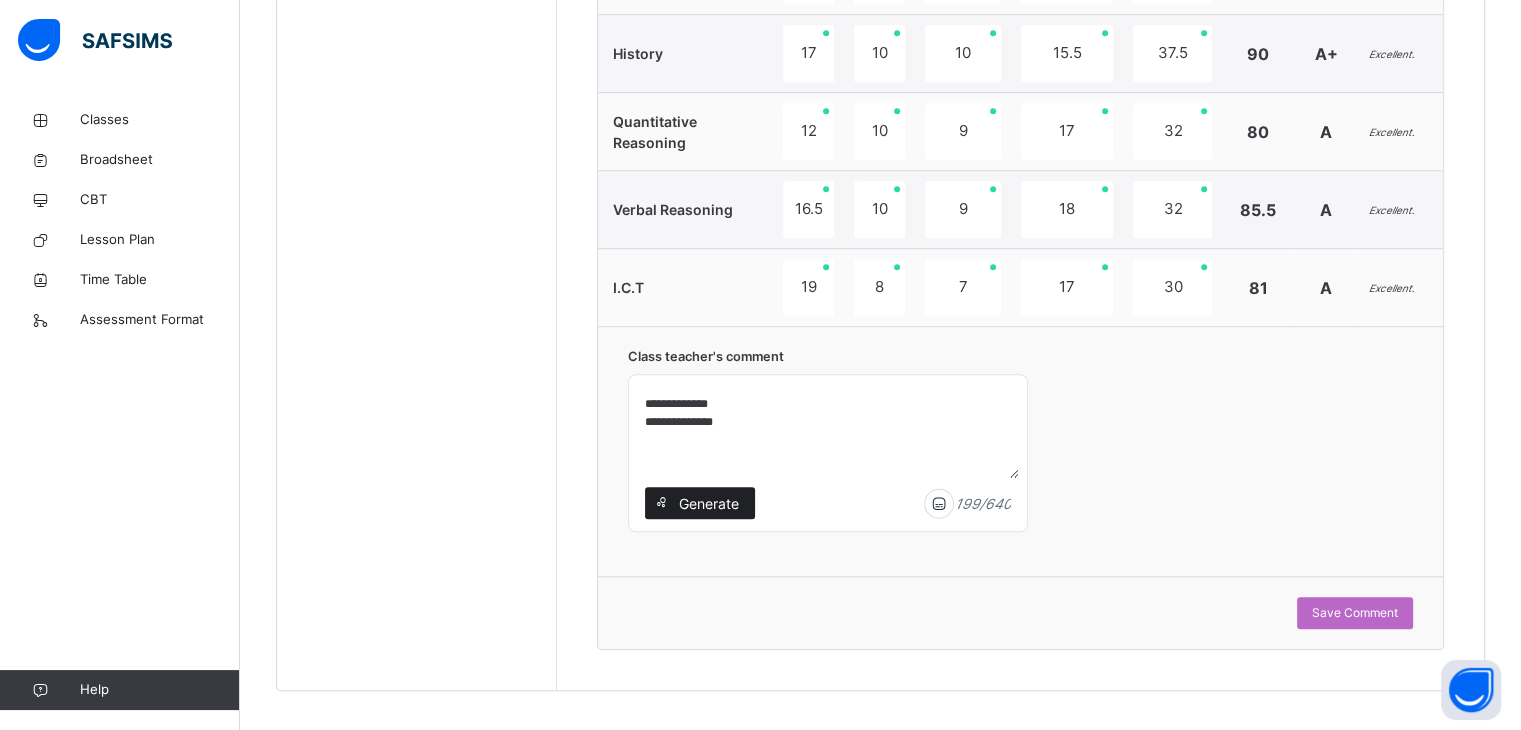 click at bounding box center (661, 503) 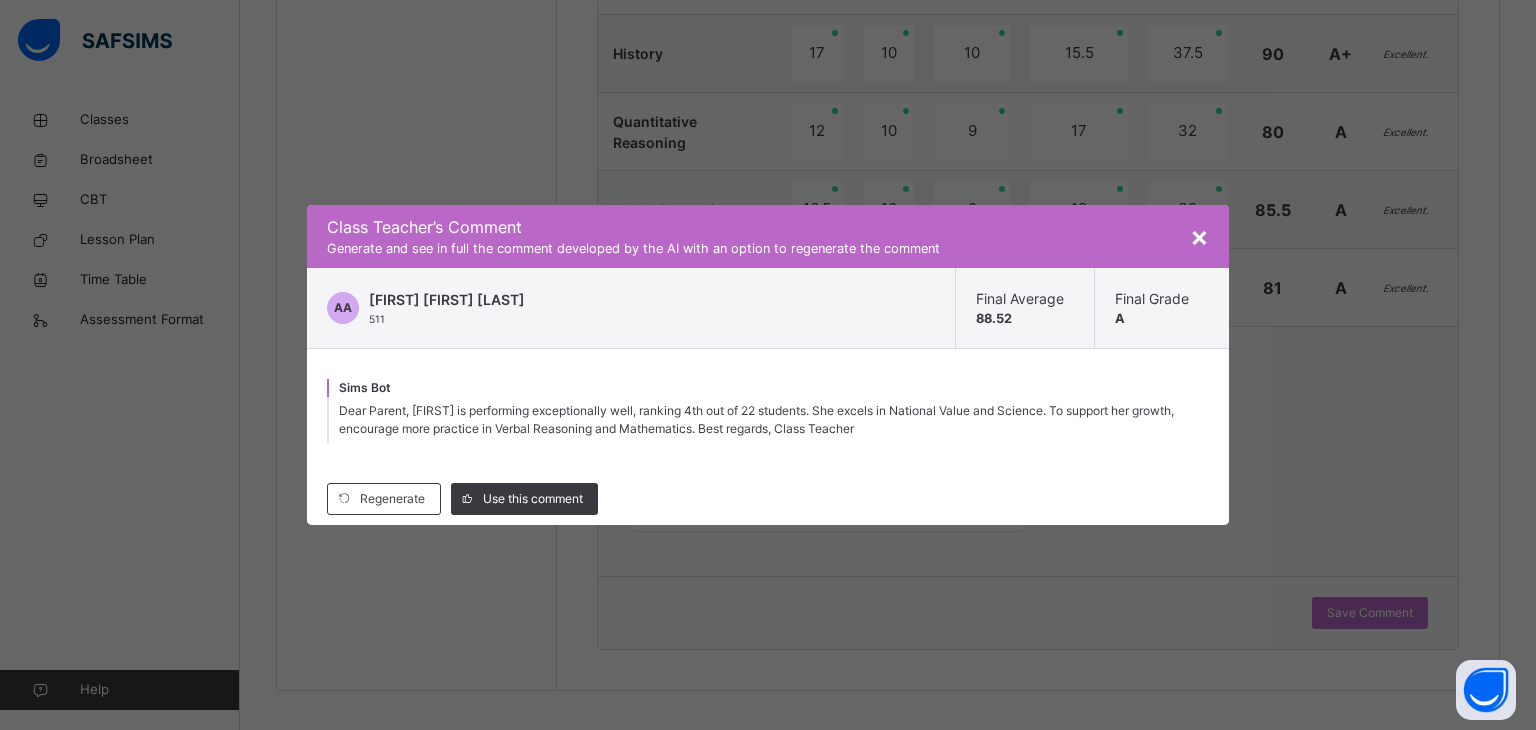 click on "×" at bounding box center (1199, 236) 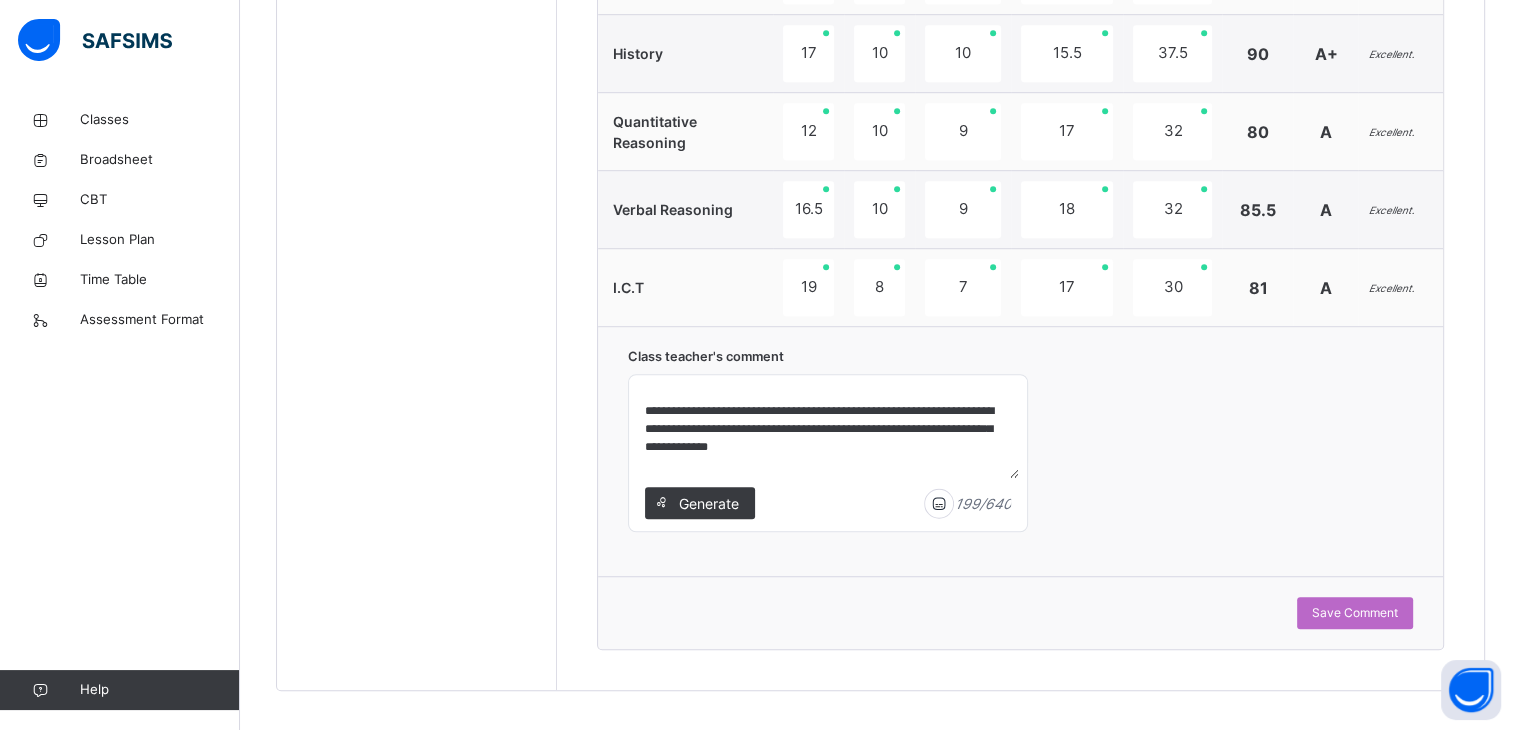 scroll, scrollTop: 104, scrollLeft: 0, axis: vertical 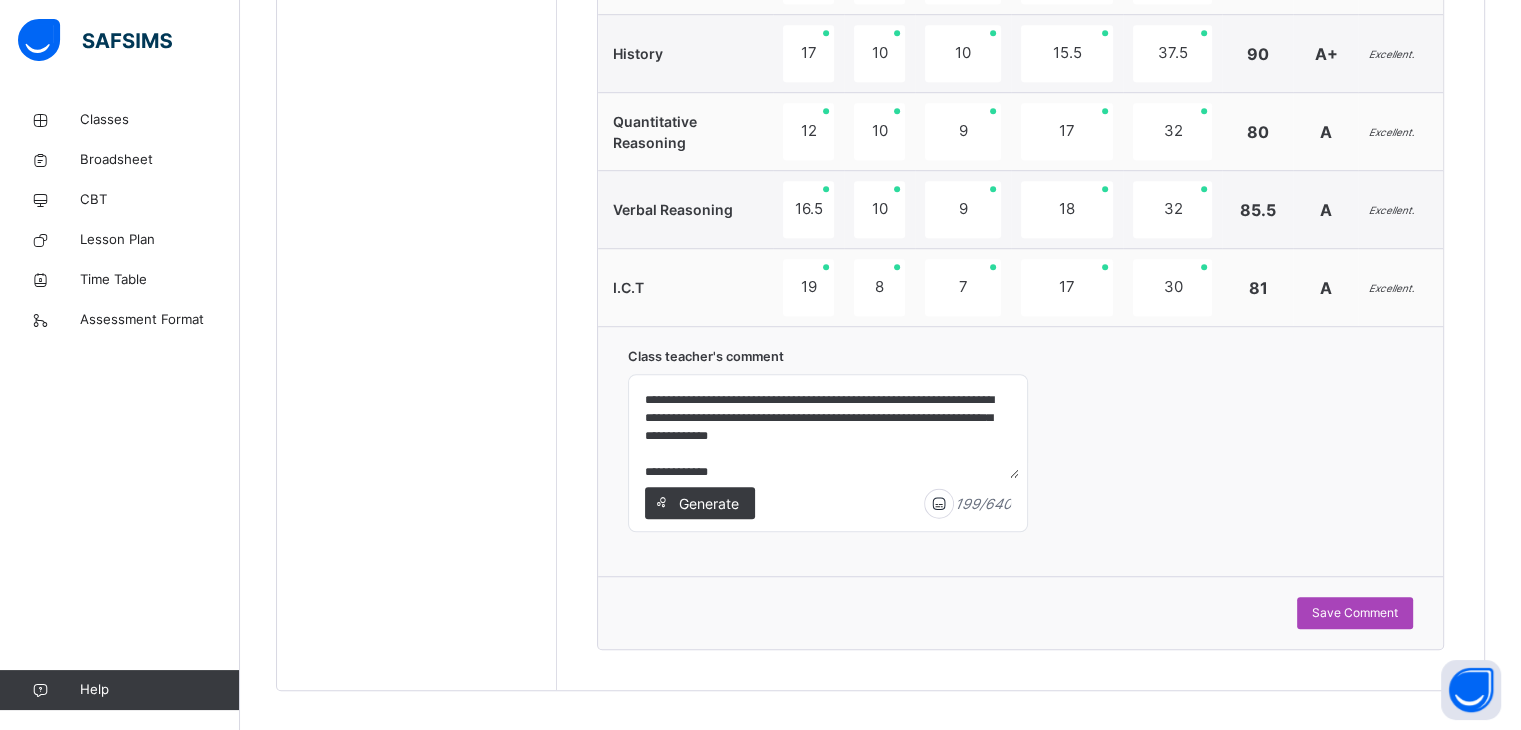click on "Save Comment" at bounding box center (1355, 613) 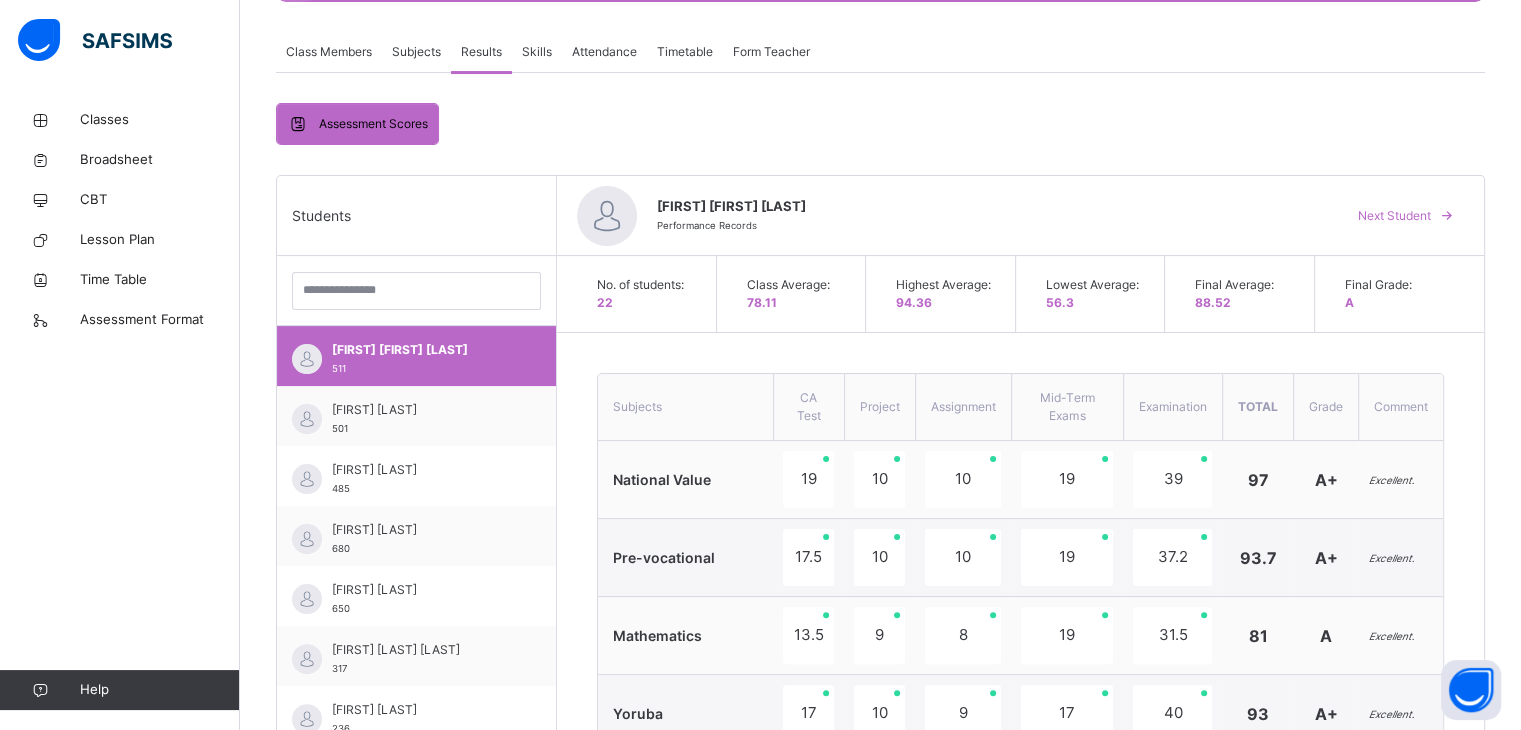 scroll, scrollTop: 353, scrollLeft: 0, axis: vertical 